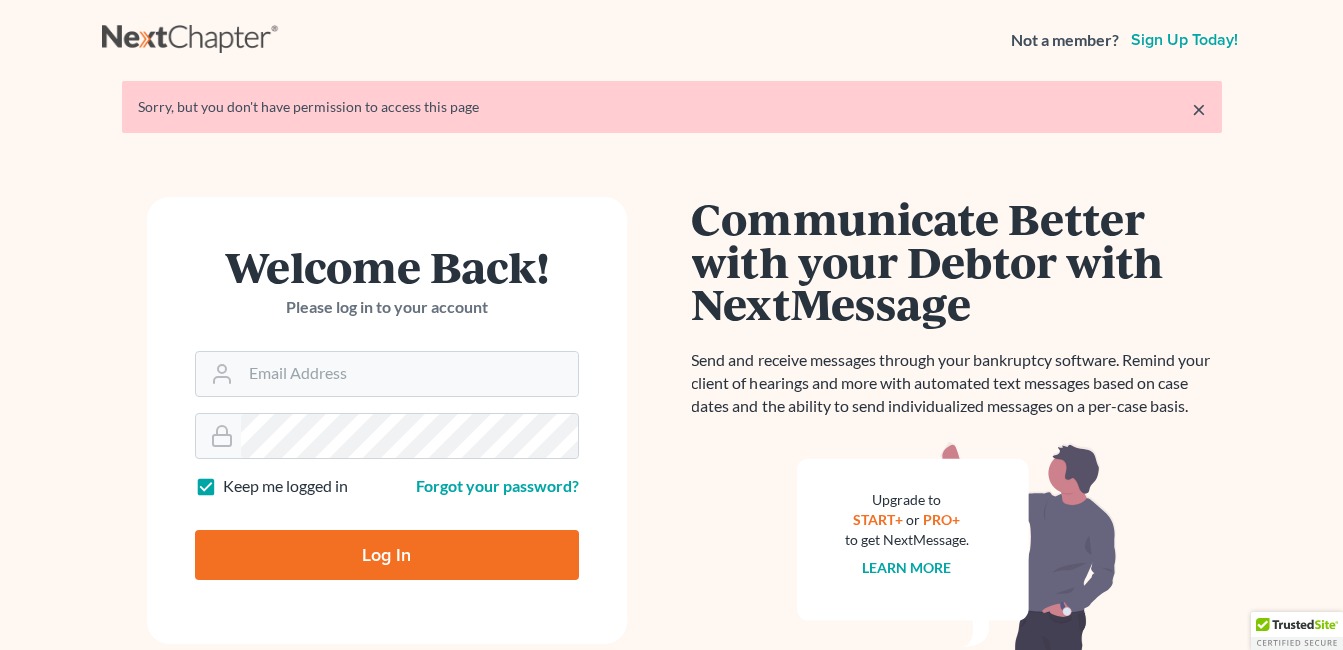 scroll, scrollTop: 0, scrollLeft: 0, axis: both 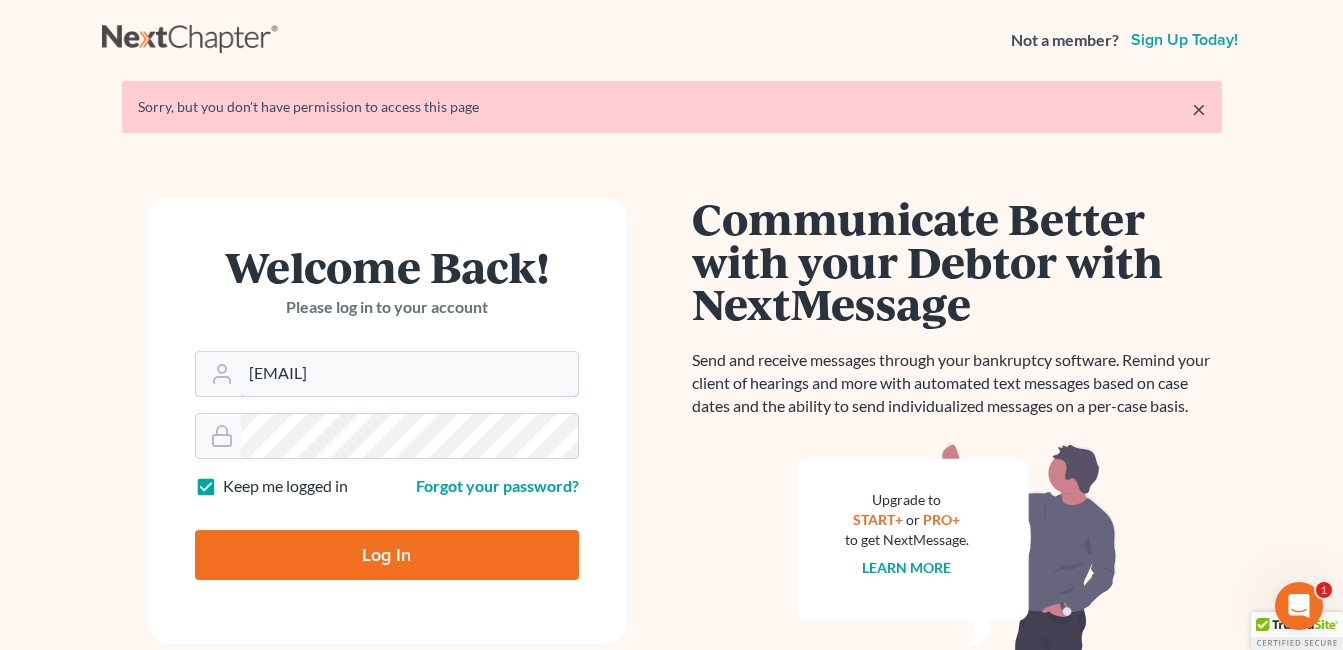 drag, startPoint x: 399, startPoint y: 371, endPoint x: 175, endPoint y: 369, distance: 224.00893 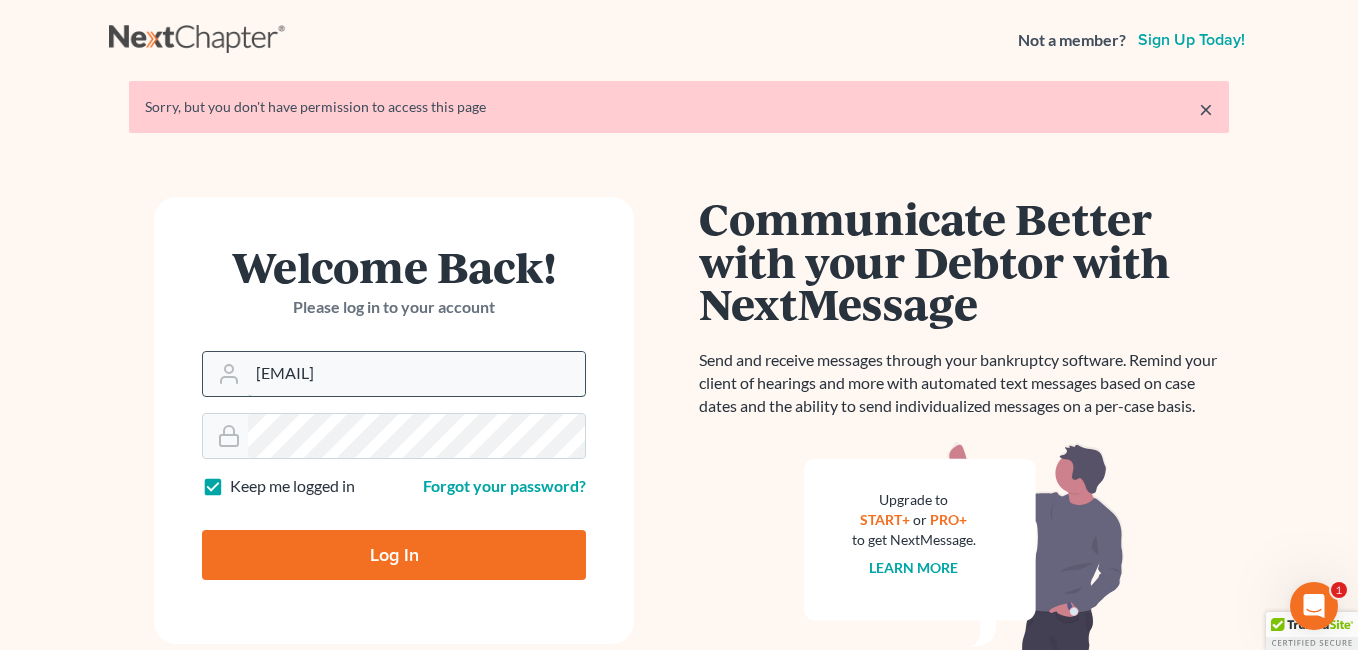 click on "danielle@fcwlegal.com" at bounding box center (416, 374) 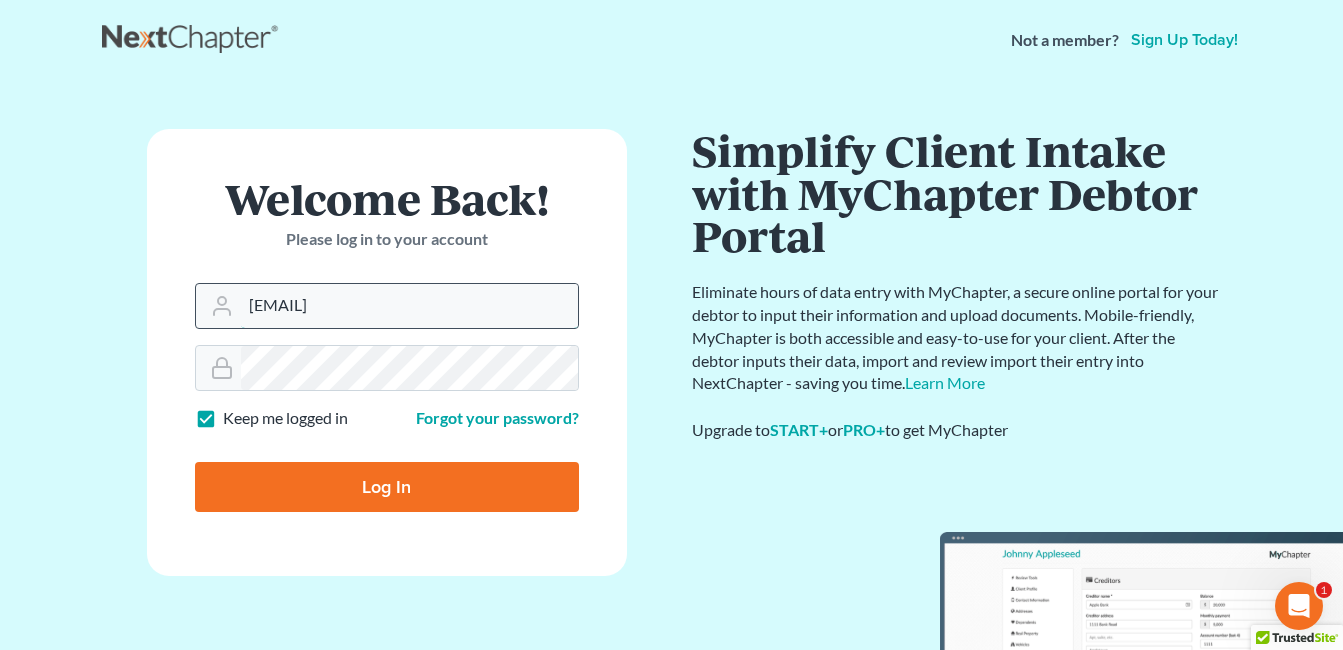 drag, startPoint x: 426, startPoint y: 307, endPoint x: 205, endPoint y: 311, distance: 221.0362 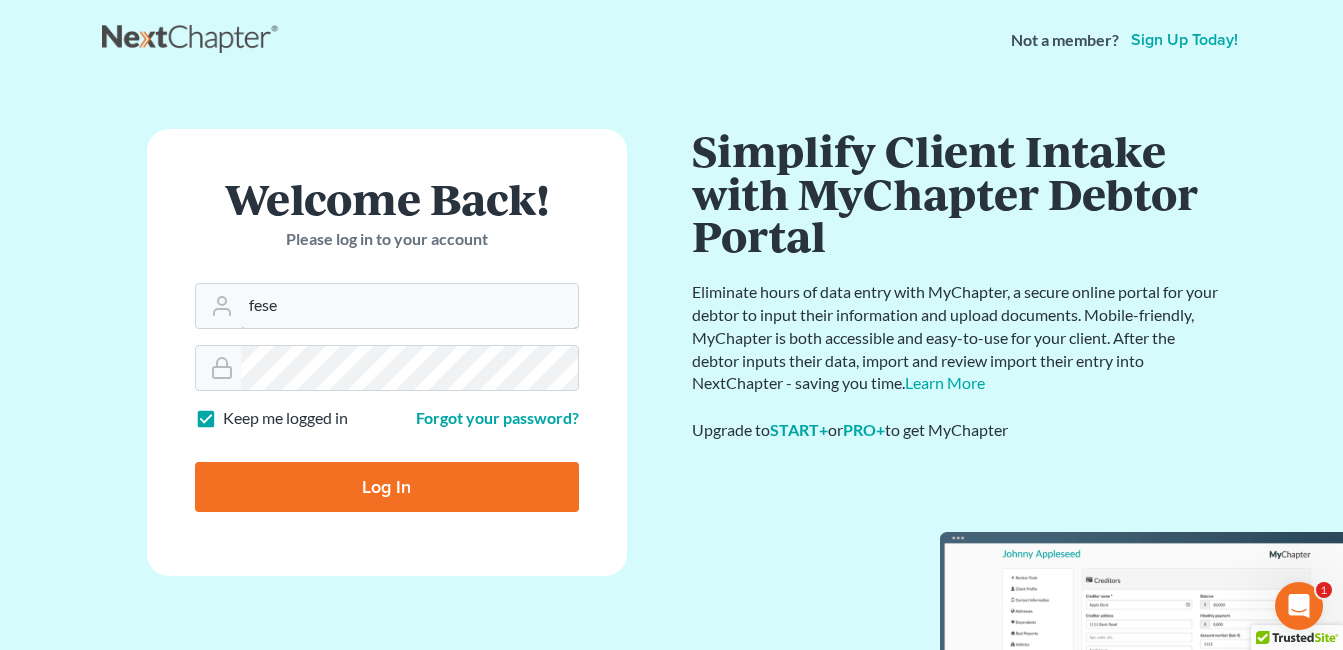 type on "fesenmyer_law@hotmail.com" 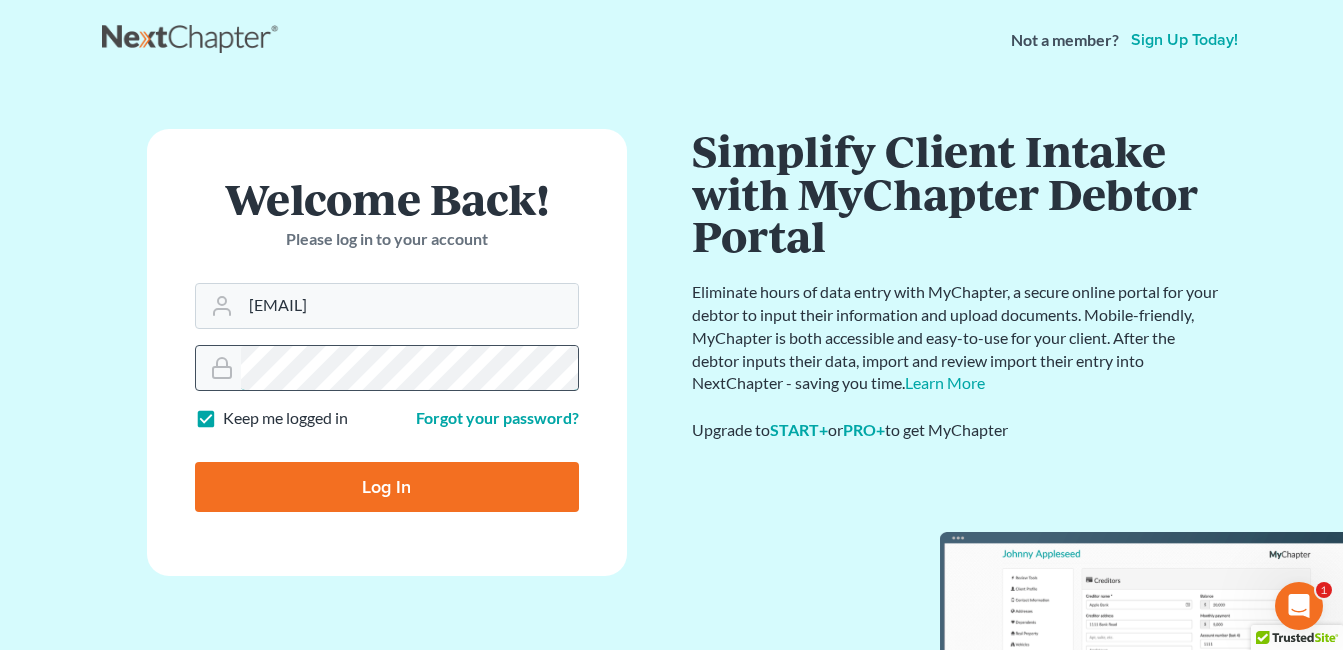 click at bounding box center (387, 368) 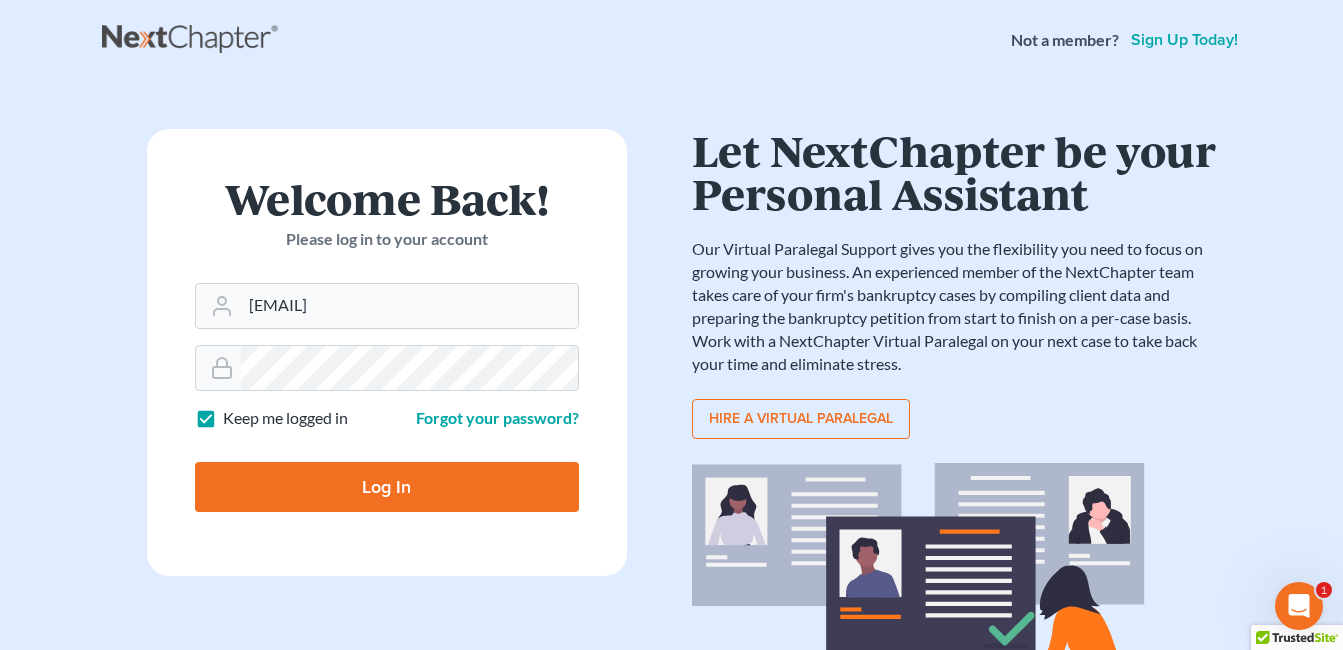 click on "Log In" at bounding box center (387, 487) 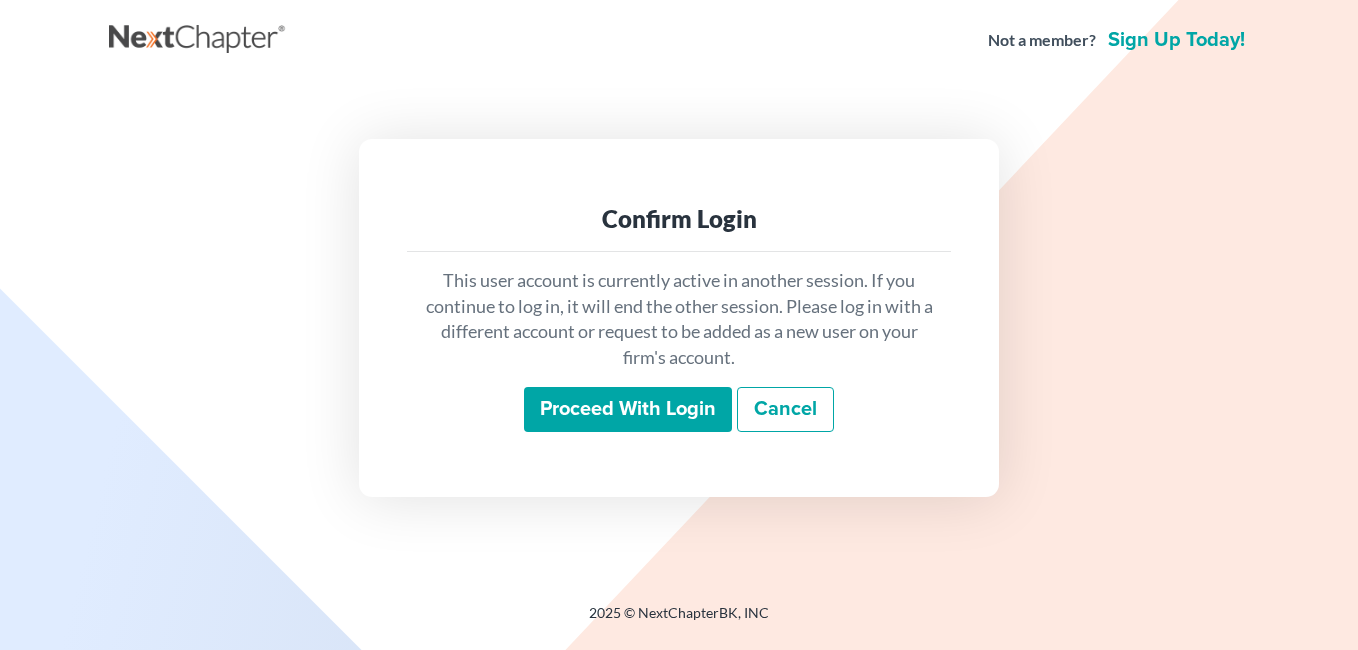 scroll, scrollTop: 0, scrollLeft: 0, axis: both 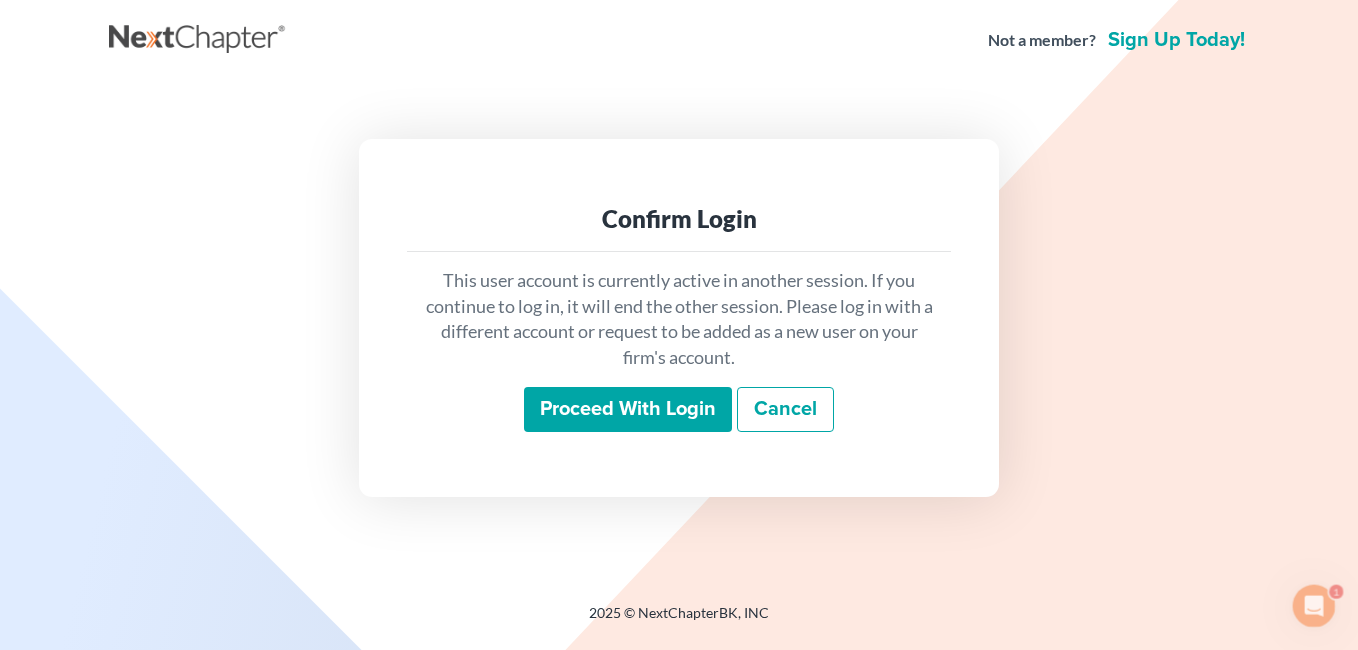 click on "Proceed with login" at bounding box center [628, 410] 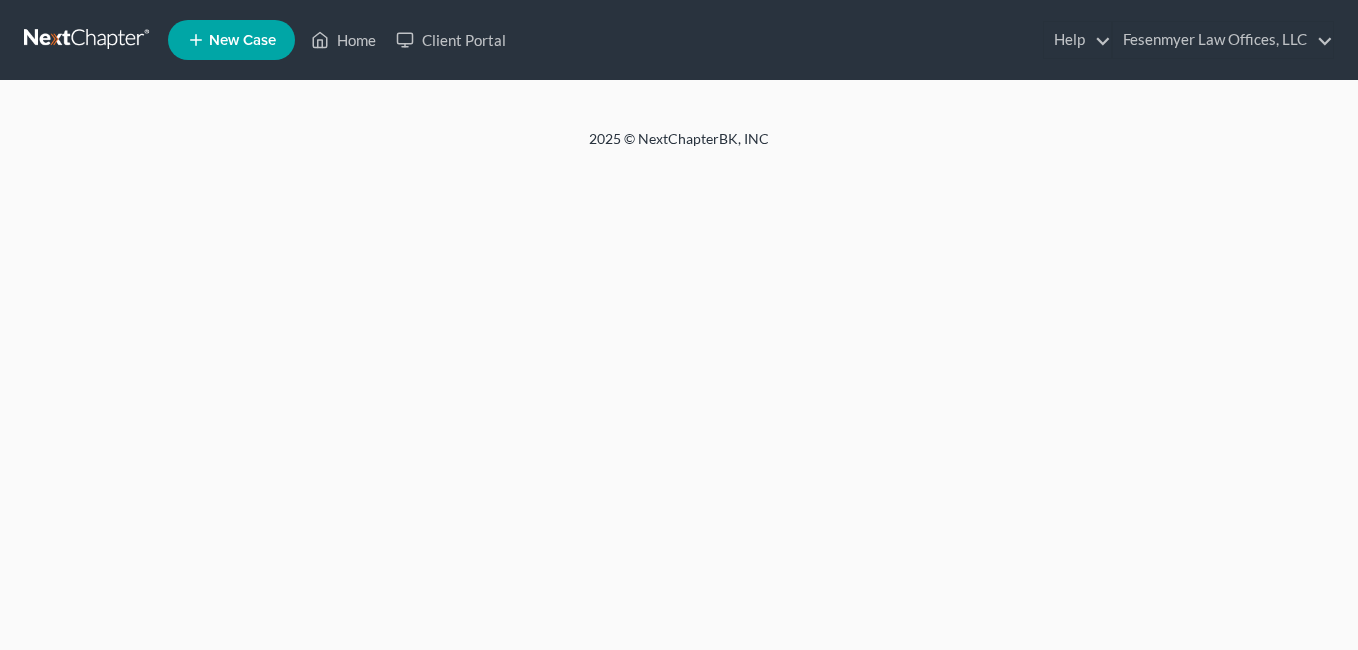 scroll, scrollTop: 0, scrollLeft: 0, axis: both 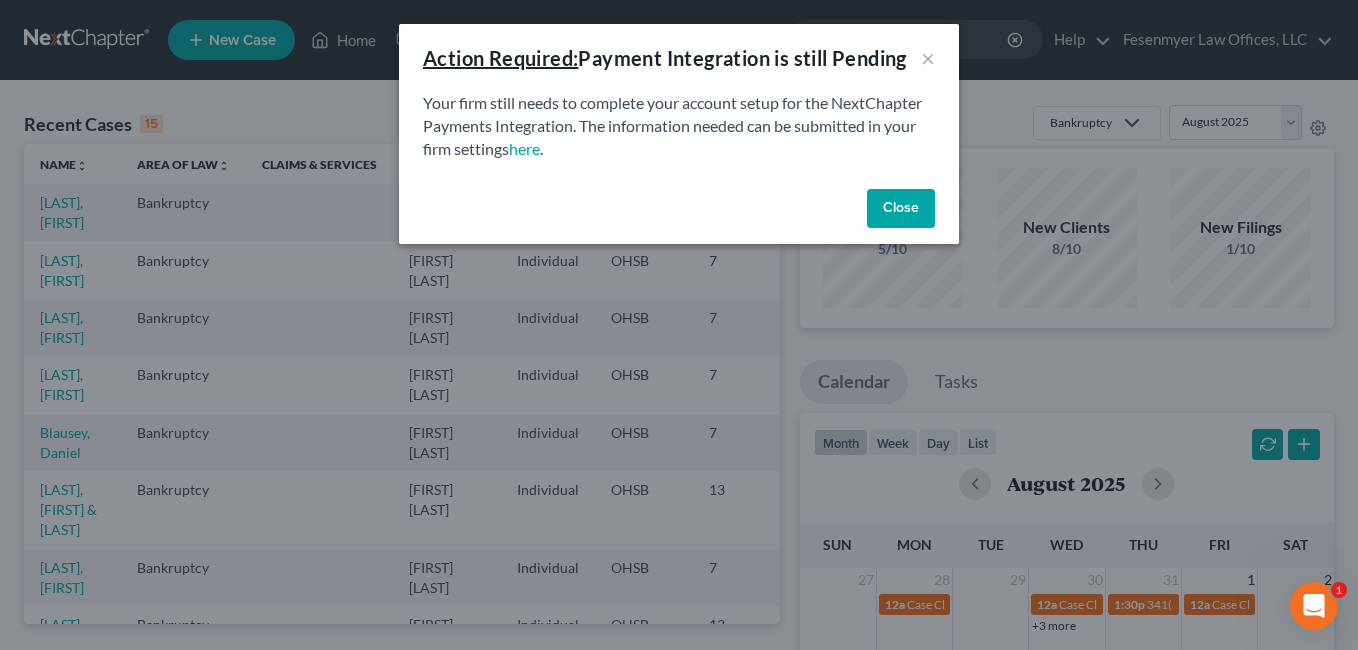 click on "Close" at bounding box center [901, 209] 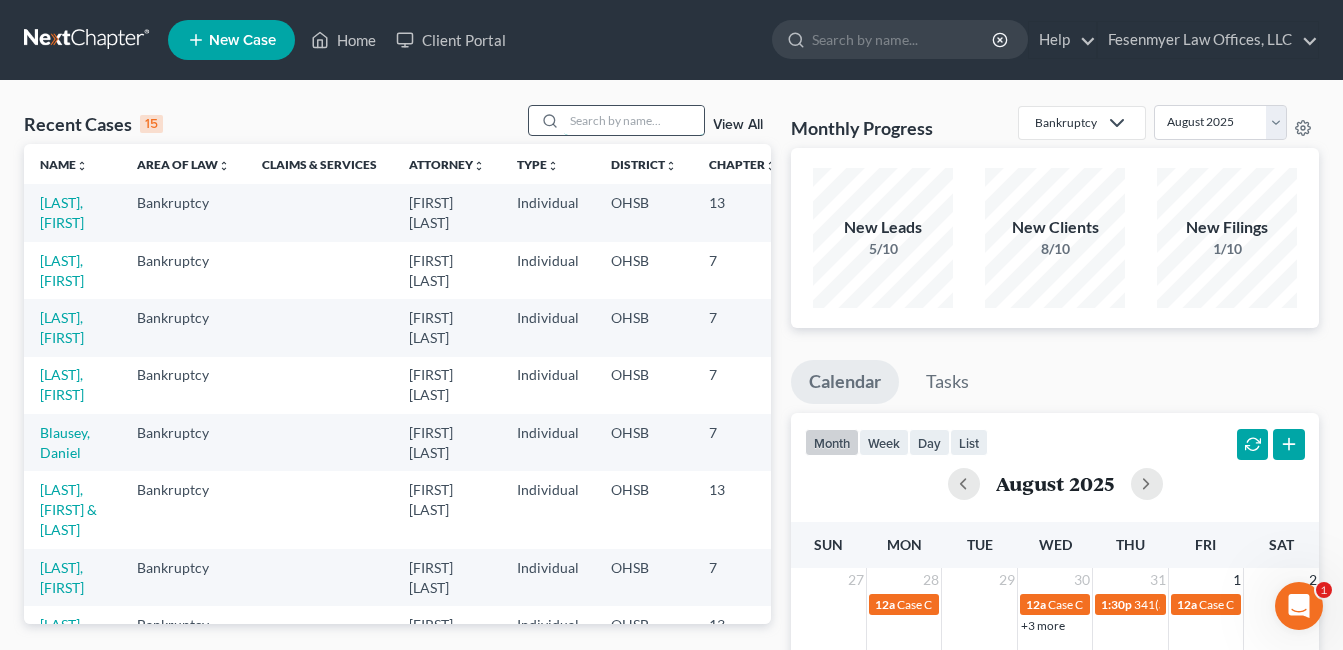 click at bounding box center [634, 120] 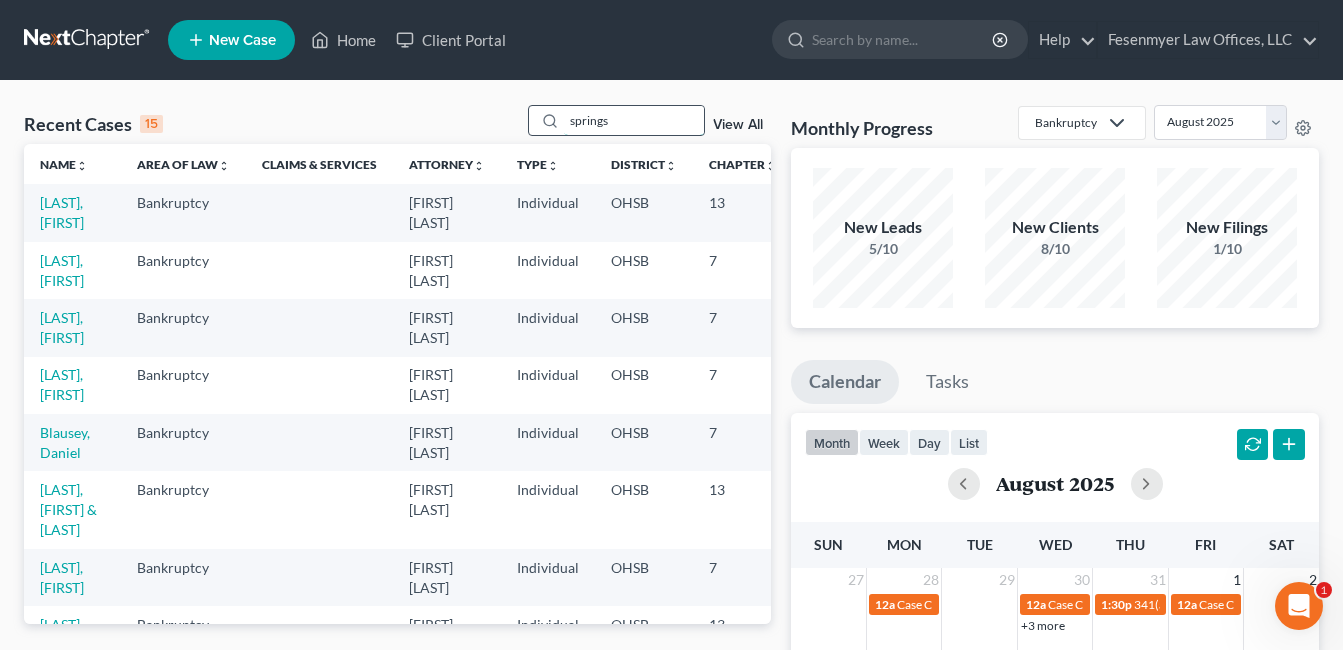 type on "springs" 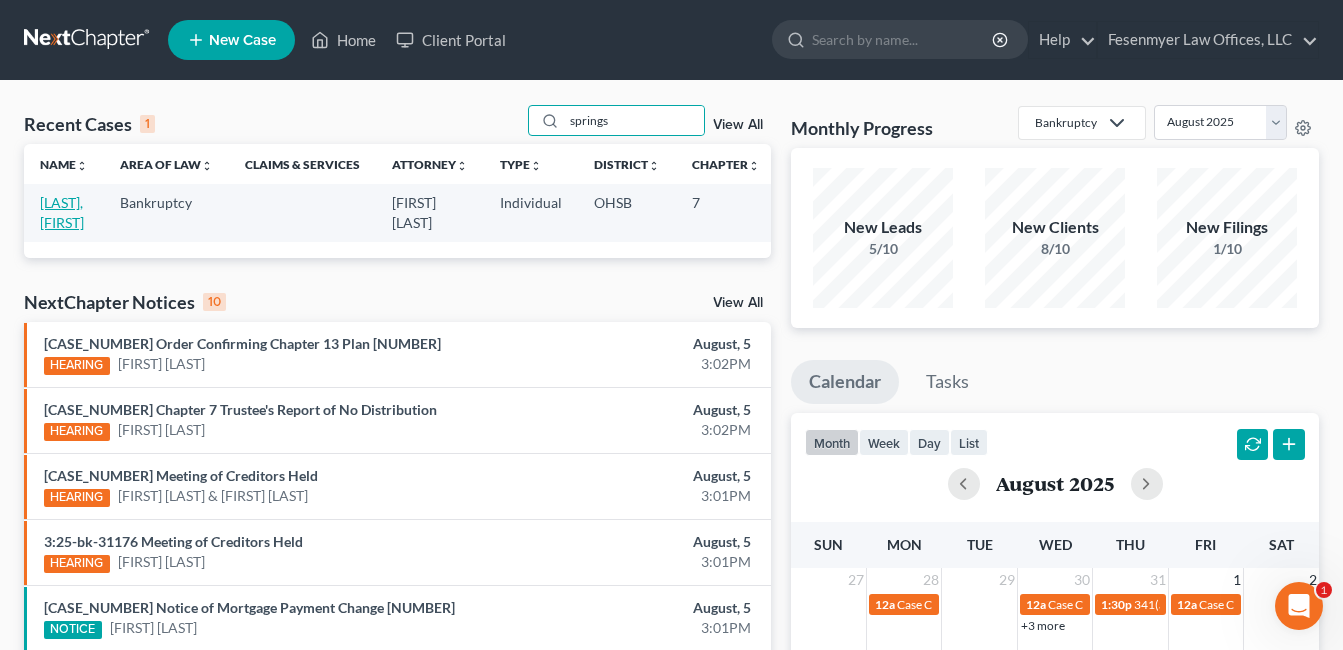 click on "[LAST], [FIRST]" at bounding box center (62, 212) 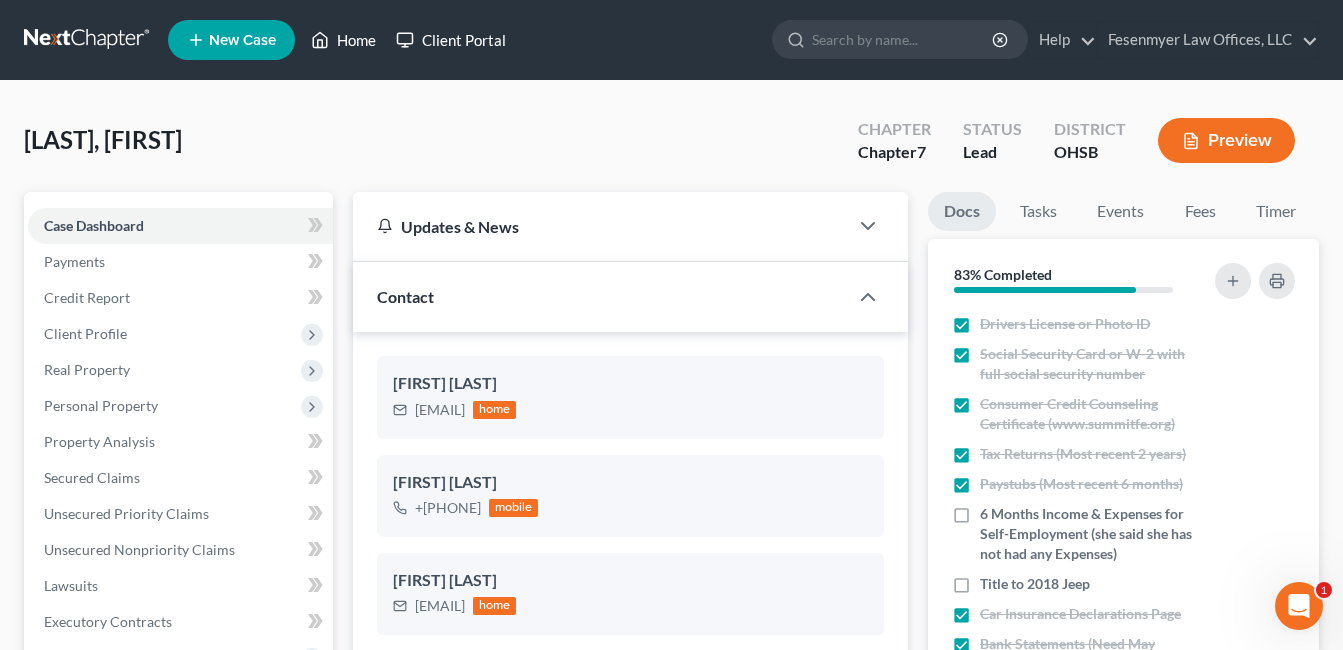 drag, startPoint x: 362, startPoint y: 38, endPoint x: 406, endPoint y: 46, distance: 44.72136 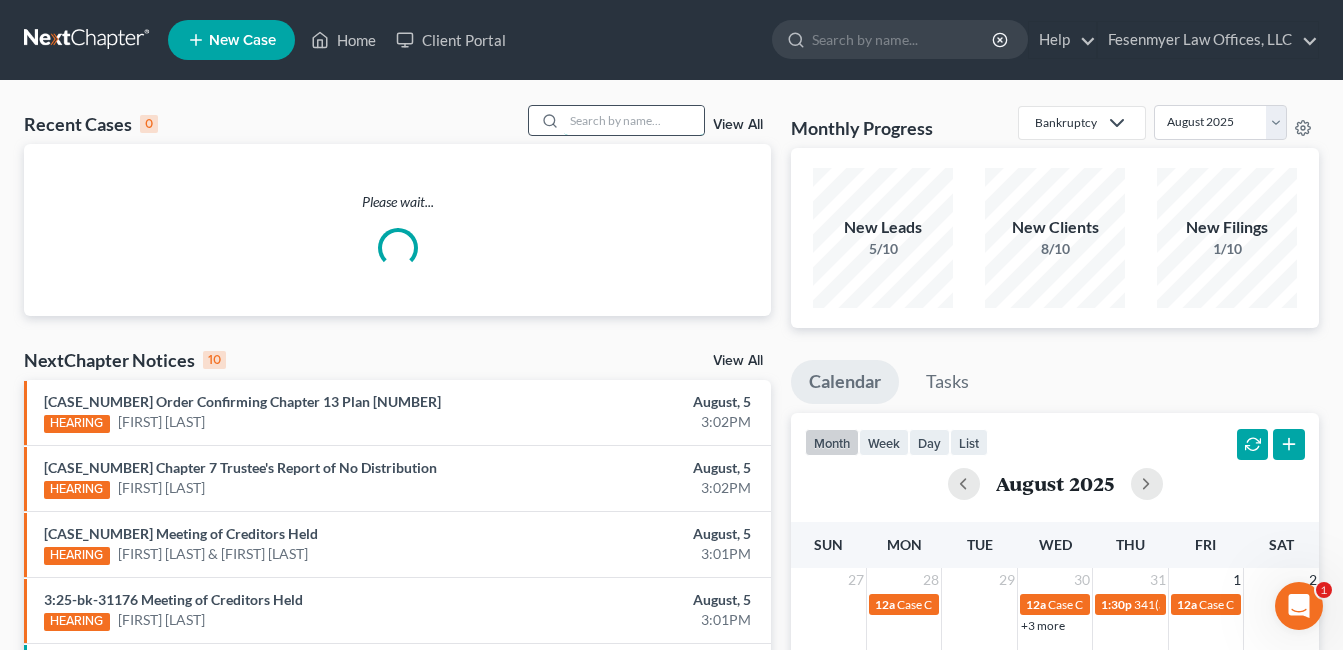 click at bounding box center [634, 120] 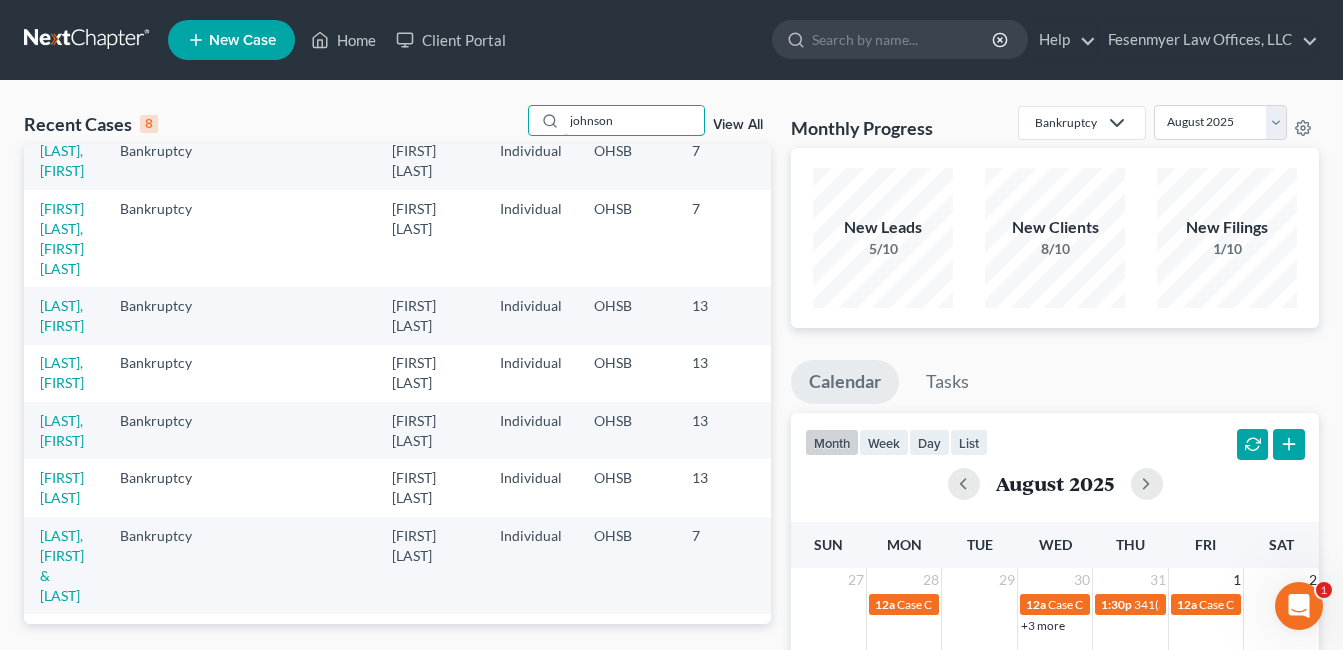scroll, scrollTop: 90, scrollLeft: 0, axis: vertical 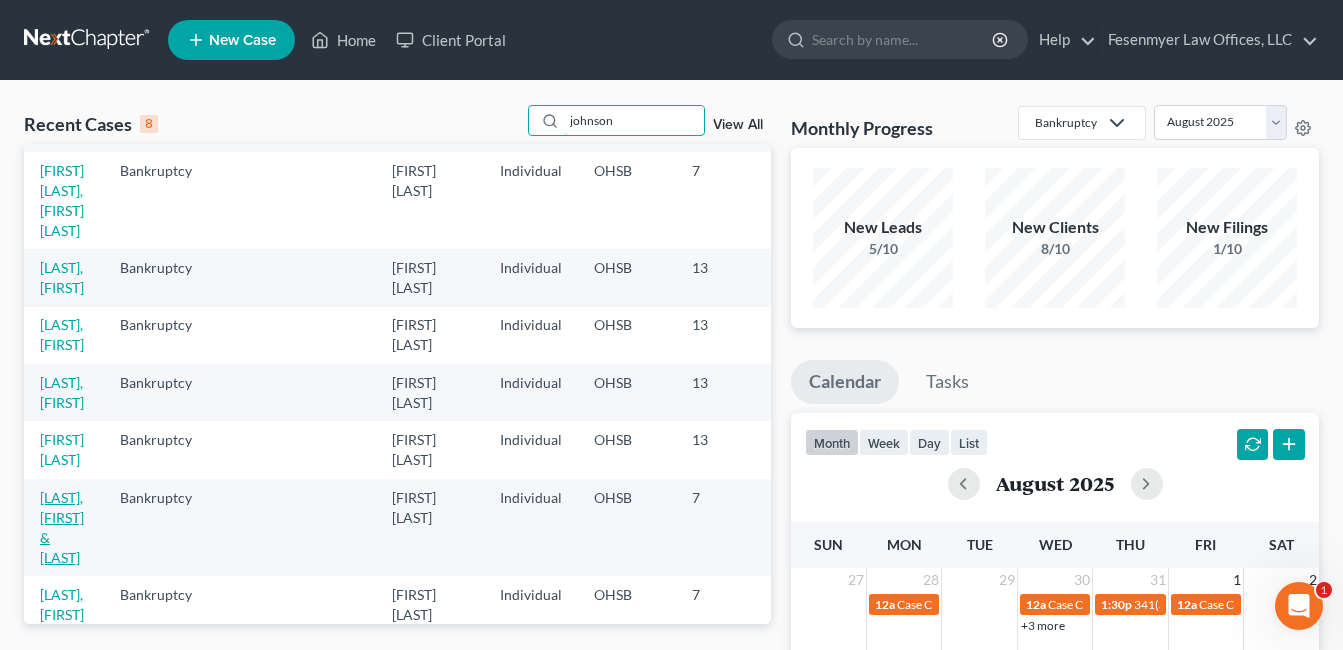 type on "johnson" 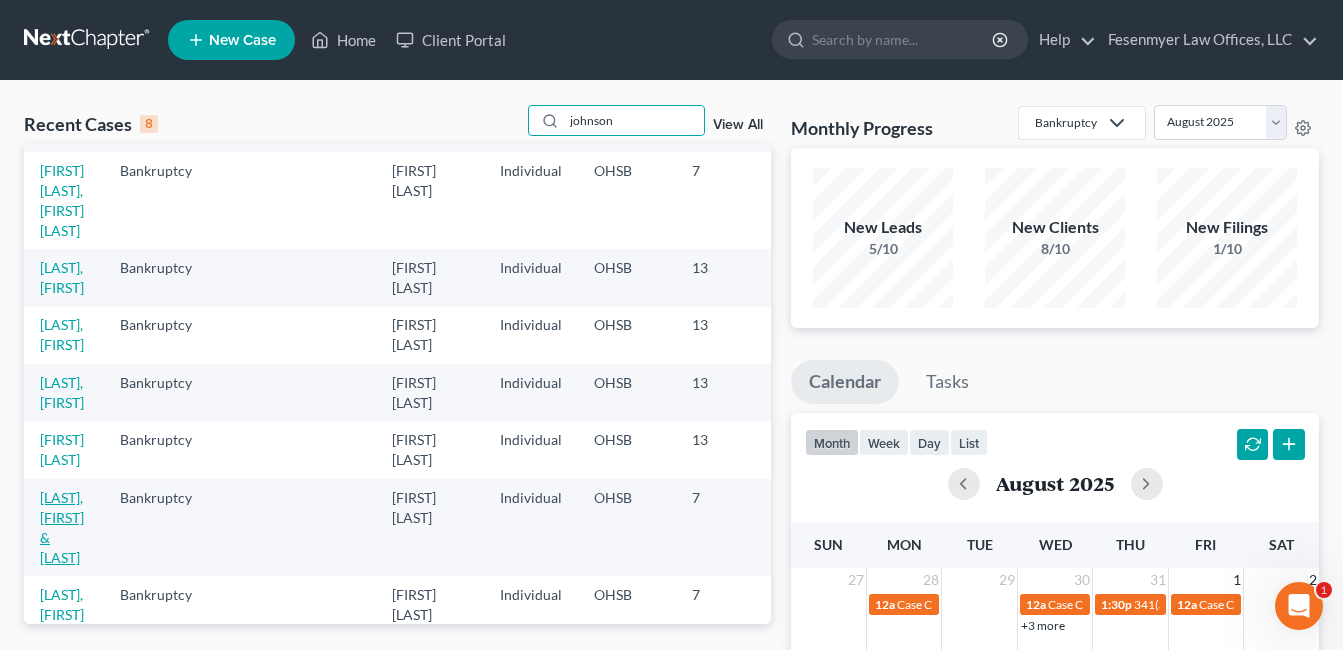 click on "[LAST], [FIRST] & [LAST]" at bounding box center (62, 527) 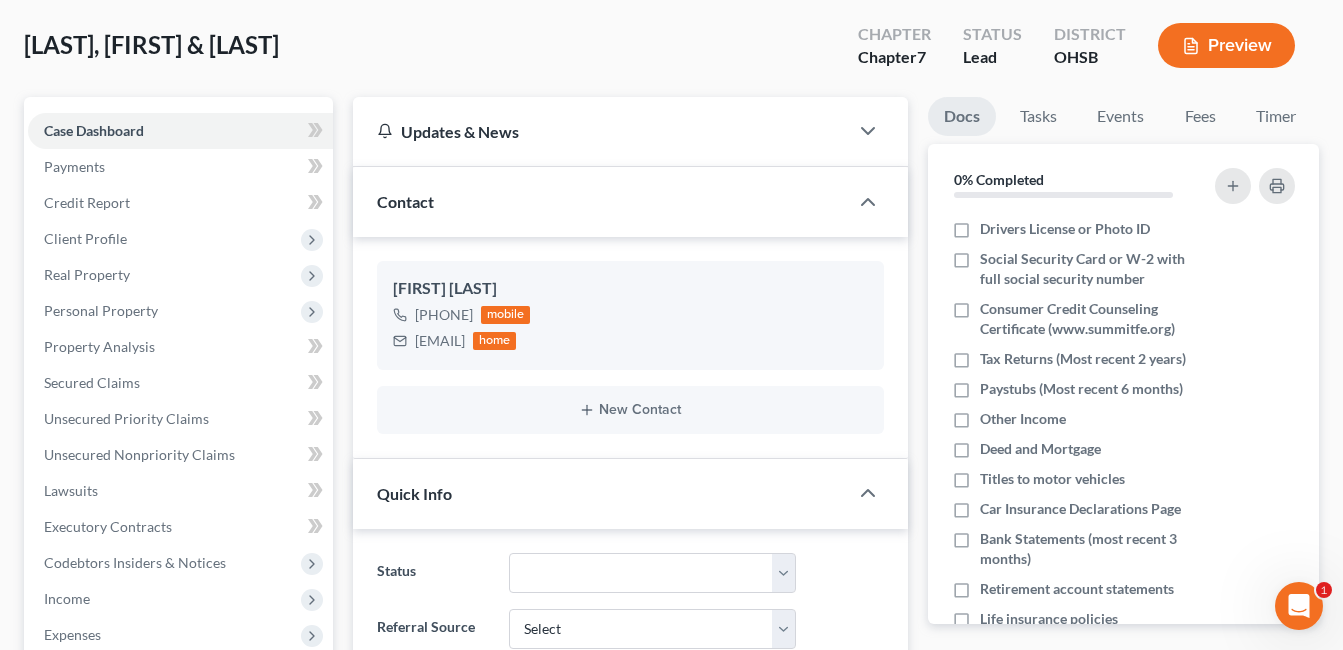 scroll, scrollTop: 600, scrollLeft: 0, axis: vertical 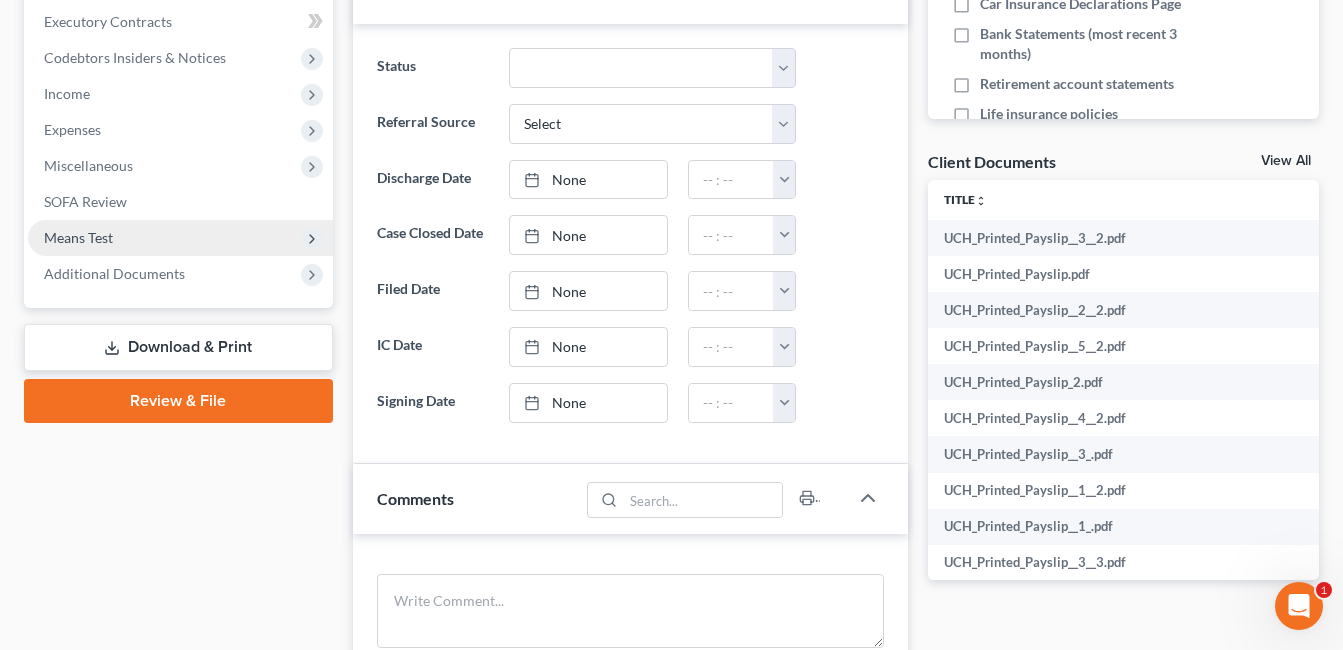 click on "Means Test" at bounding box center (180, 238) 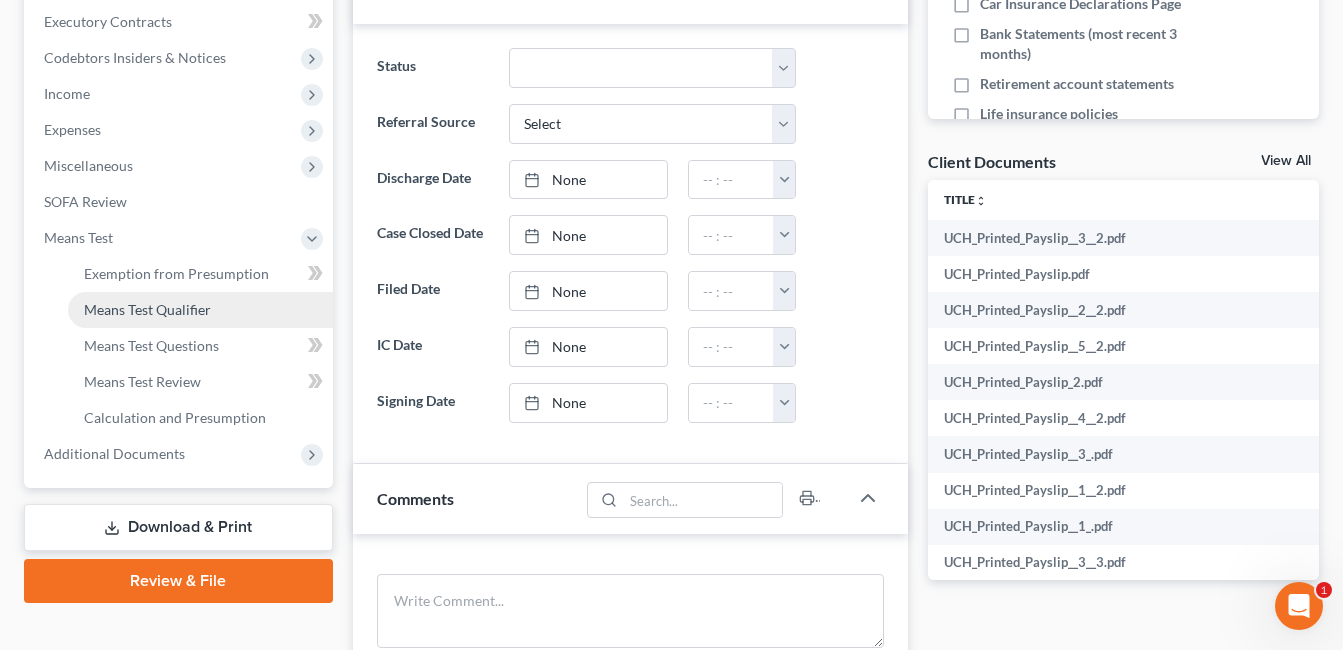 click on "Means Test Qualifier" at bounding box center [147, 309] 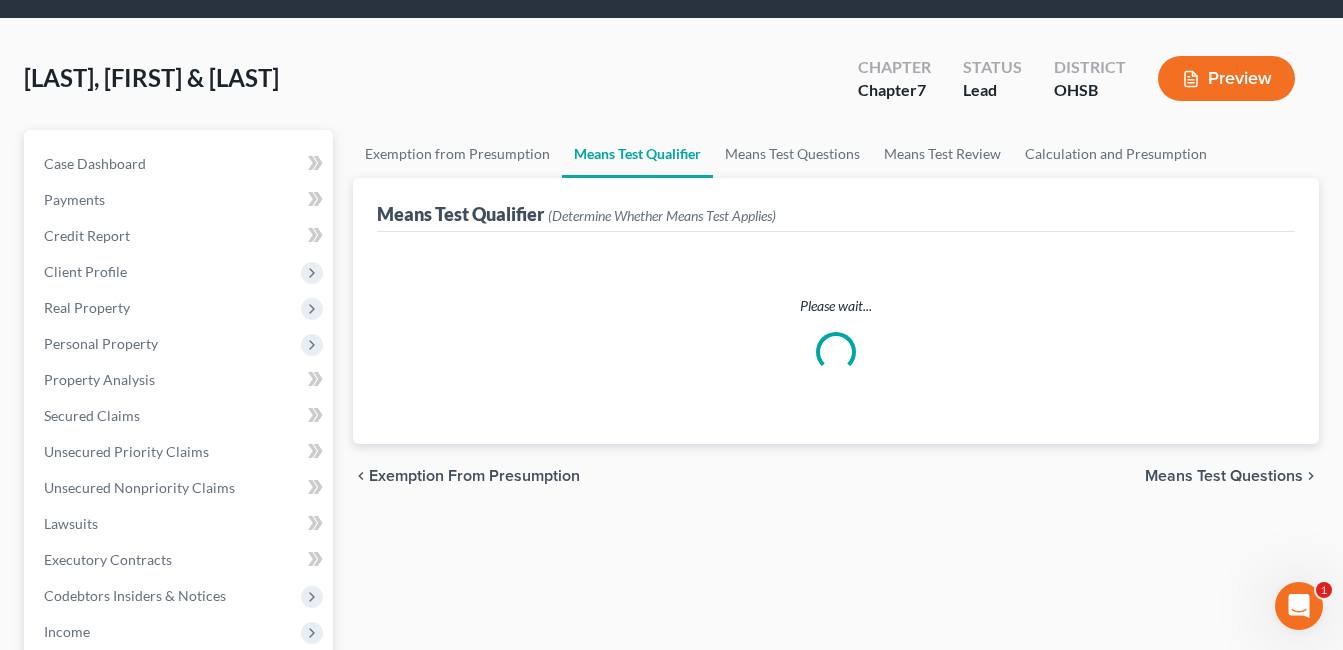scroll, scrollTop: 0, scrollLeft: 0, axis: both 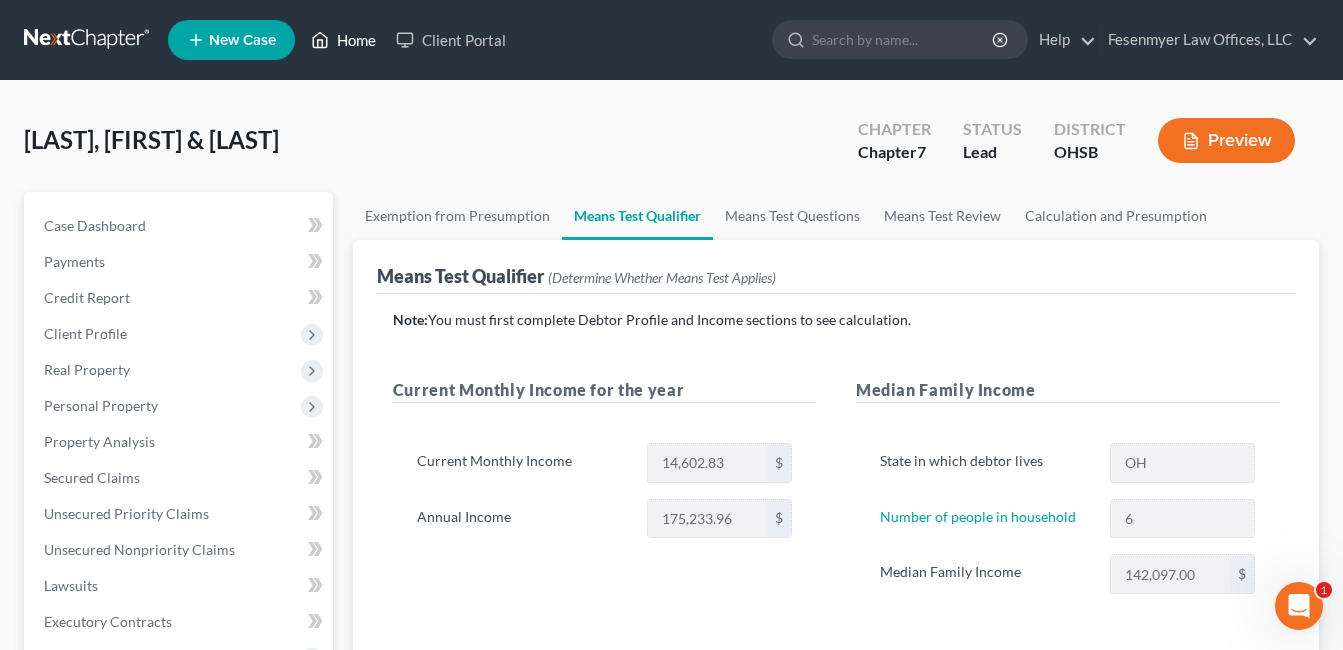 click on "Home" at bounding box center [343, 40] 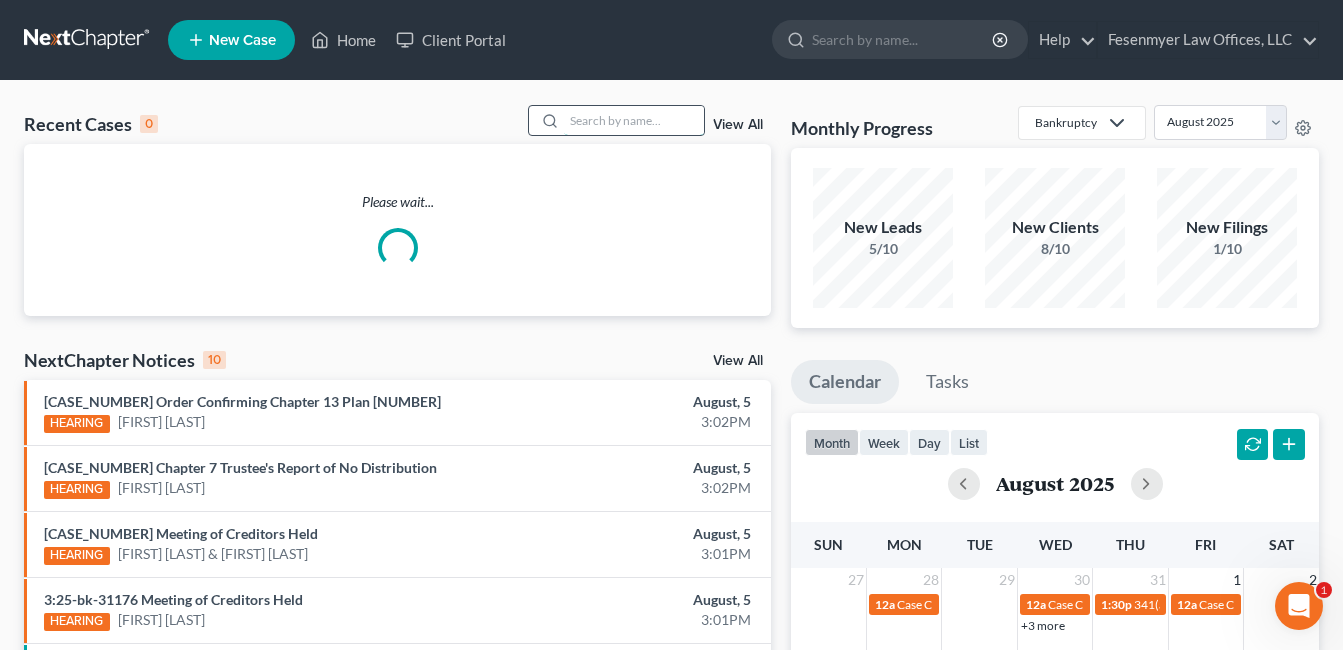 click at bounding box center (634, 120) 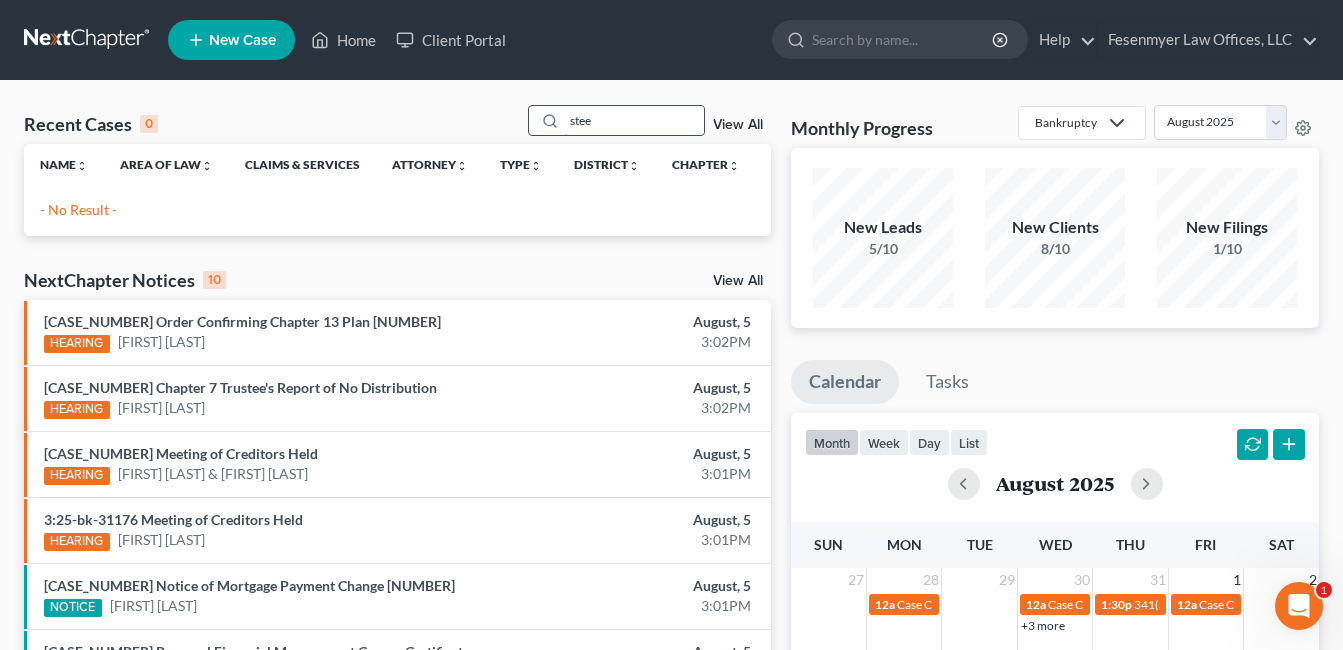 click on "stee" at bounding box center [634, 120] 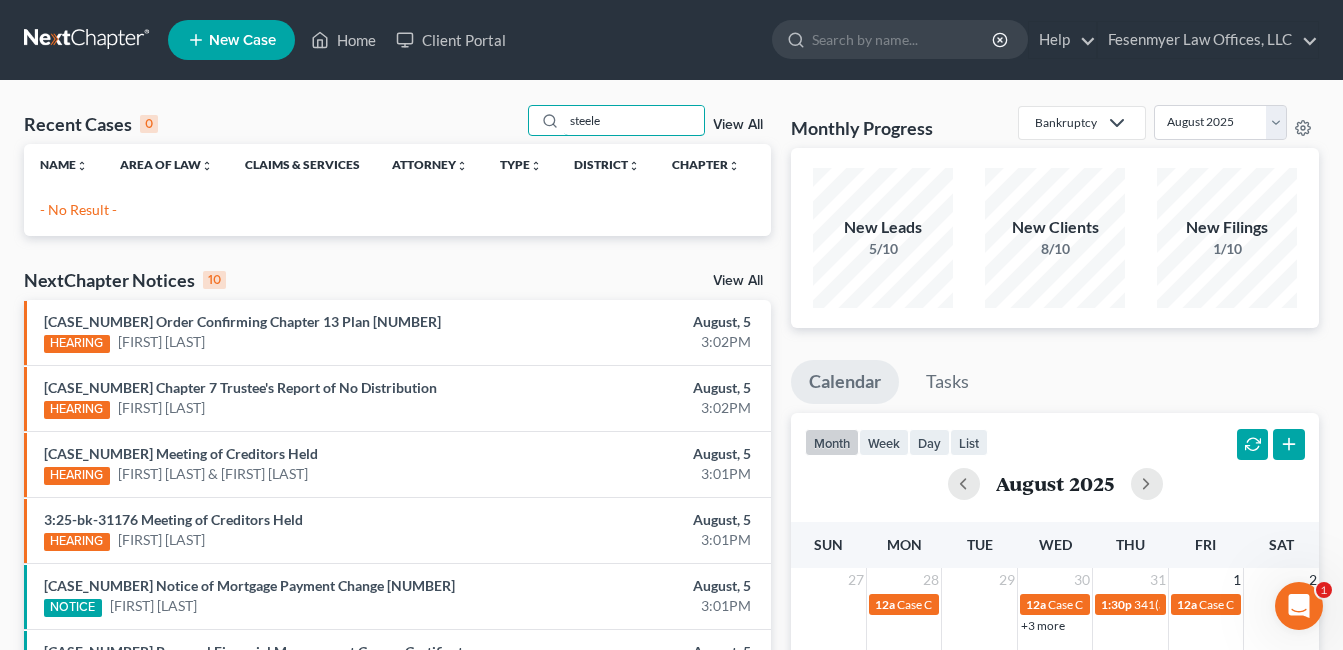 drag, startPoint x: 613, startPoint y: 122, endPoint x: 523, endPoint y: 126, distance: 90.088844 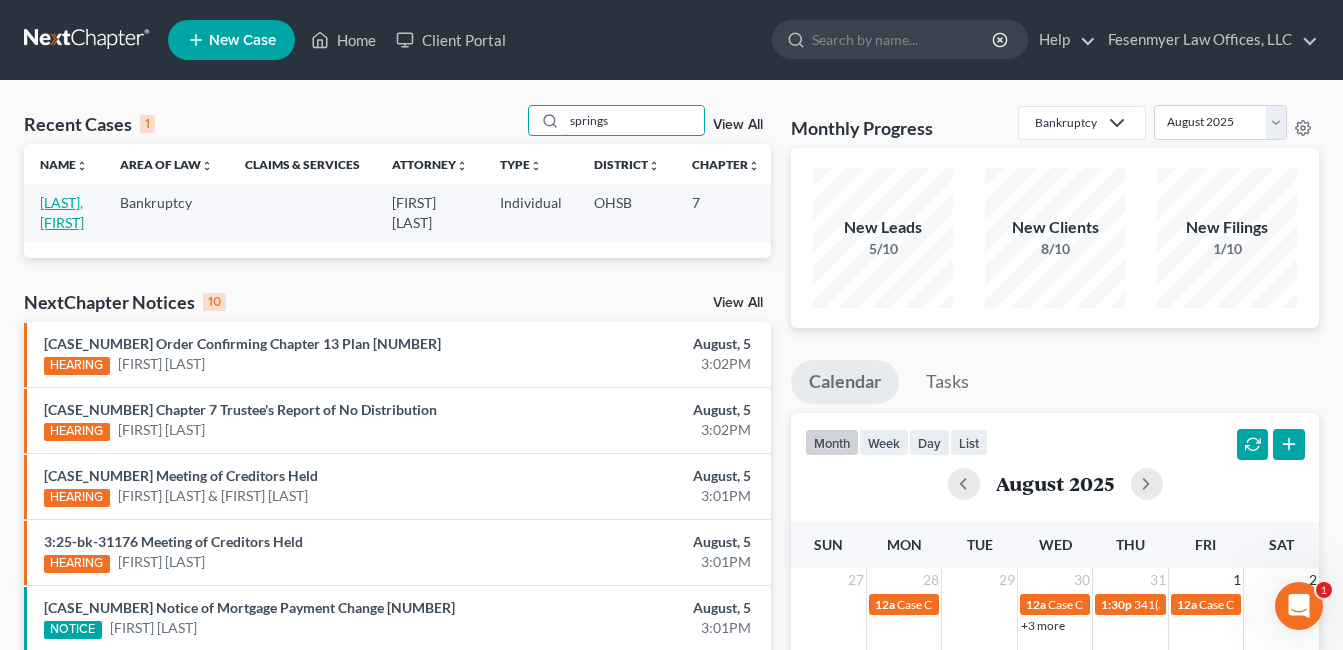type on "springs" 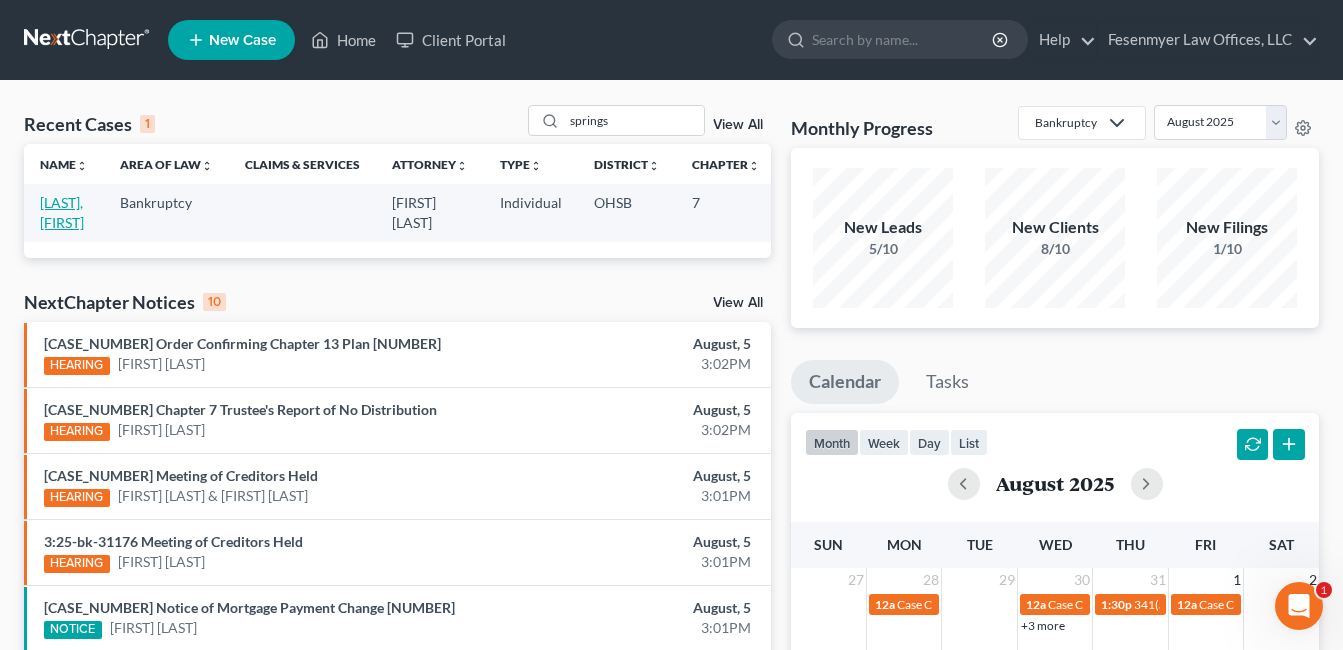 click on "[LAST], [FIRST]" at bounding box center [62, 212] 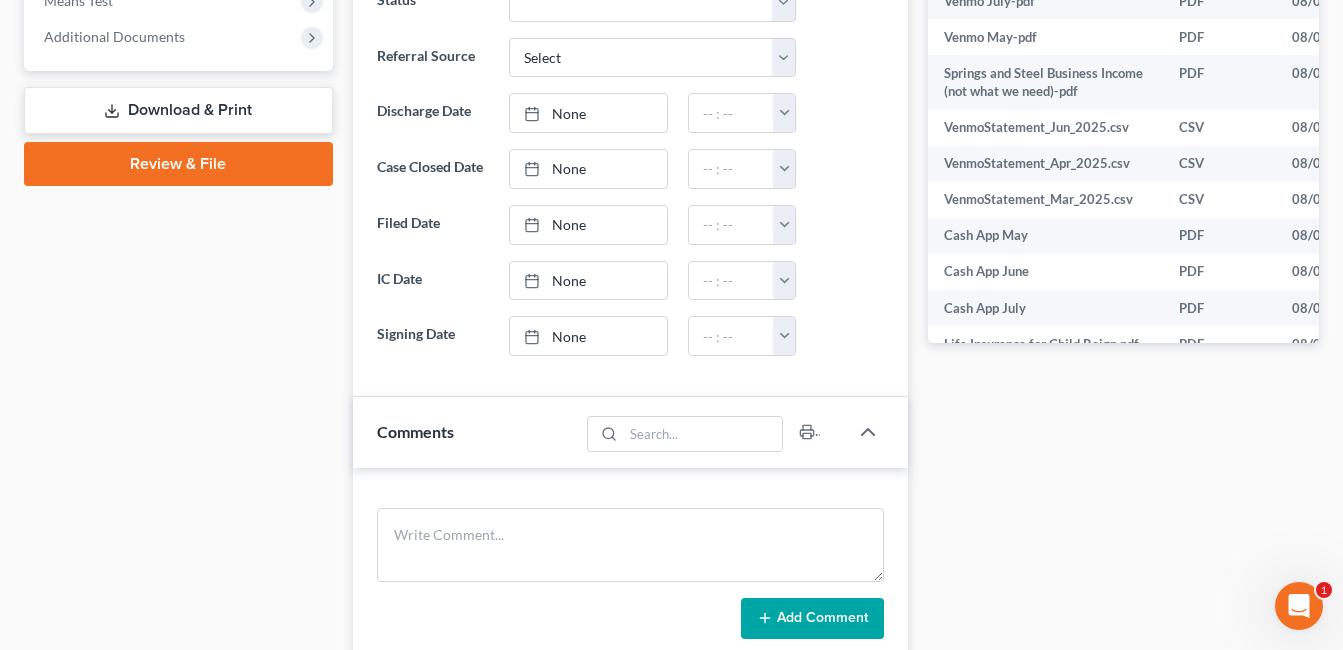 scroll, scrollTop: 600, scrollLeft: 0, axis: vertical 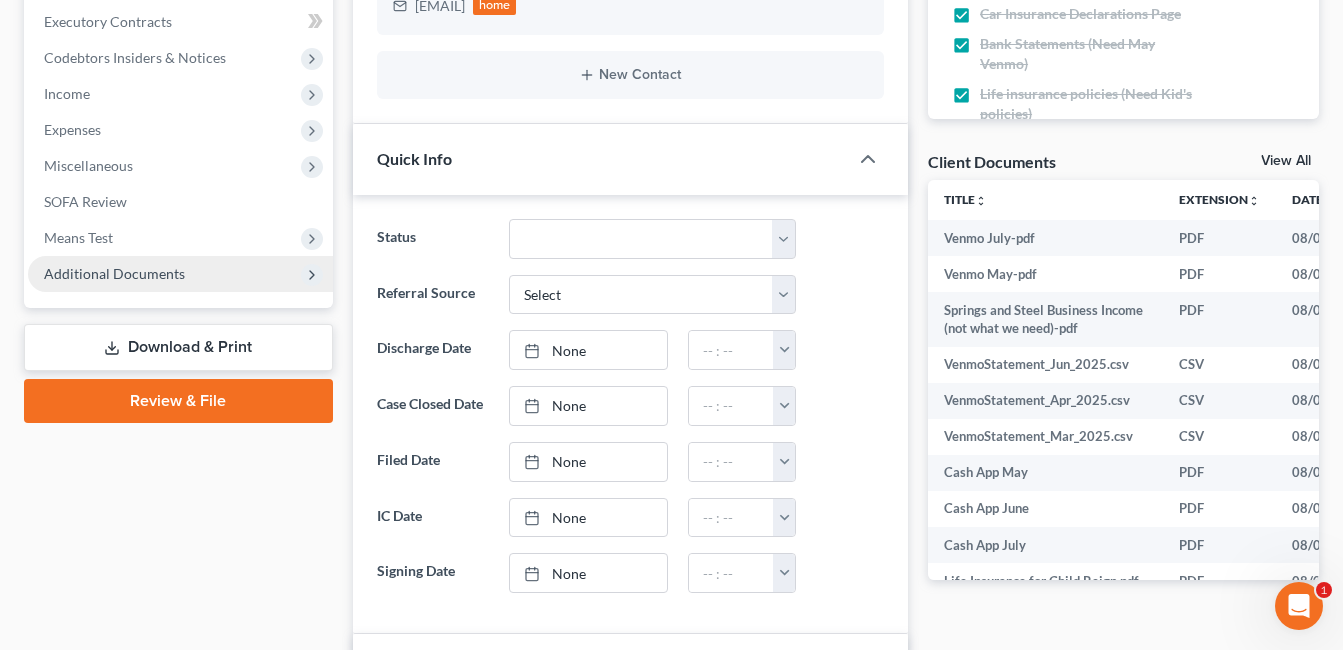 click on "Additional Documents" at bounding box center [114, 273] 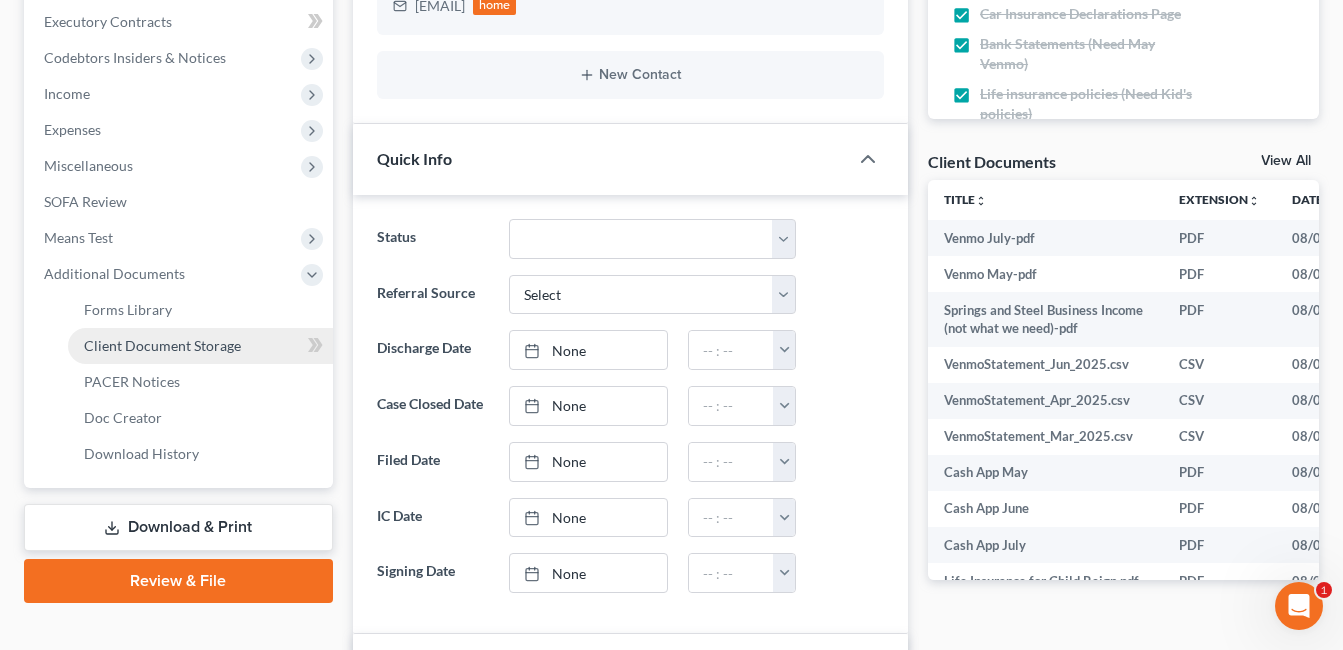 click on "Client Document Storage" at bounding box center [200, 346] 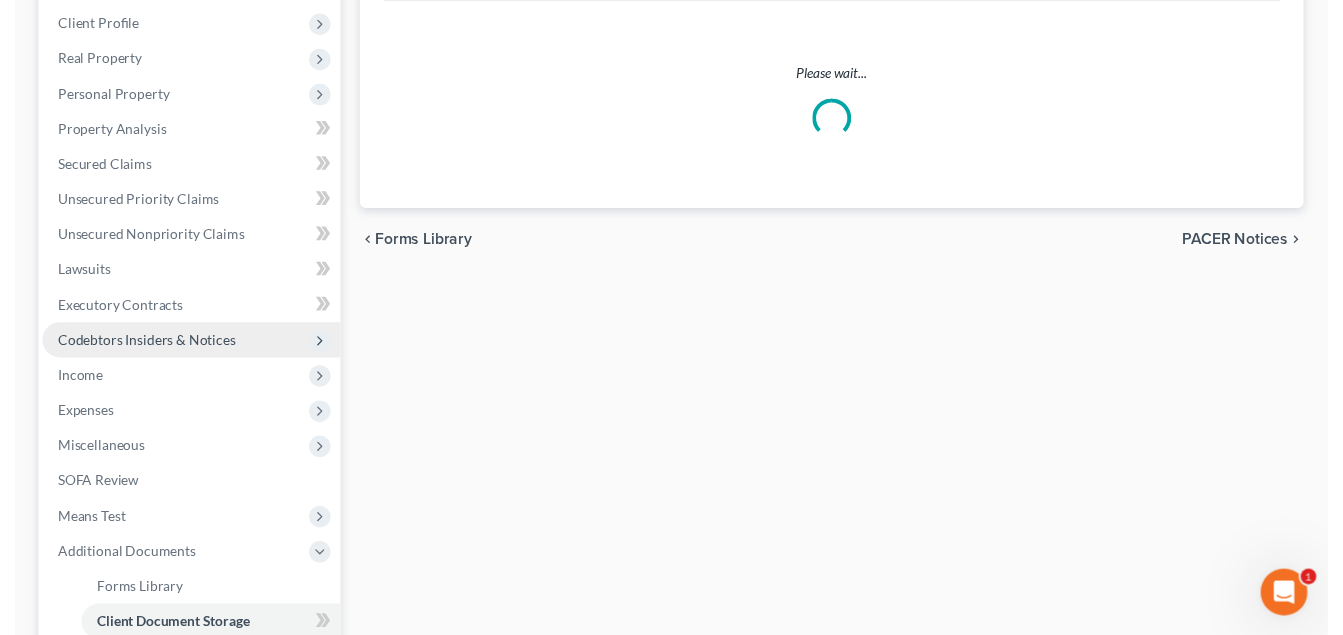 scroll, scrollTop: 0, scrollLeft: 0, axis: both 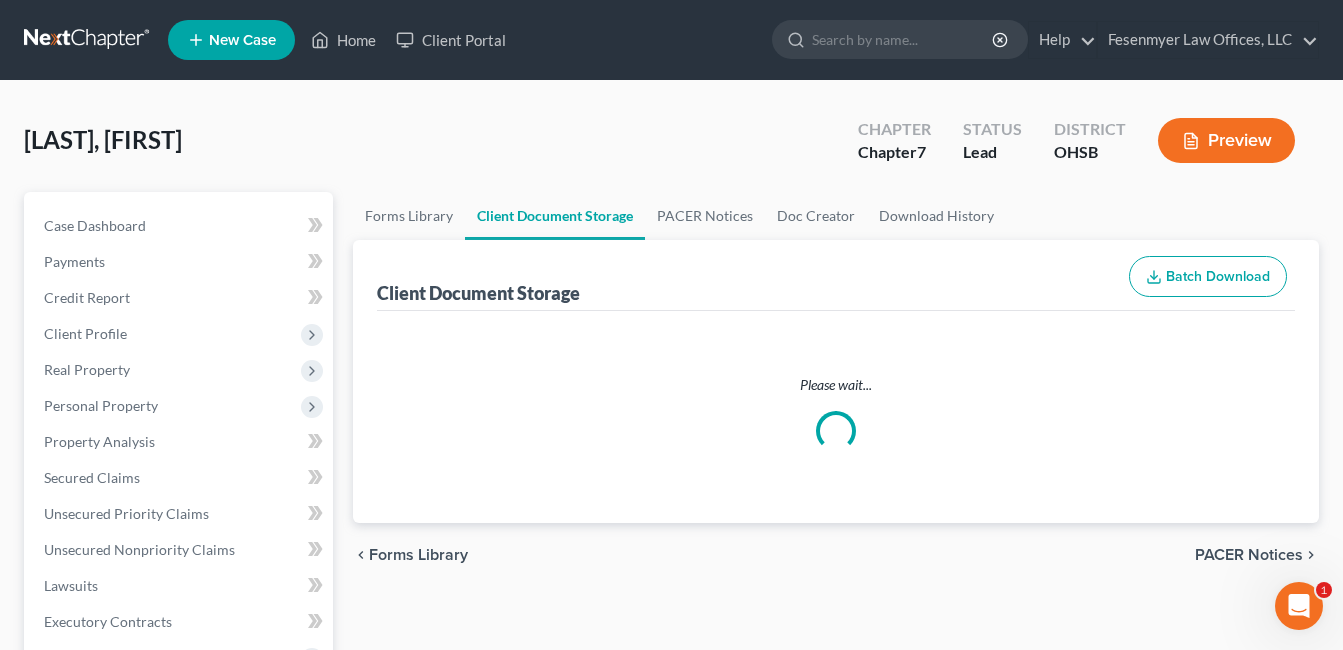 select on "7" 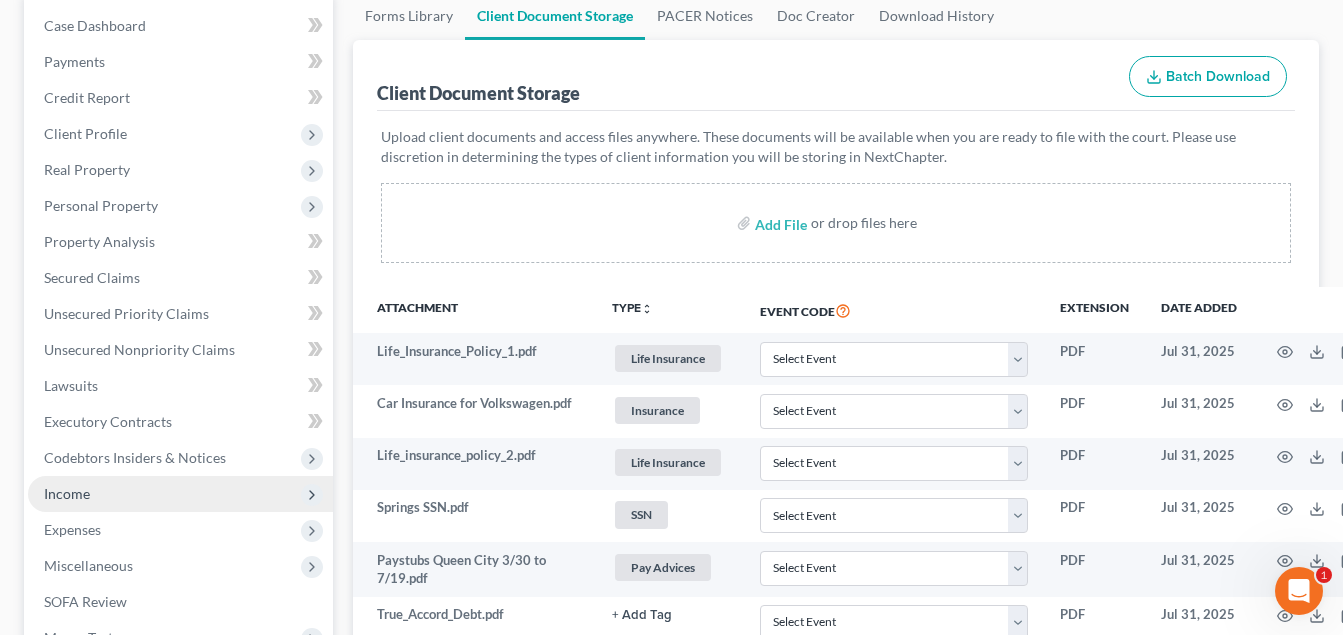 scroll, scrollTop: 600, scrollLeft: 0, axis: vertical 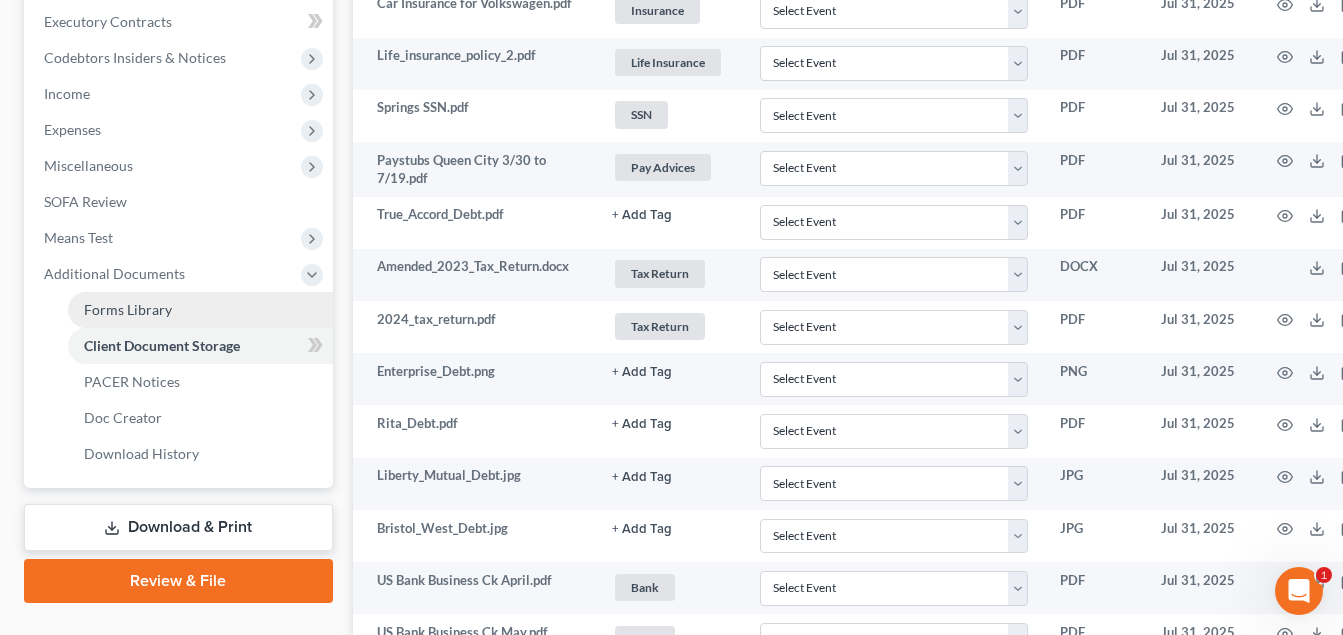 click on "Forms Library" at bounding box center (128, 309) 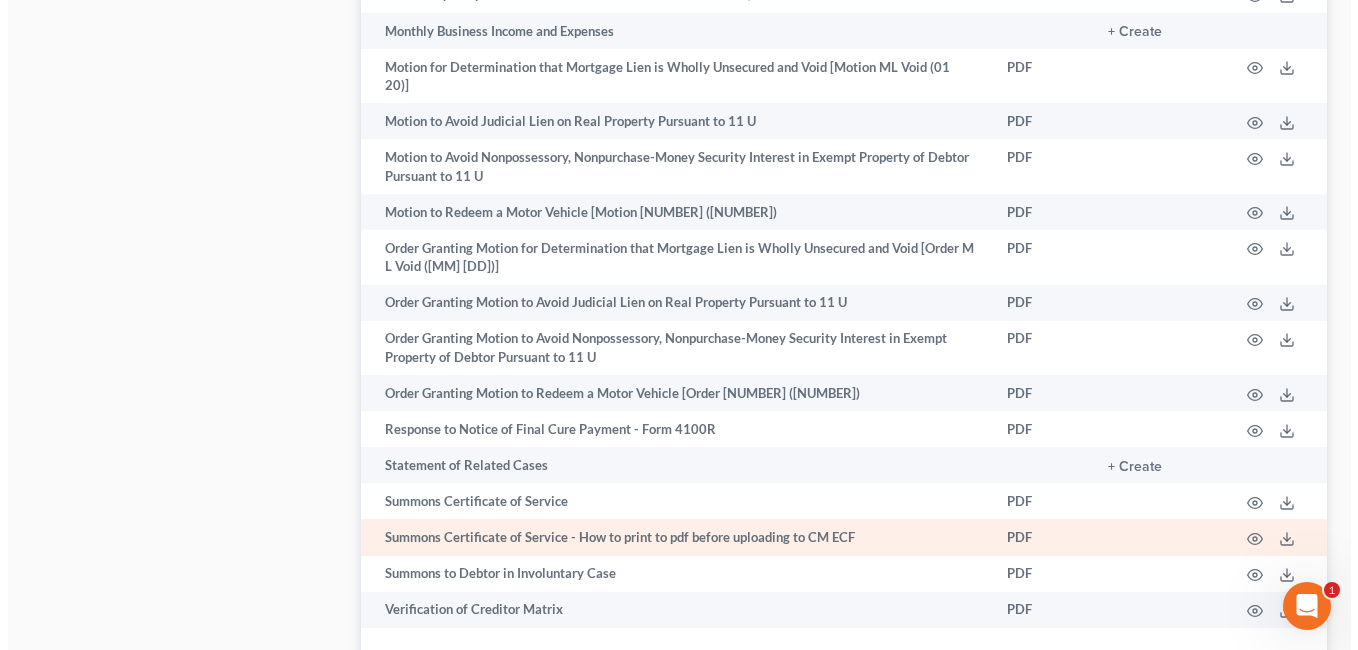 scroll, scrollTop: 1300, scrollLeft: 0, axis: vertical 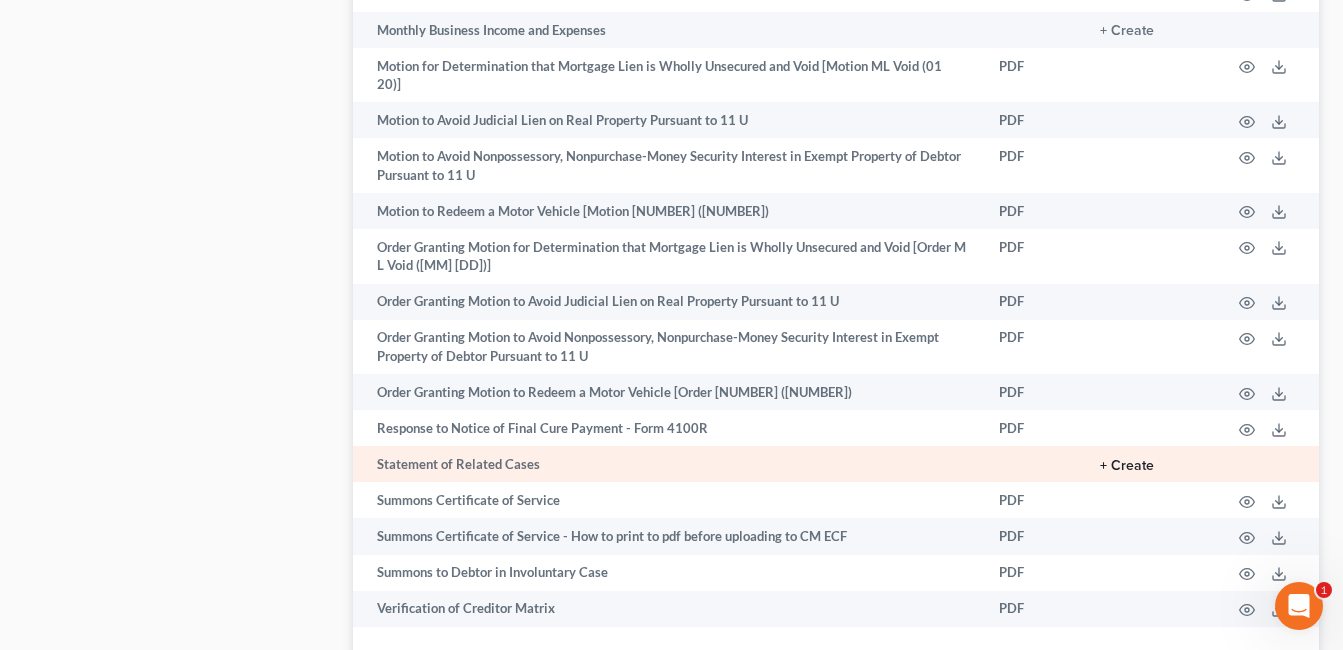 click on "+ Create" at bounding box center [1127, 466] 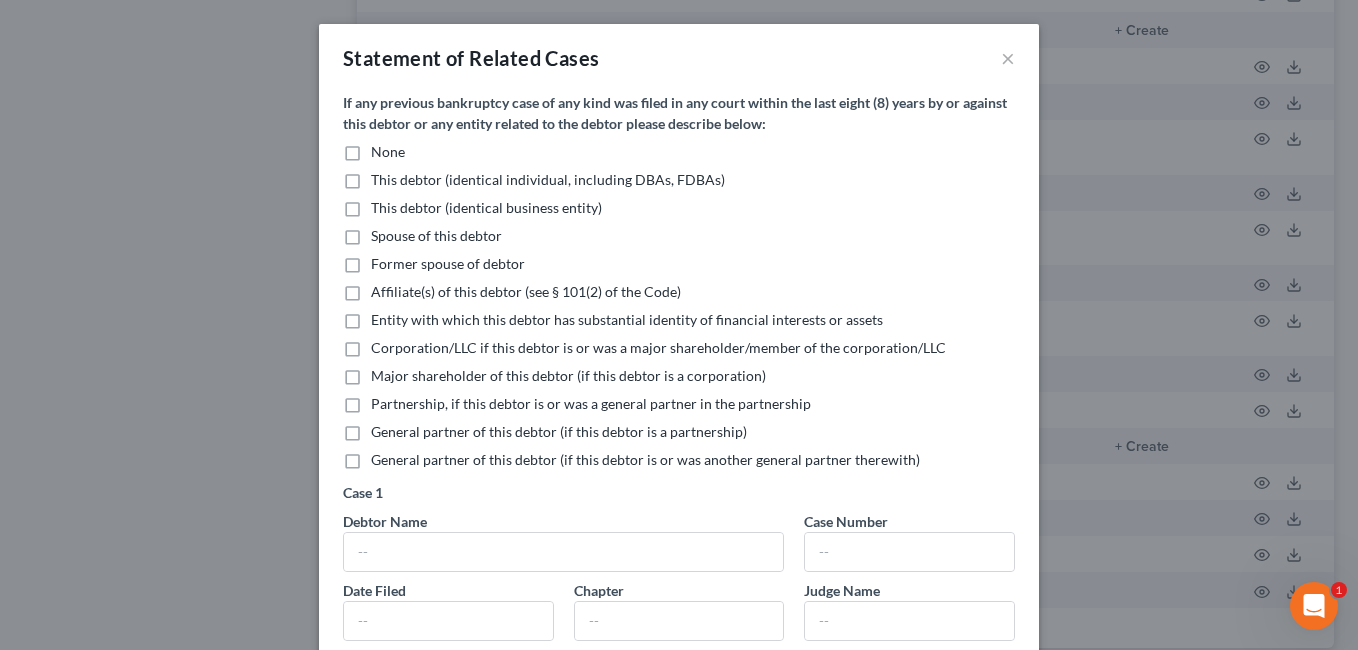 click on "None" at bounding box center (388, 152) 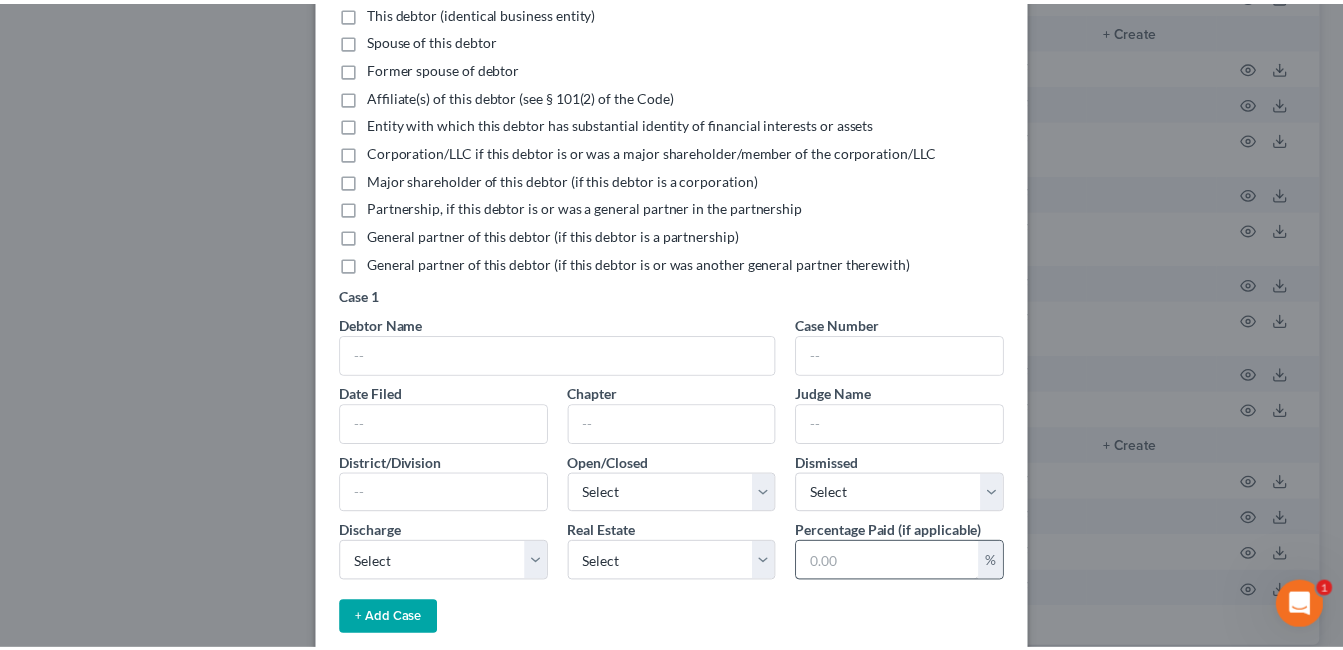 scroll, scrollTop: 393, scrollLeft: 0, axis: vertical 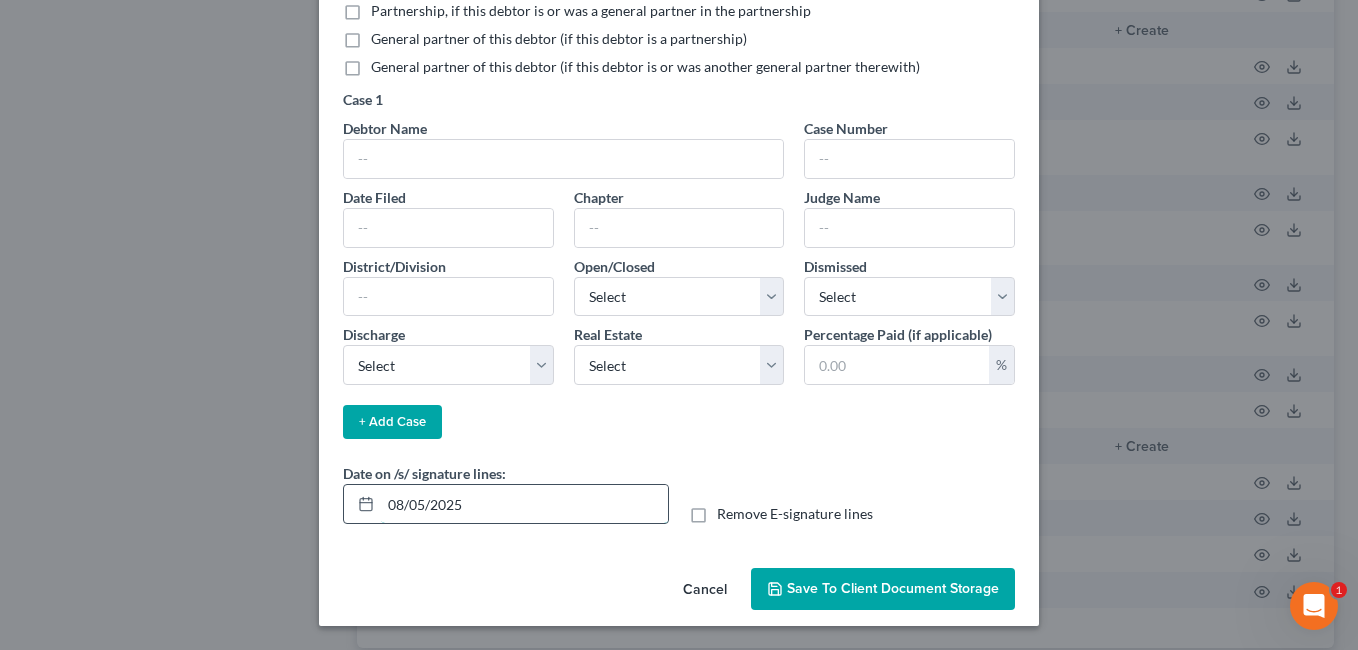 click on "08/05/2025" at bounding box center [524, 504] 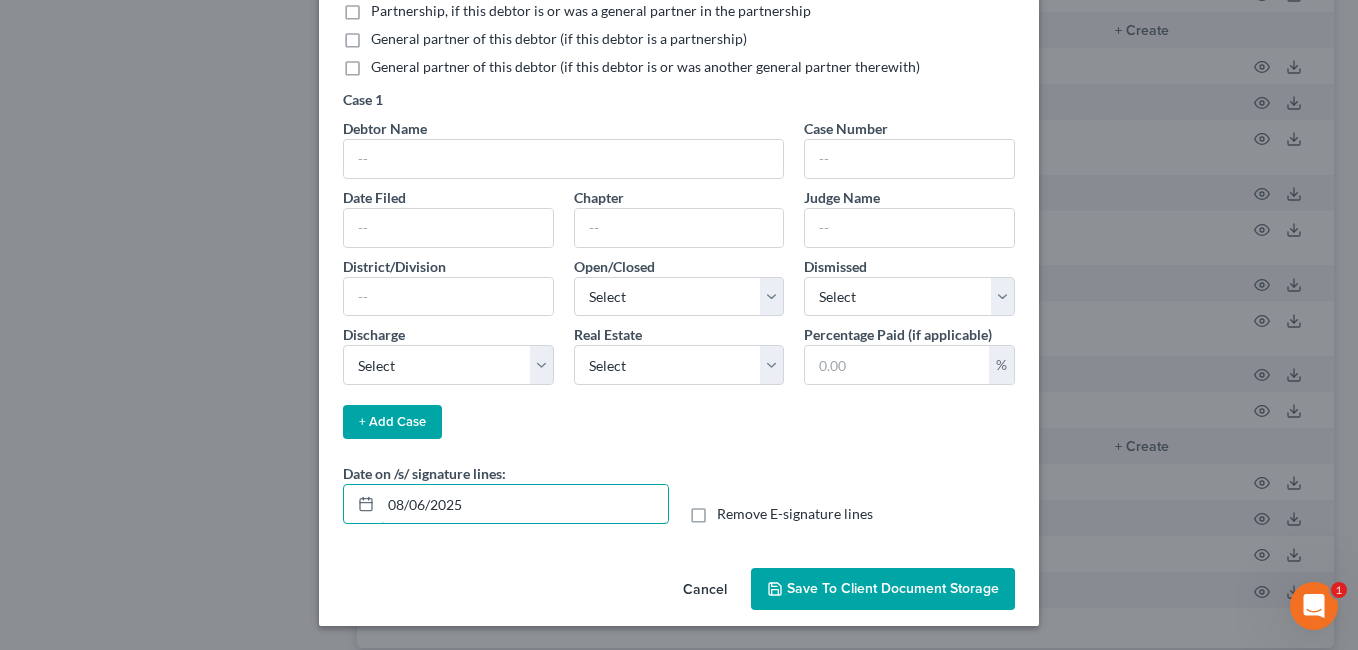 type on "08/06/2025" 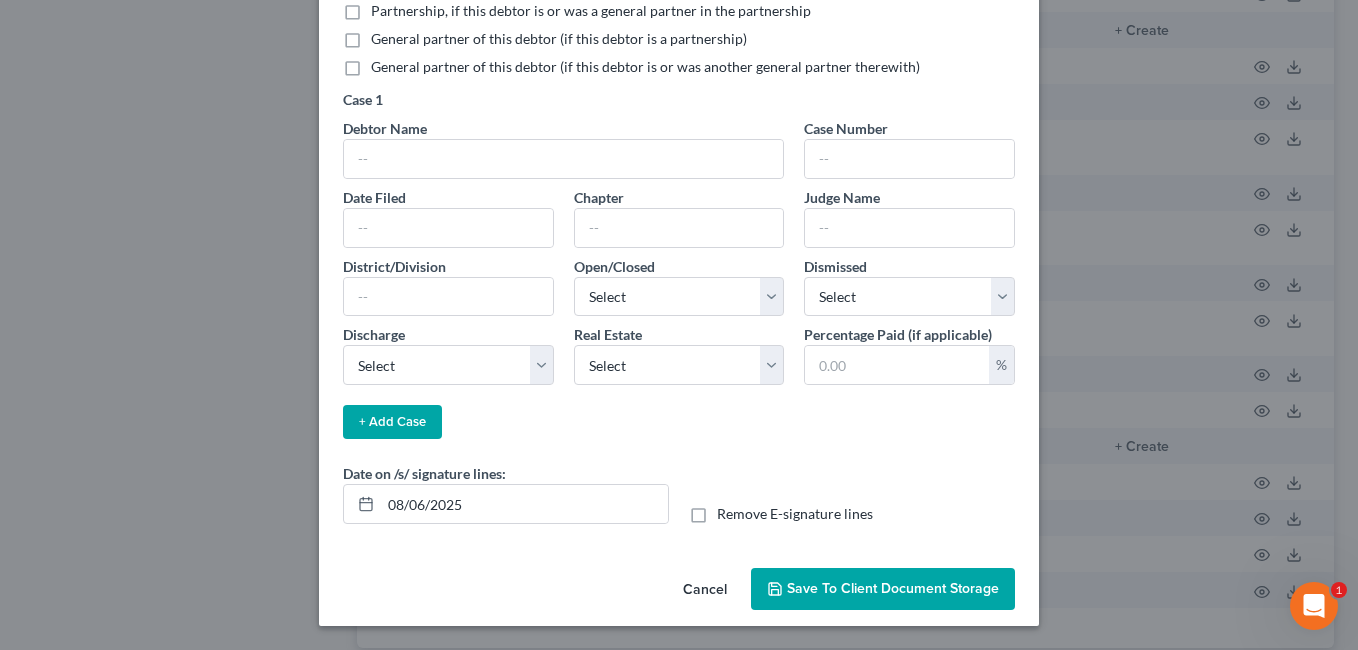 click on "Save to Client Document Storage" at bounding box center [893, 588] 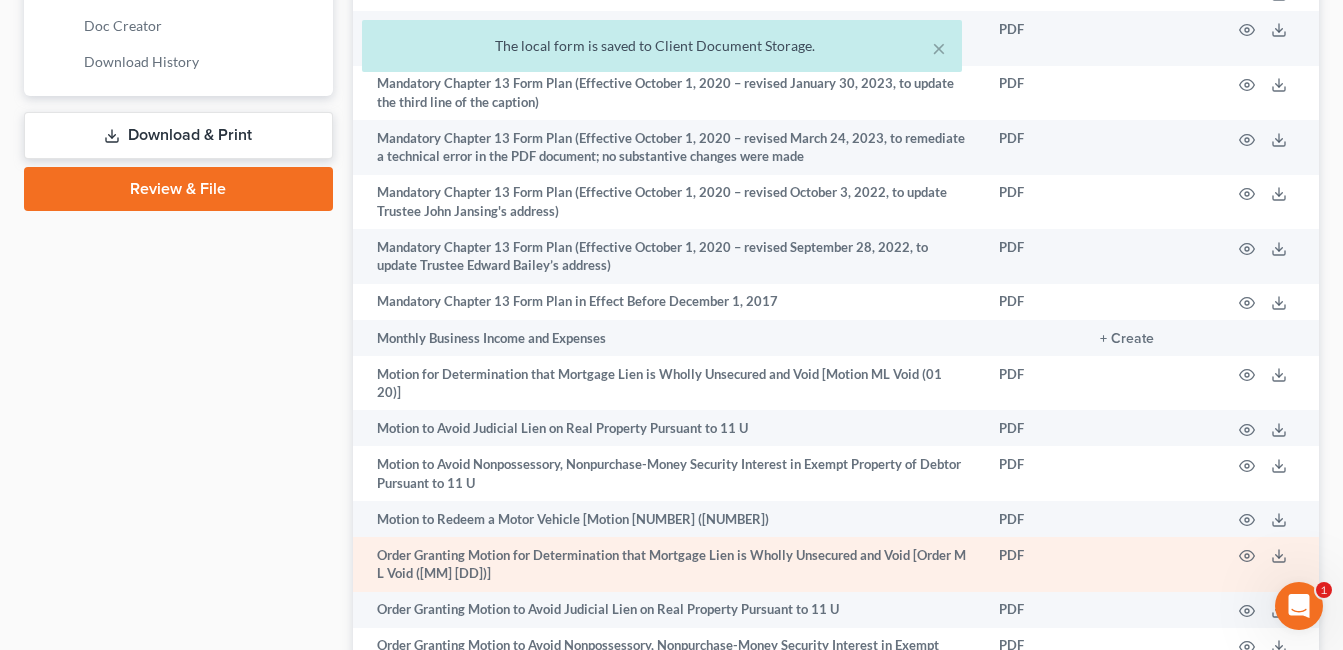 scroll, scrollTop: 600, scrollLeft: 0, axis: vertical 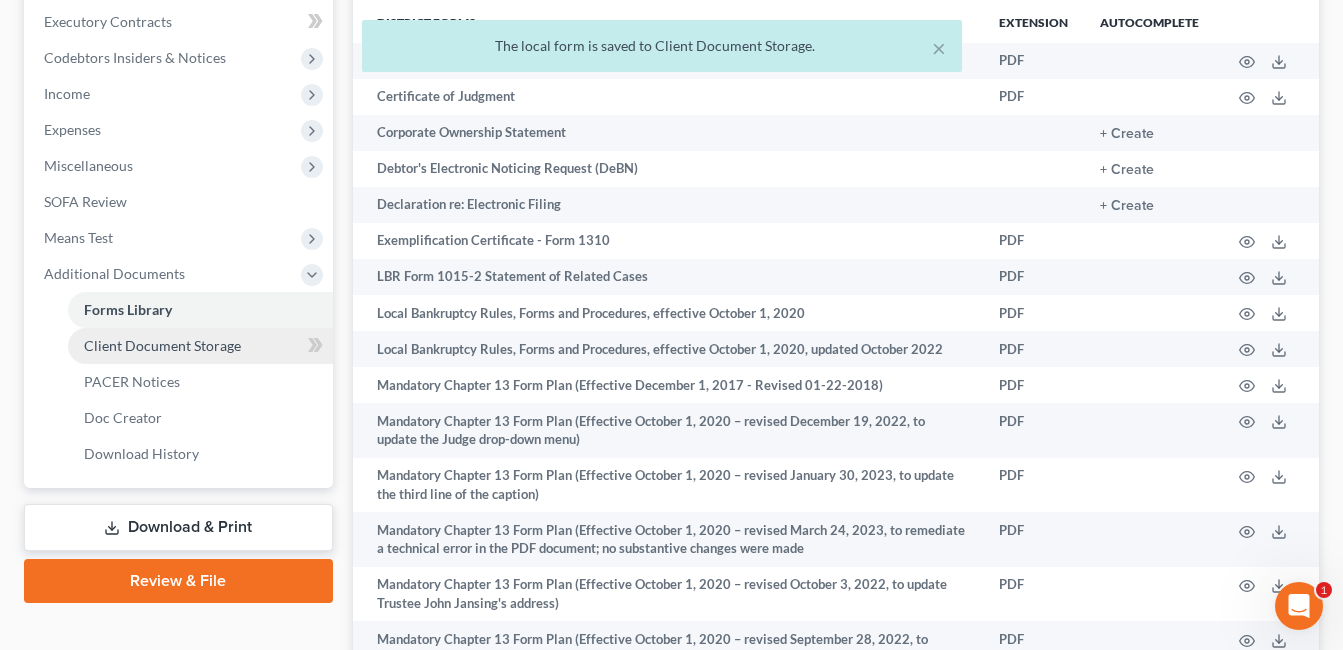 click on "Client Document Storage" at bounding box center [162, 345] 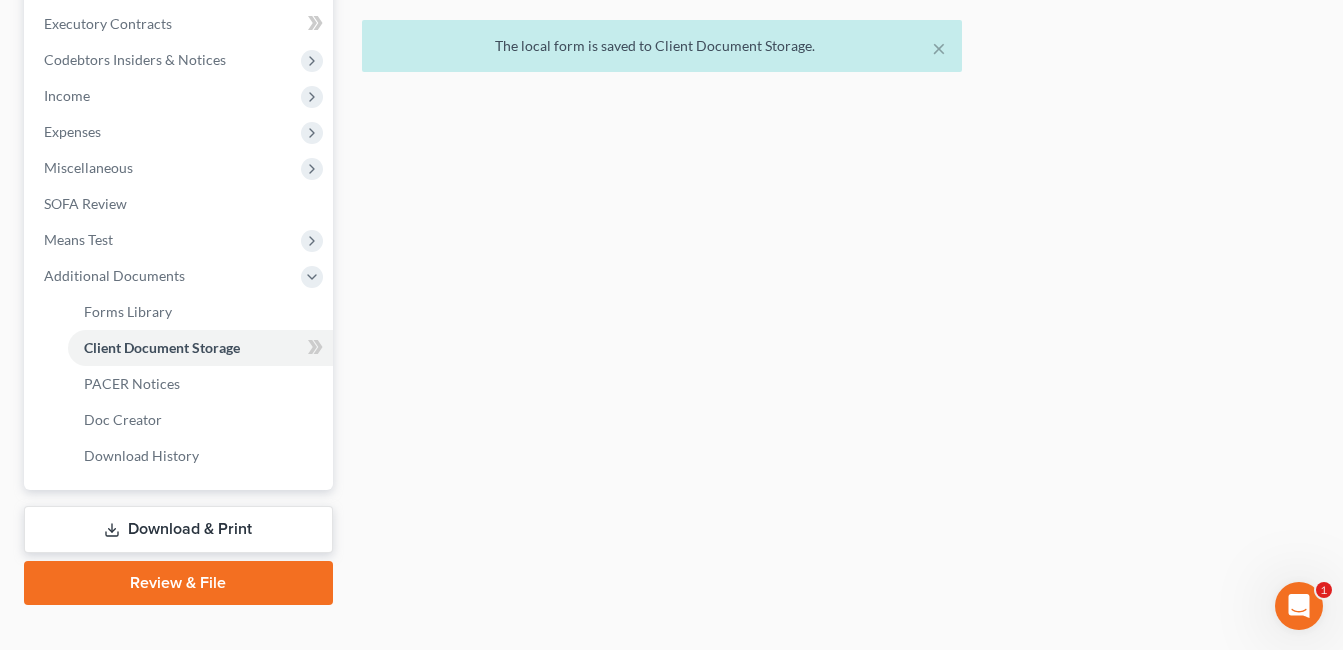 scroll, scrollTop: 498, scrollLeft: 0, axis: vertical 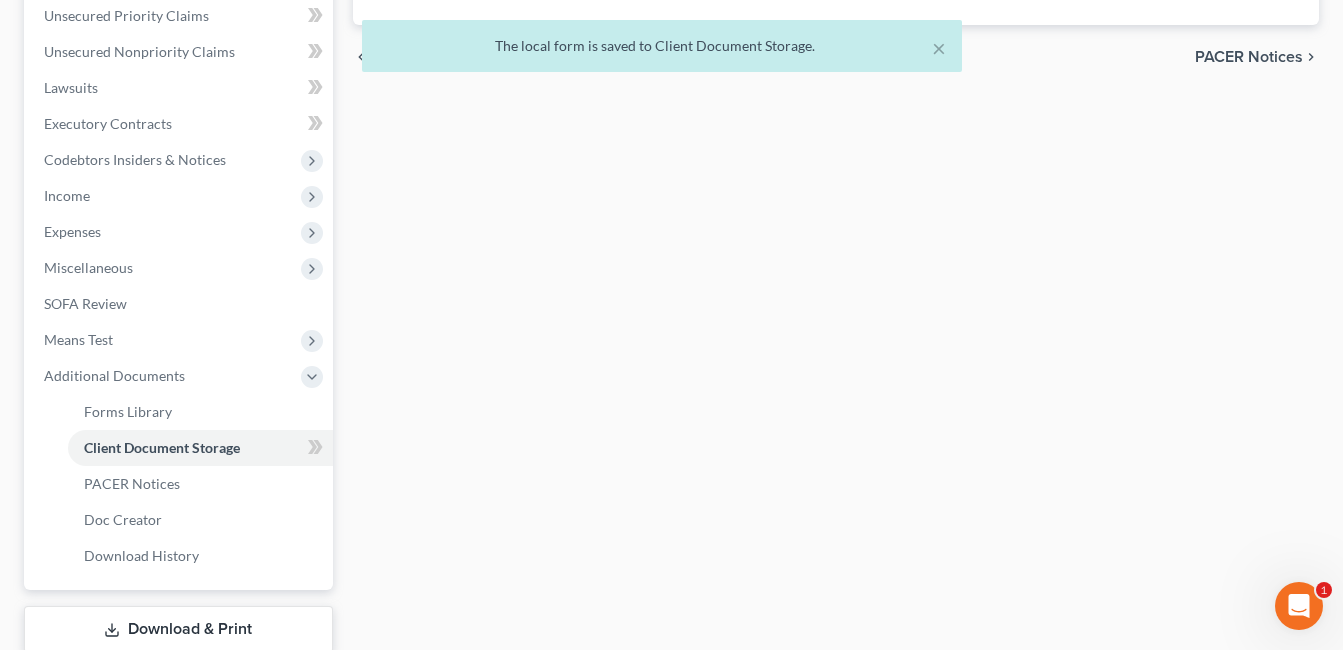 select on "7" 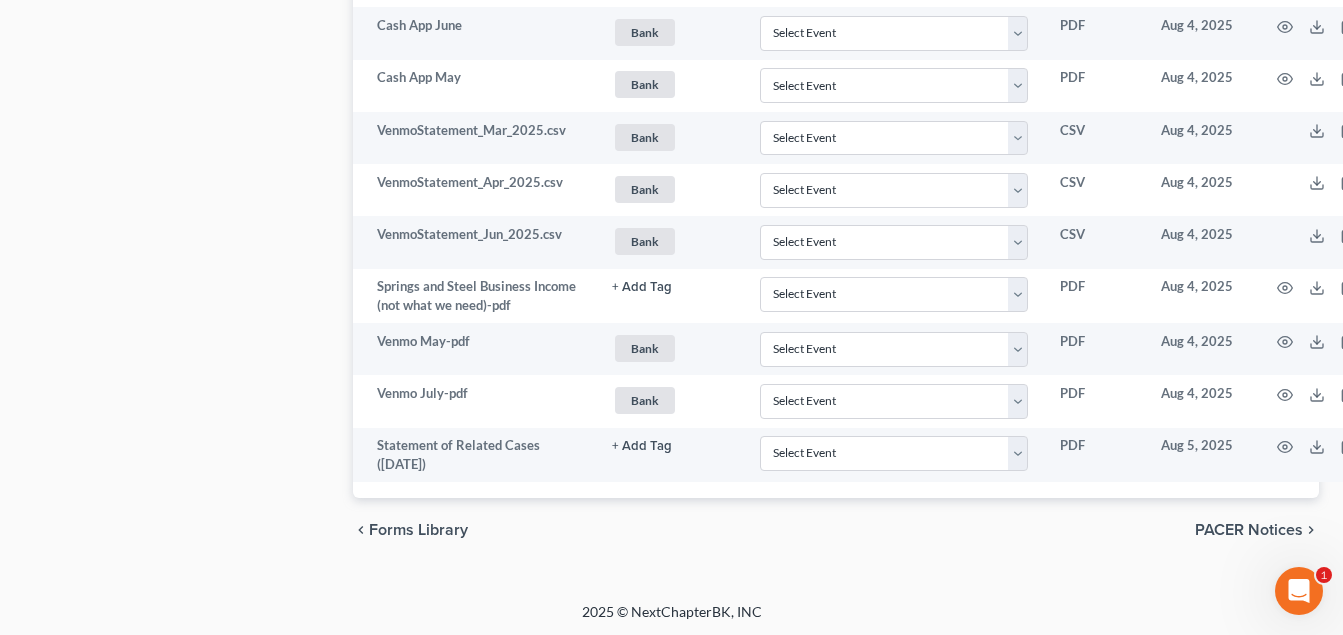 scroll, scrollTop: 2323, scrollLeft: 0, axis: vertical 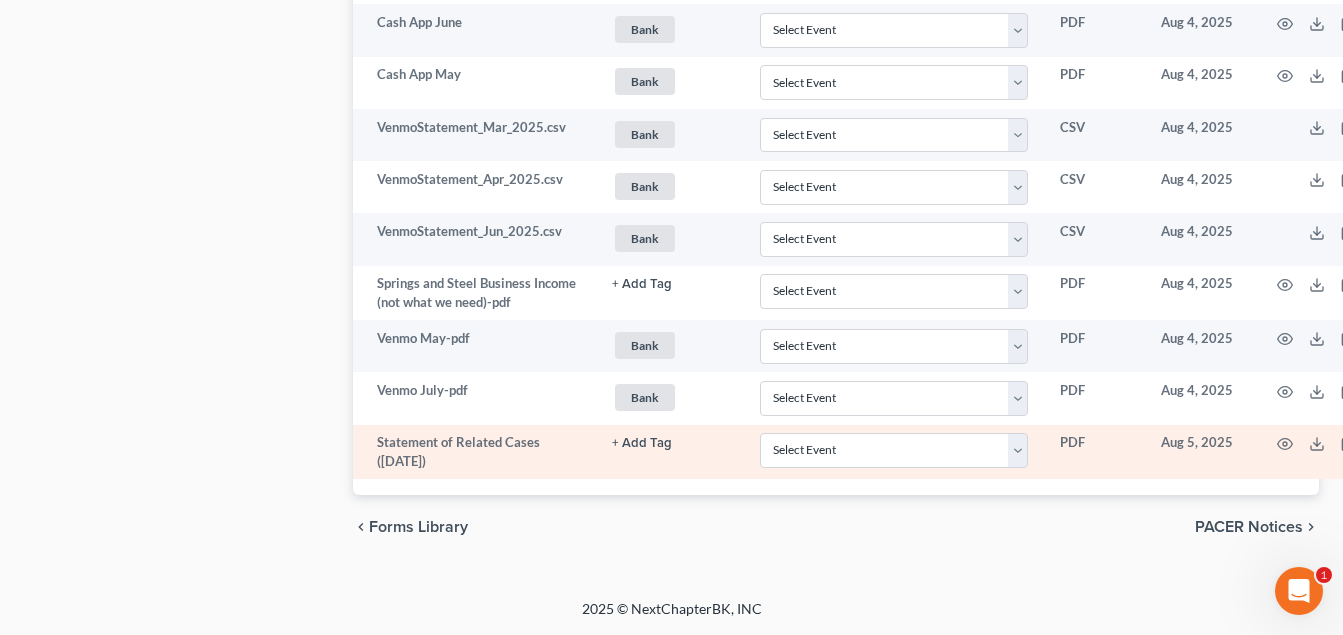 click on "+ Add Tag" at bounding box center (642, -1508) 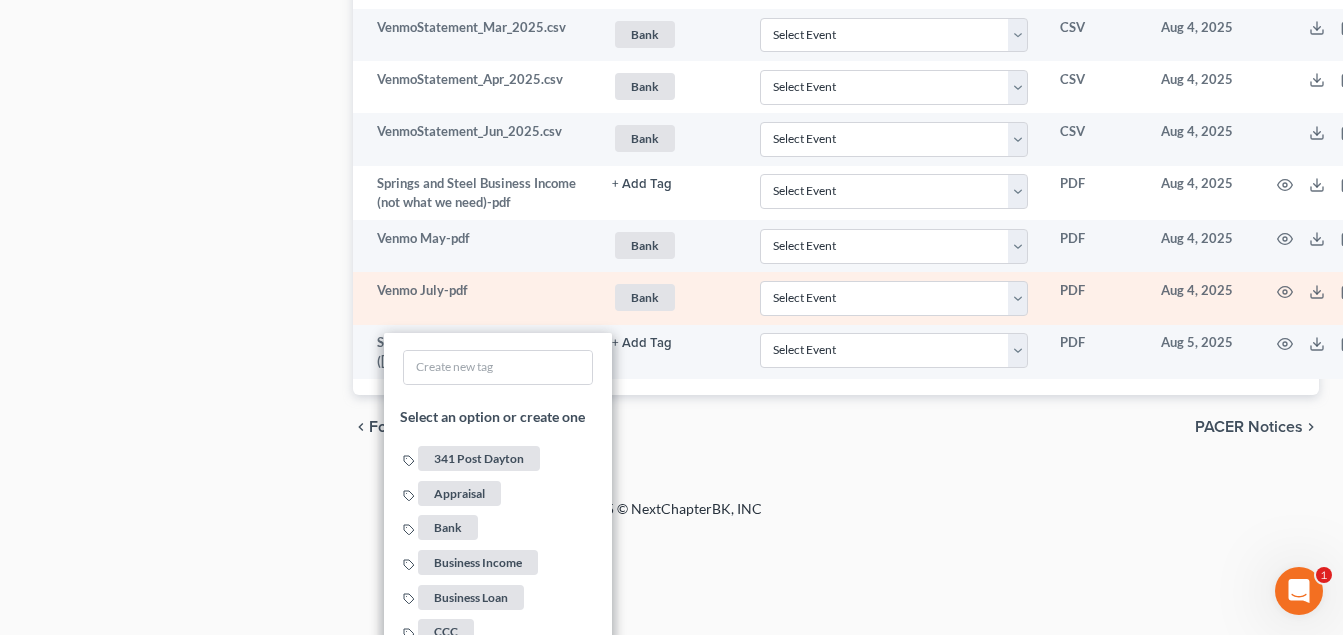 drag, startPoint x: 844, startPoint y: 430, endPoint x: 1033, endPoint y: 379, distance: 195.76006 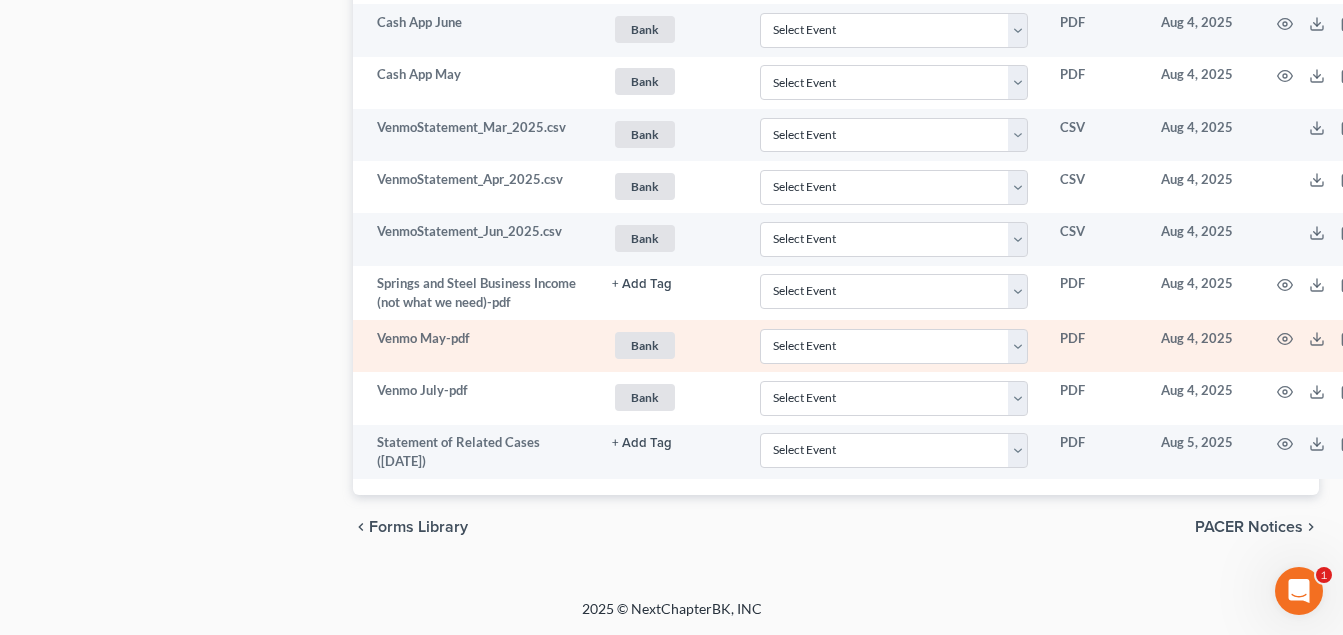 scroll, scrollTop: 2323, scrollLeft: 0, axis: vertical 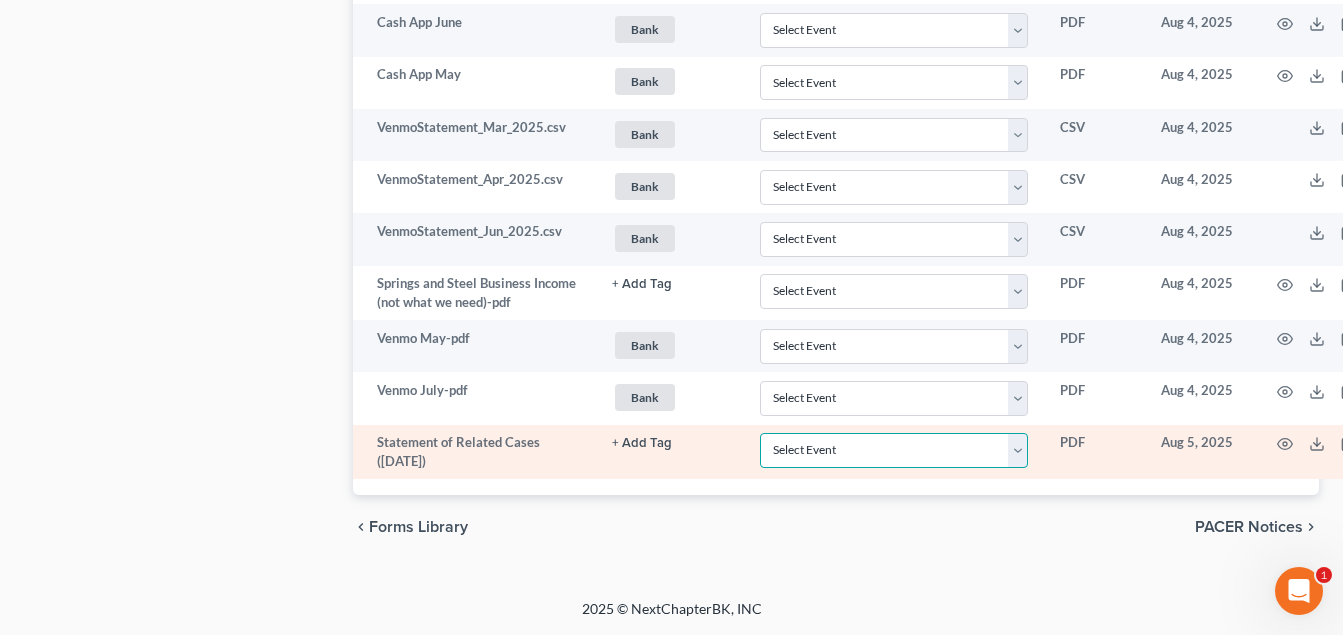 drag, startPoint x: 1027, startPoint y: 456, endPoint x: 950, endPoint y: 435, distance: 79.81228 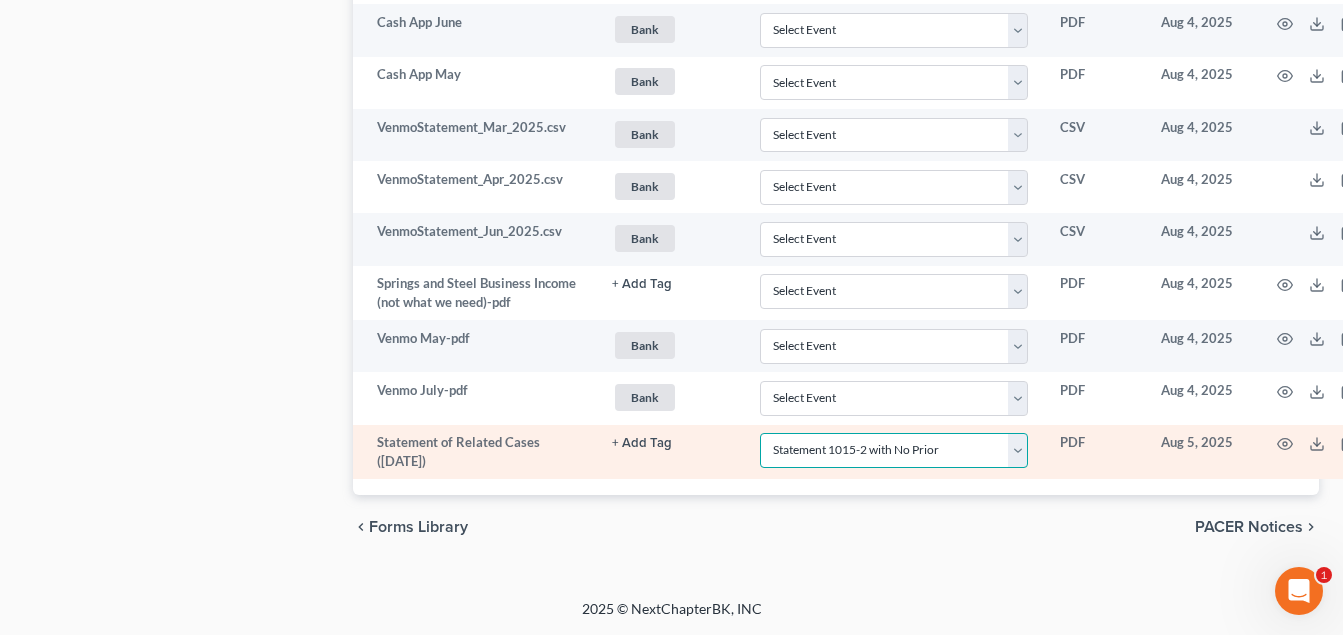 click on "Select Event 20 Largest Unsecured Creditors Amended Document Amended List of Creditors Amended Schedules Amended Statement of Current Monthly and Disposable Income Form 122 Amended Statement of Financial Affairs Business Income and Expenses Certificate of Credit Counseling Certificate of Service Certificate of Service (Use Only for Rule 3002.1 Events) Certification Regarding Notice to Debtor Certification of No New or Changed Creditors Certification of Plan Payment Chapter 11 Final Report and Account Chapter 11 Statement of Current Monthly Income - Form 22B Chapter 11 Statement of Monthly Income Form 122B Chapter 13 Calculation of Disposable Income 122C-2 Chapter 13 Plan Chapter 13 Statement of Monthly Income 122C-1 Chapter 7 Means Test Calculation 122A-2 Chapter 7 Statements - Monthly Income (122A-1) / Exemption Presumption of Abuse (122A-1Supp) Corporate Resolution Debtor Electronic Noticing Request Debtor Repayment Plan Debtor's Certification Regarding Issuance of Discharge Order Equity Security Holders" at bounding box center [894, 450] 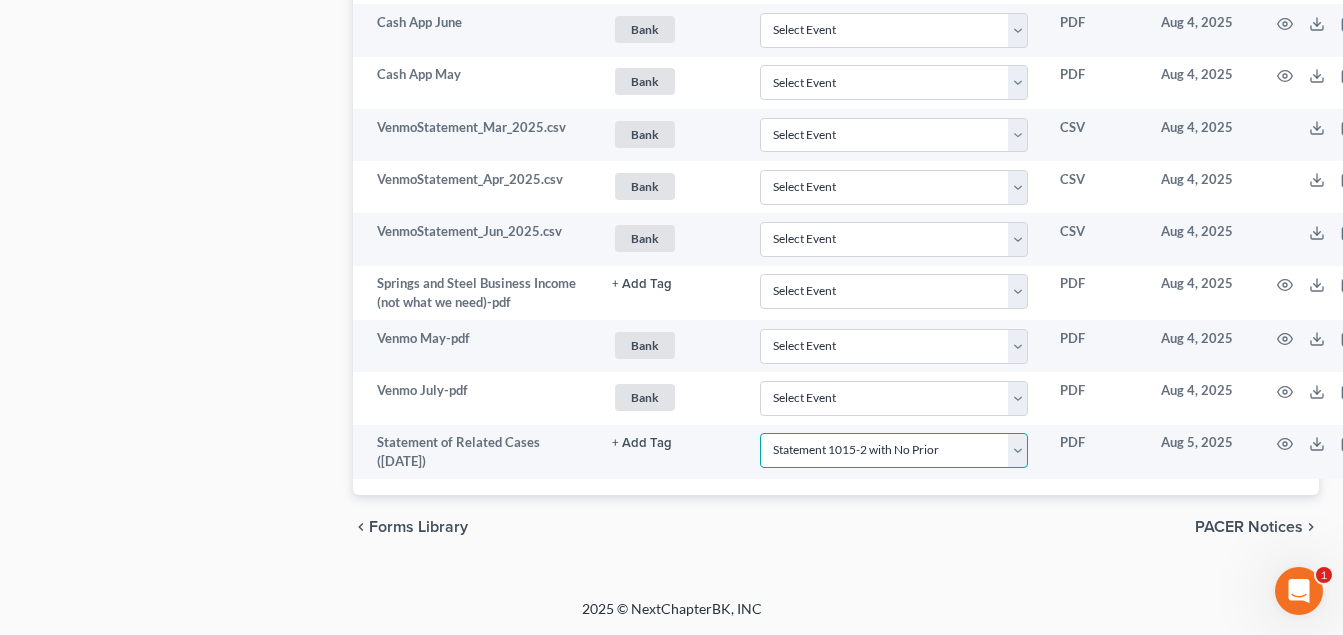 scroll, scrollTop: 2323, scrollLeft: 80, axis: both 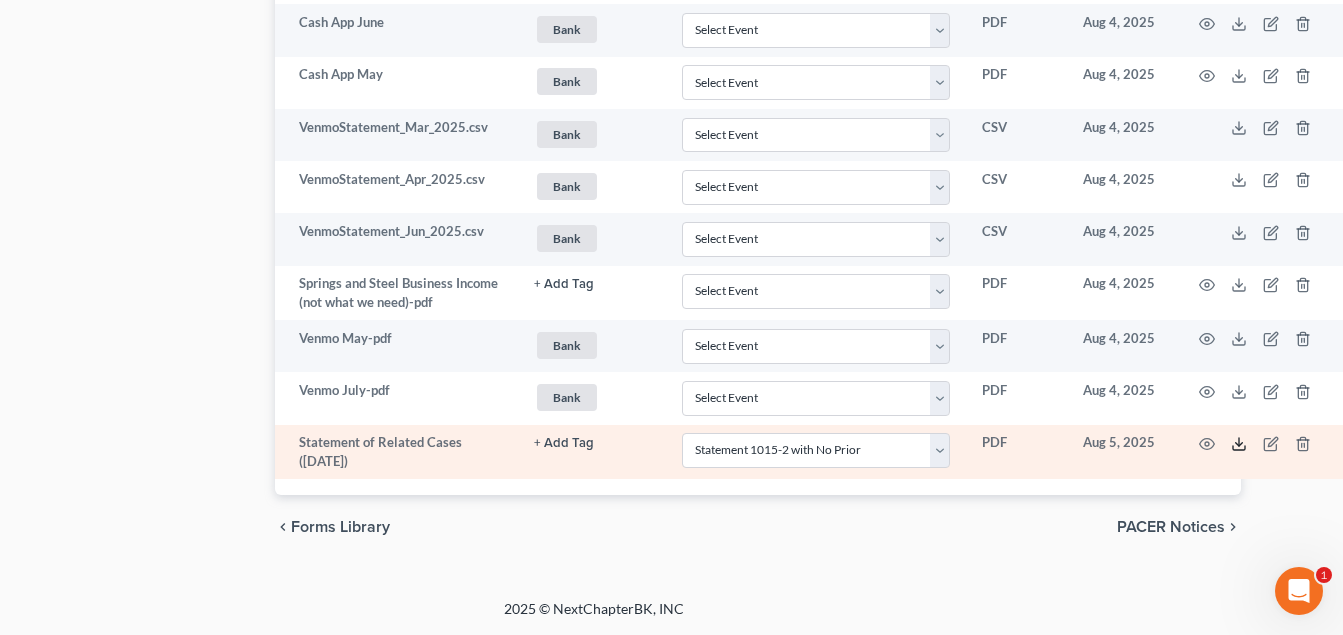 click 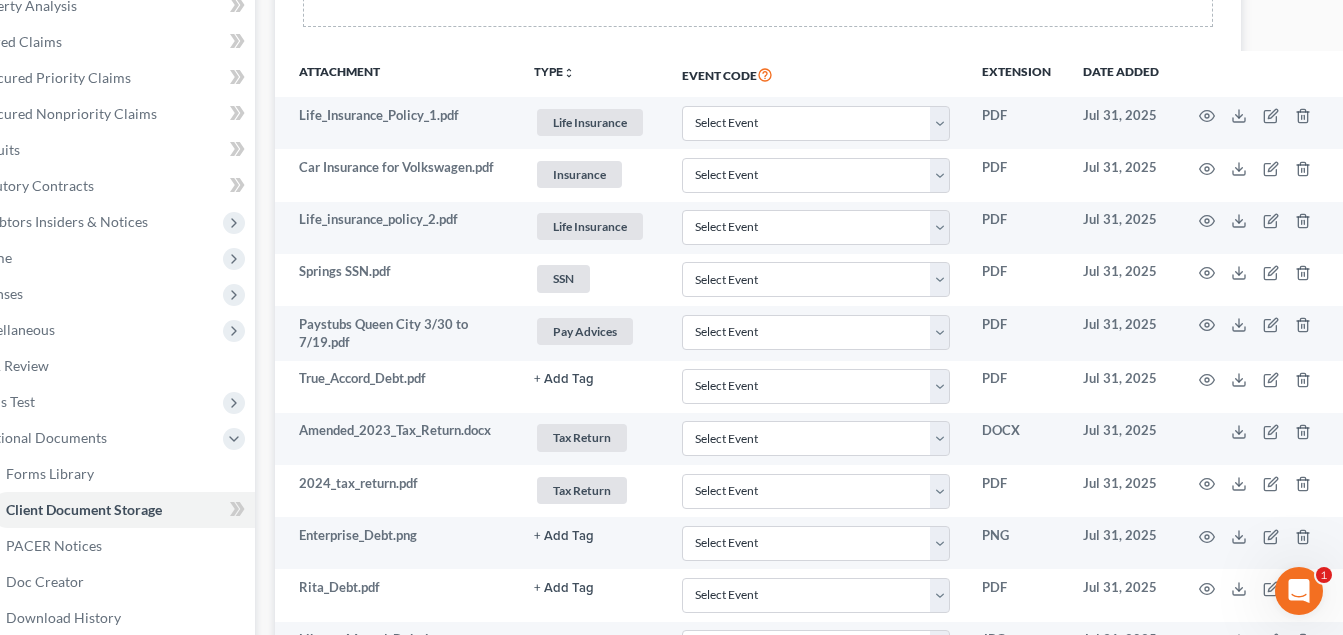 scroll, scrollTop: 423, scrollLeft: 80, axis: both 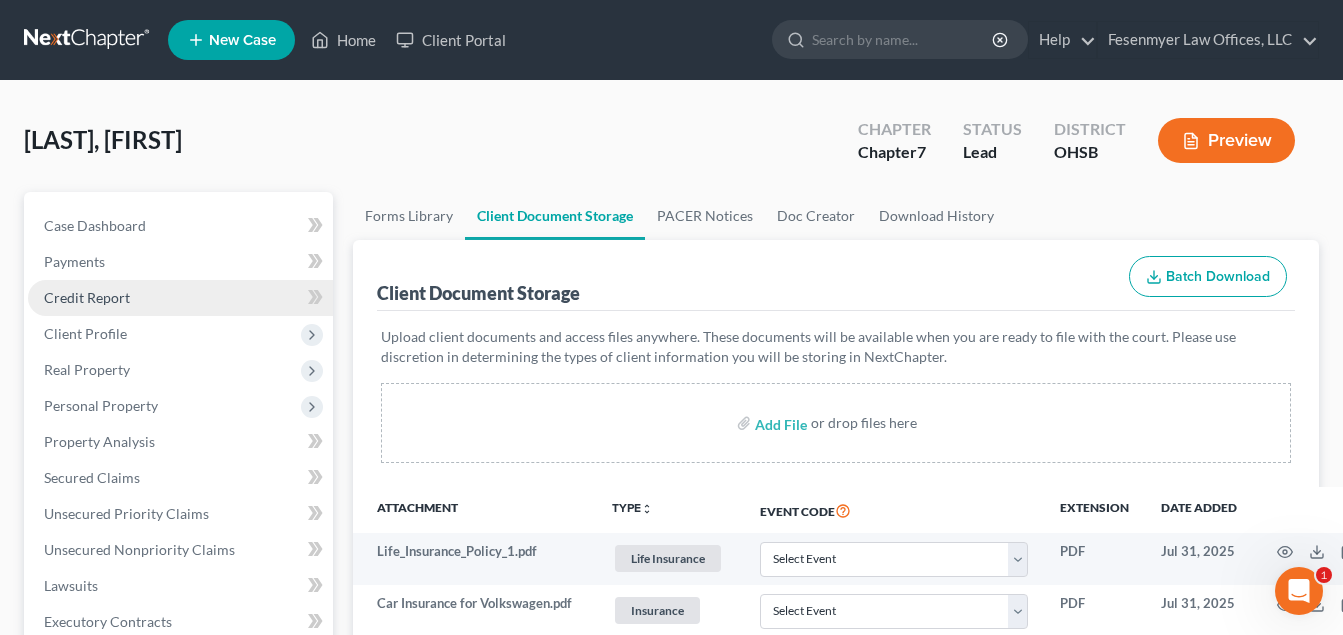 click on "Credit Report" at bounding box center [180, 298] 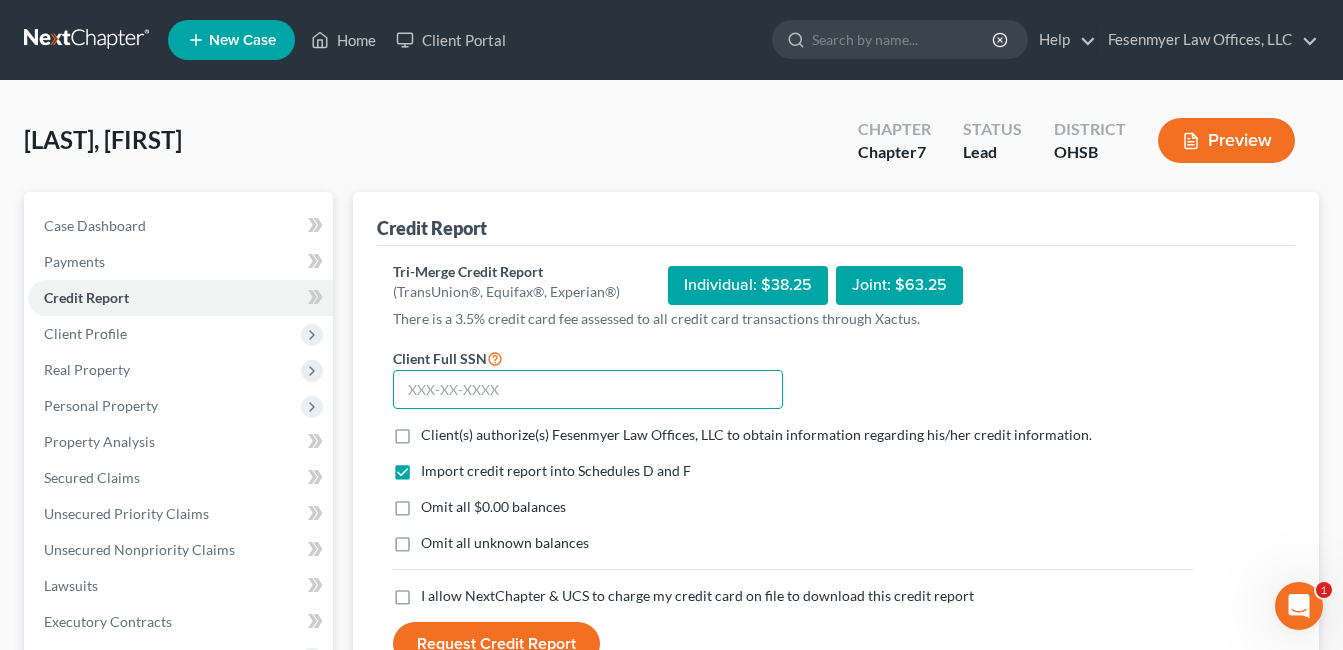 click at bounding box center (588, 390) 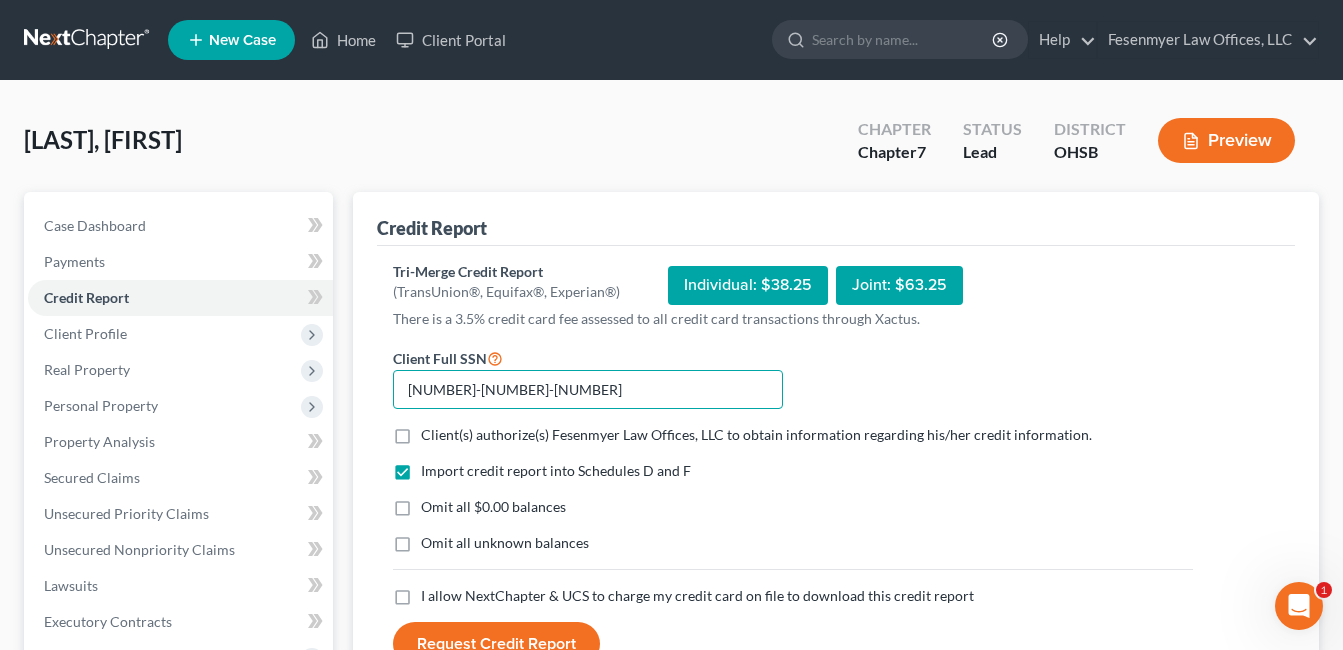type on "[NUMBER]-[NUMBER]-[NUMBER]" 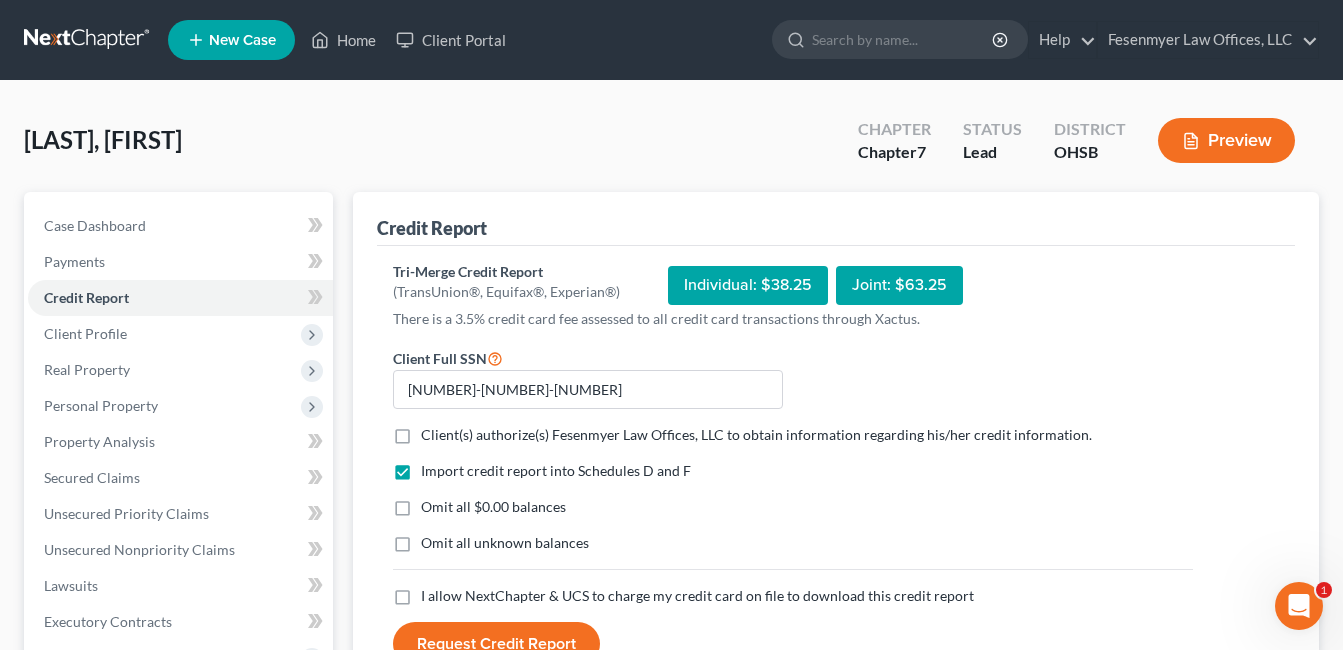 click on "Client(s) authorize(s) Fesenmyer Law Offices, LLC to obtain information regarding his/her credit information.
*" at bounding box center (756, 435) 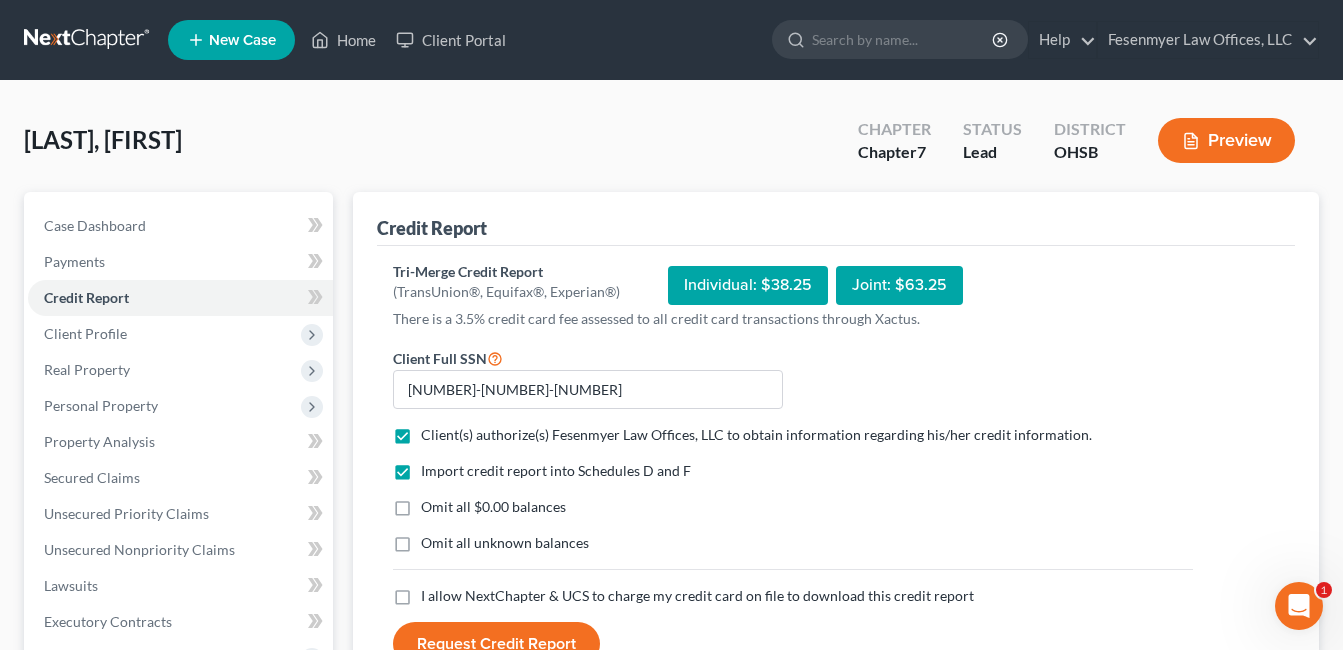 click on "Omit all $0.00 balances" at bounding box center (493, 507) 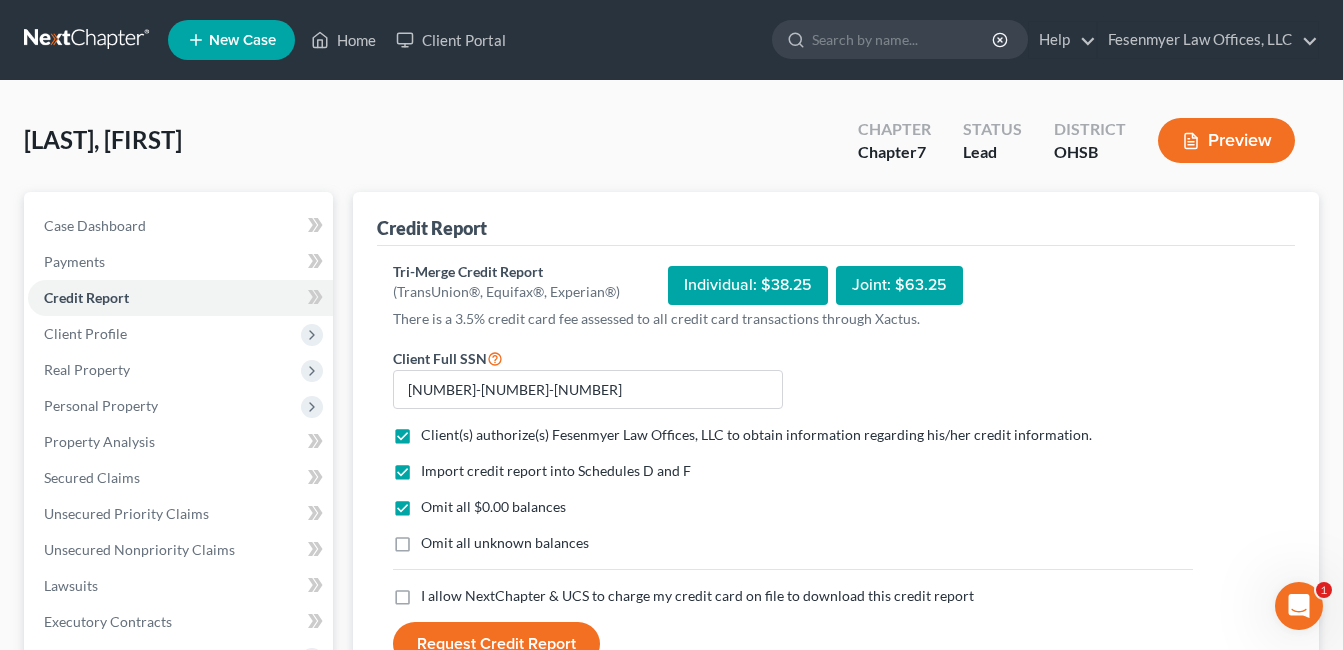 click on "I allow NextChapter & UCS to charge my credit card on file to download this credit report
*" at bounding box center [697, 596] 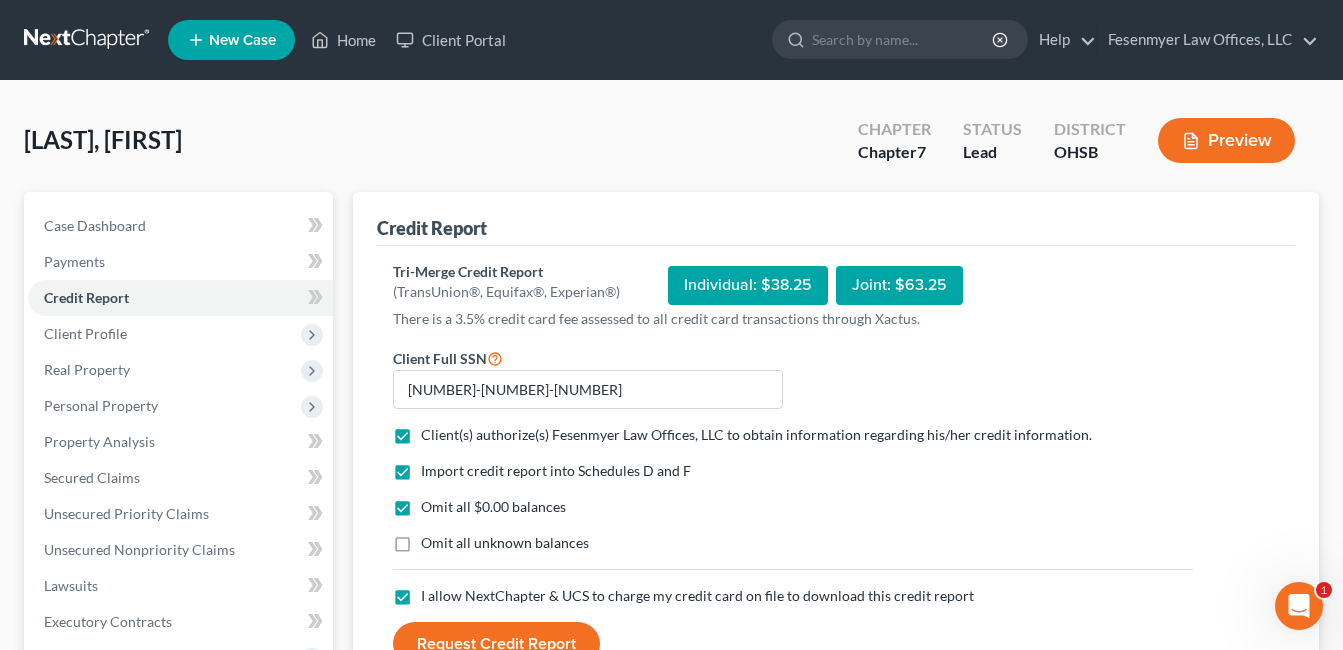 click on "Request Credit Report" at bounding box center (496, 644) 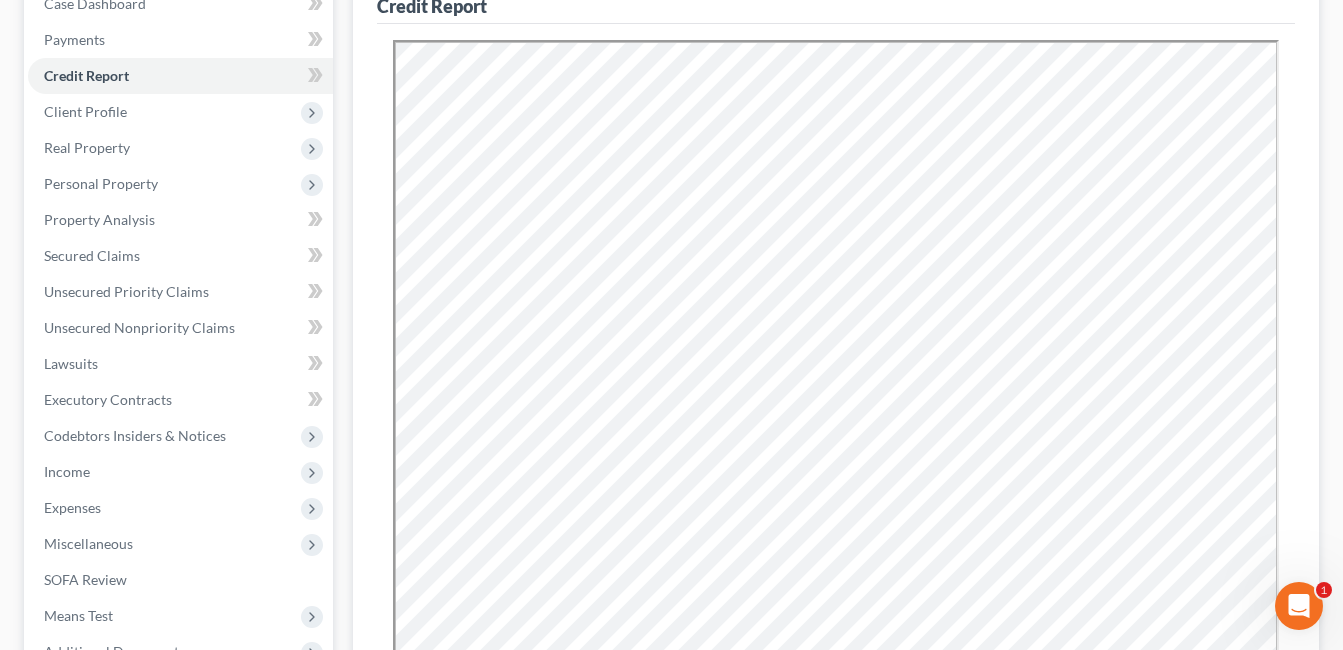 scroll, scrollTop: 300, scrollLeft: 0, axis: vertical 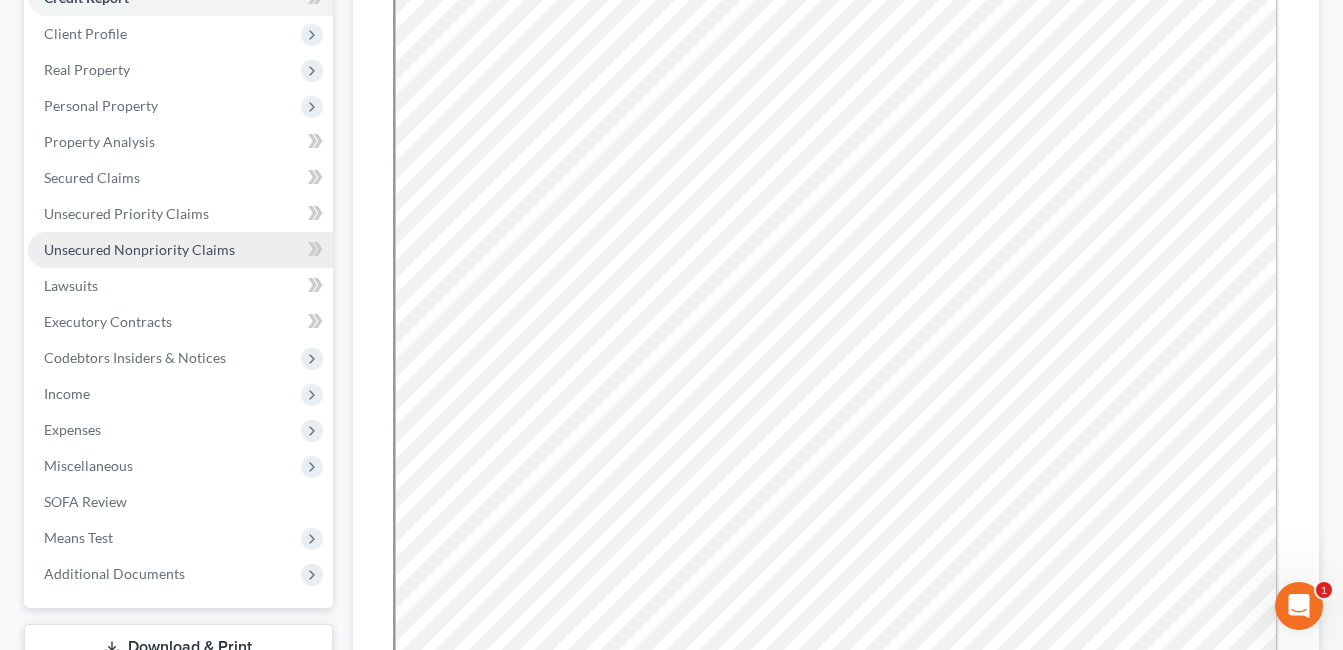 click on "Unsecured Nonpriority Claims" at bounding box center (139, 249) 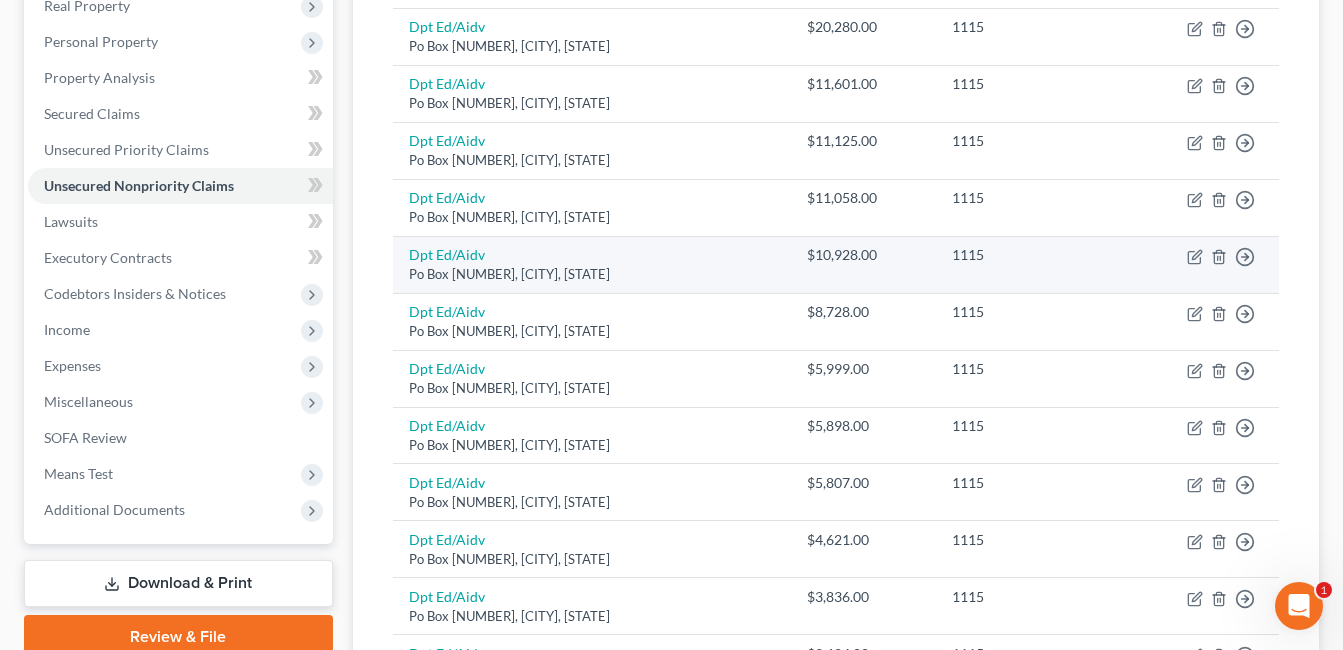 scroll, scrollTop: 264, scrollLeft: 0, axis: vertical 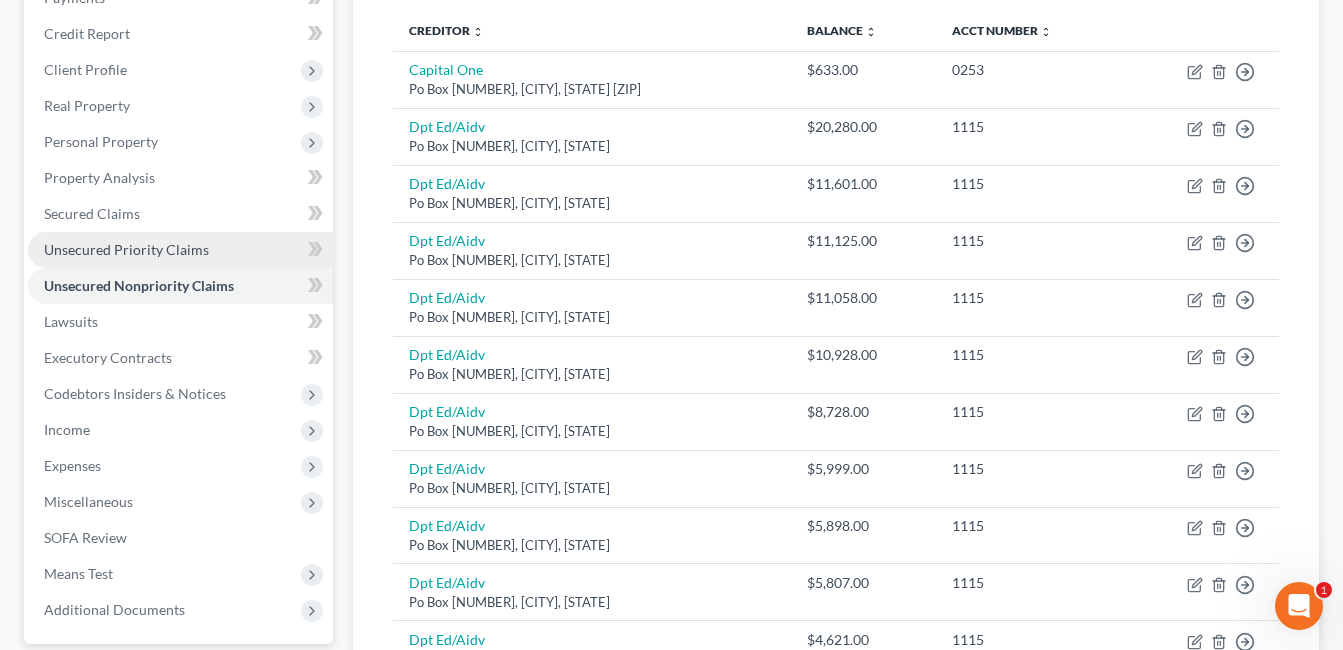 click on "Unsecured Priority Claims" at bounding box center (126, 249) 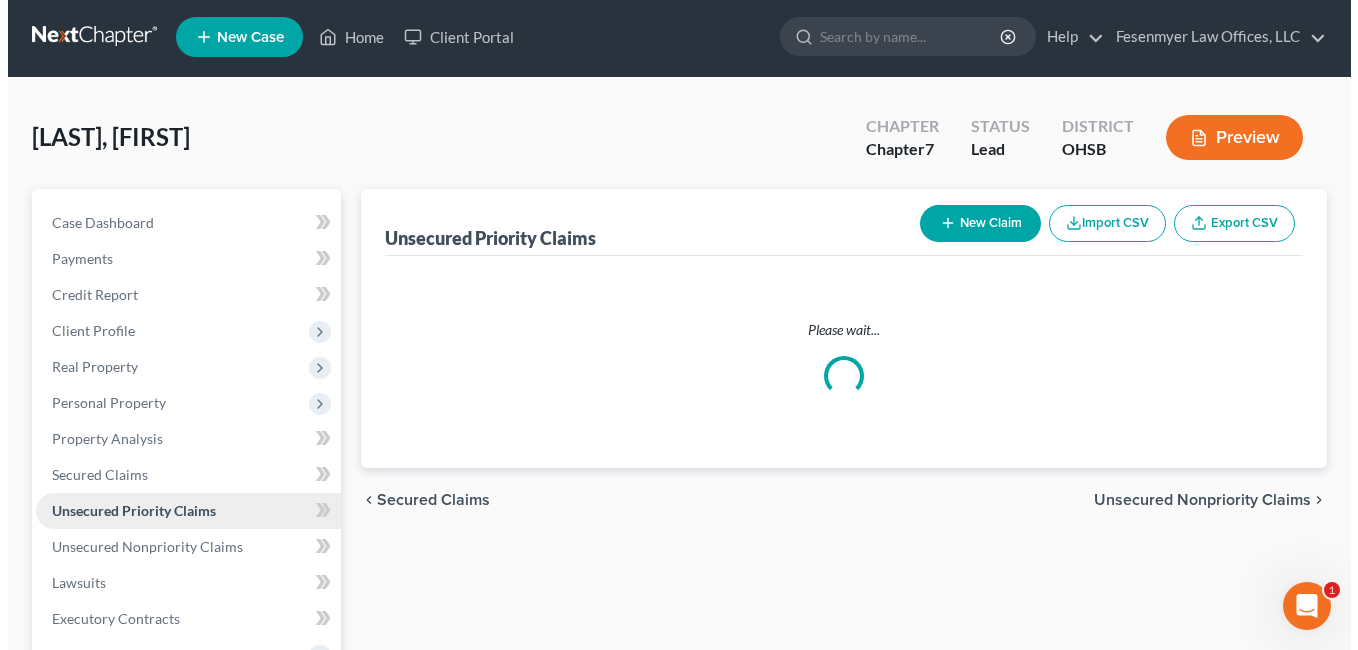 scroll, scrollTop: 0, scrollLeft: 0, axis: both 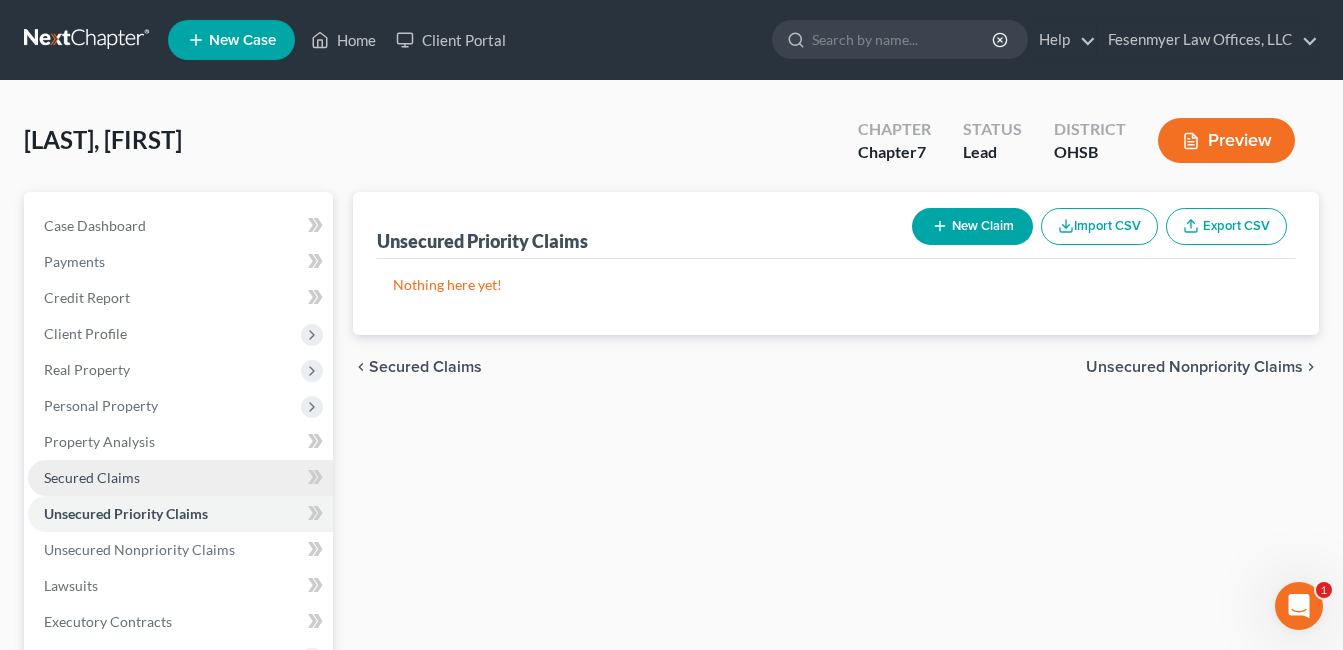 click on "Secured Claims" at bounding box center (92, 477) 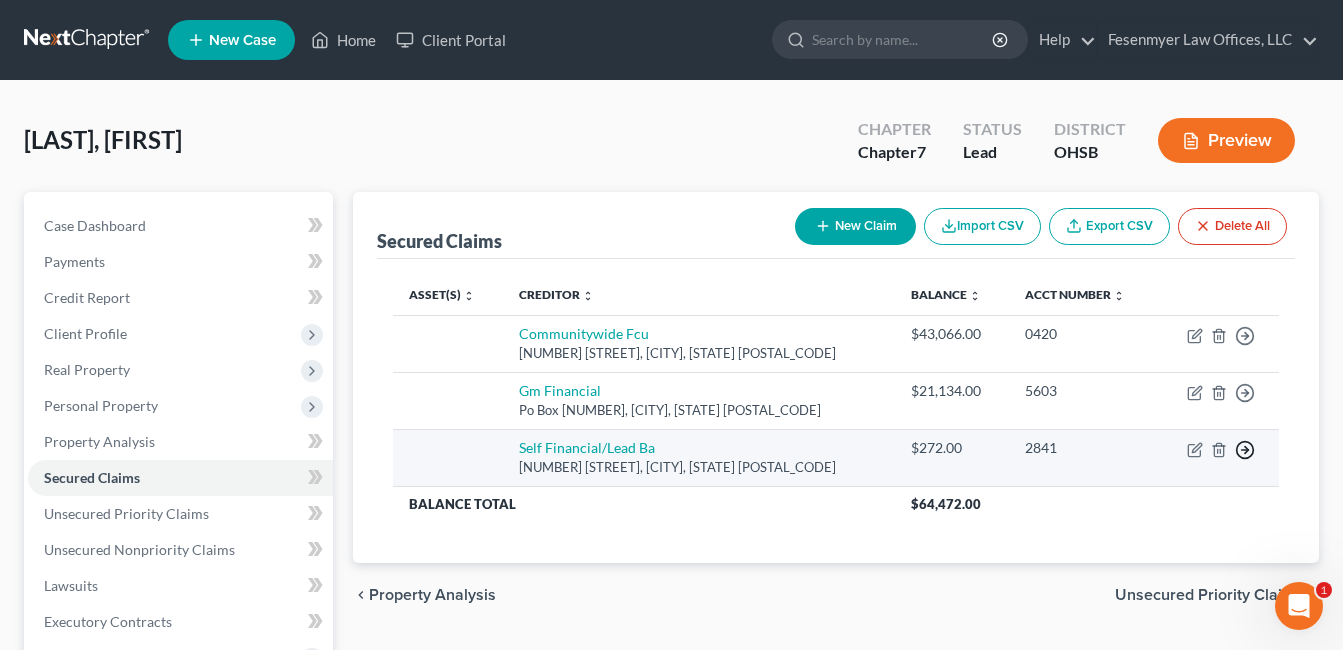 click 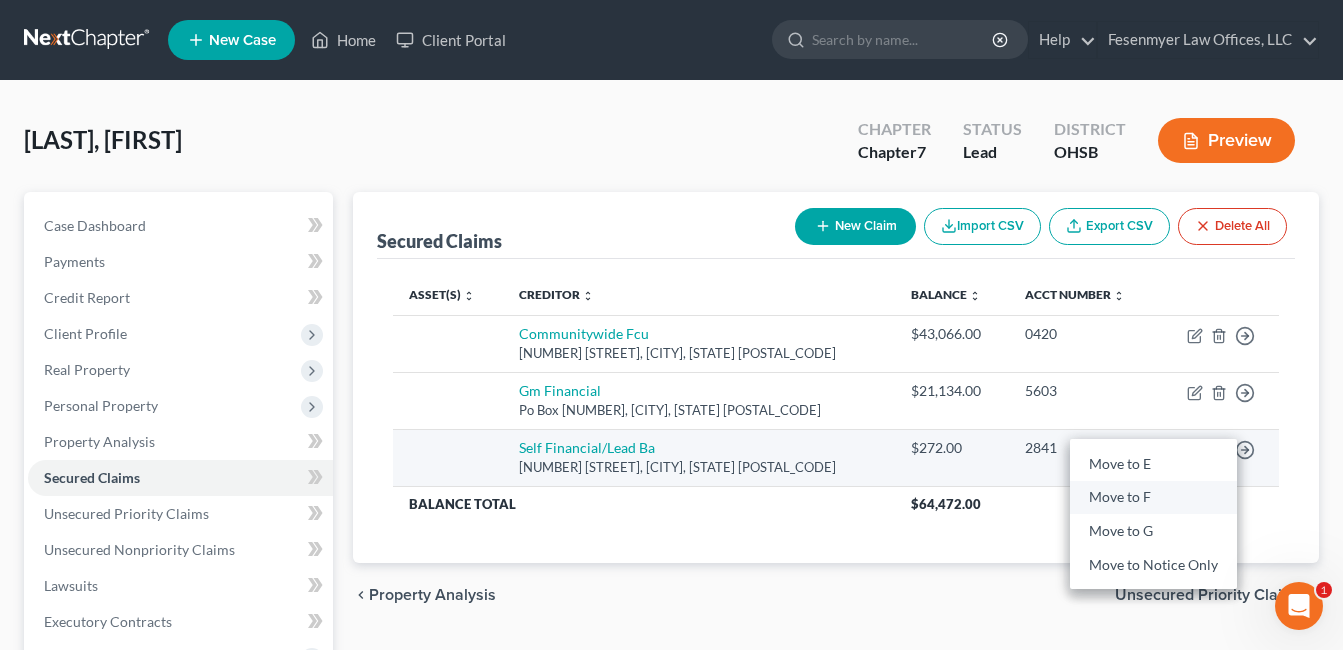 click on "Move to F" at bounding box center (1153, 498) 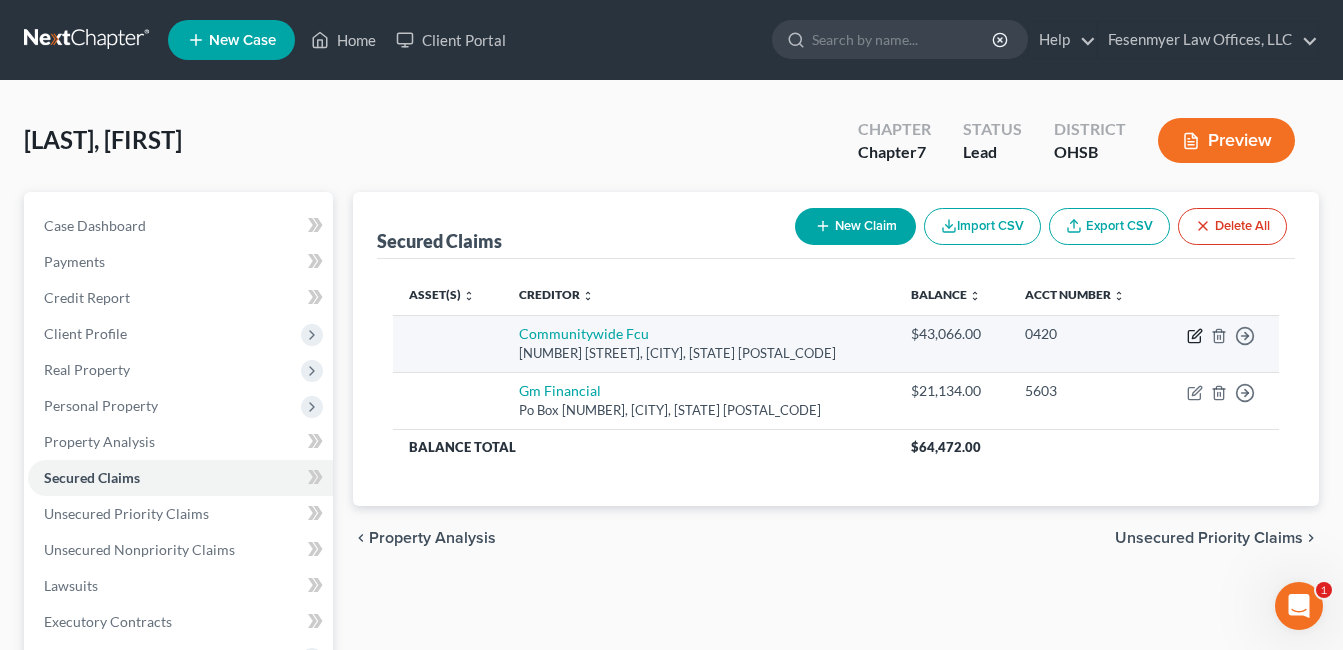 click 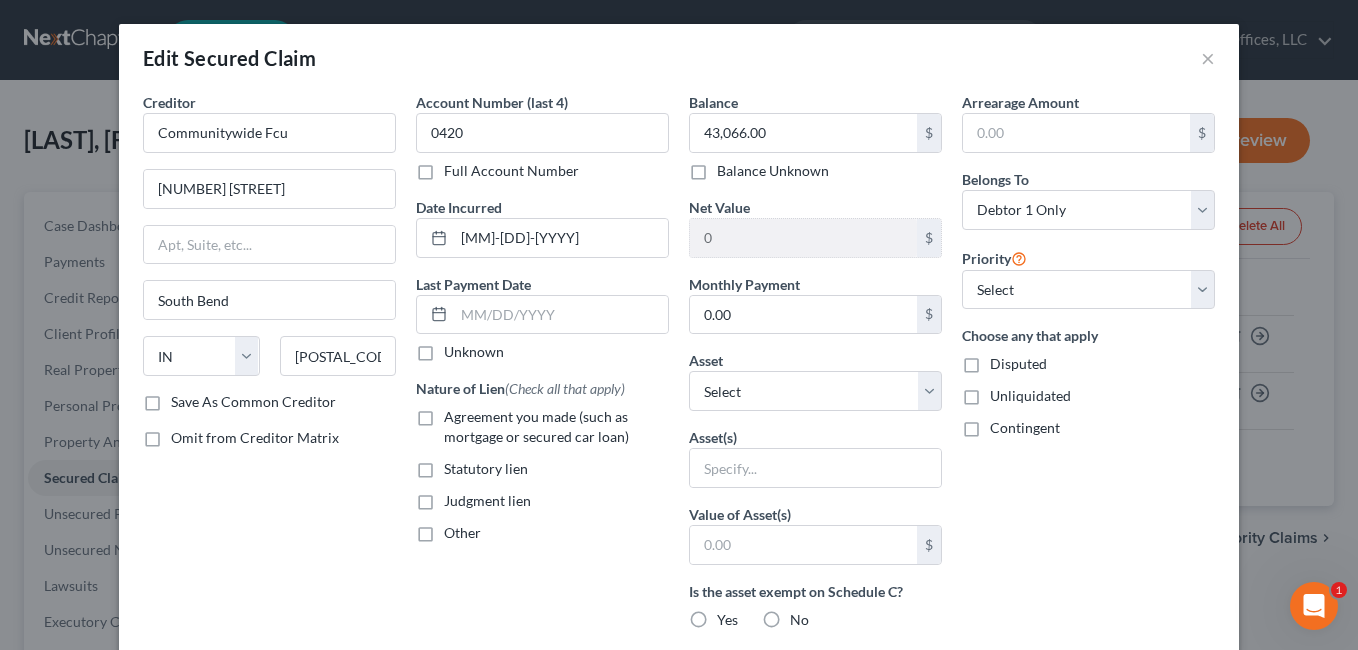 click on "Agreement you made (such as mortgage or secured car loan)" at bounding box center [556, 427] 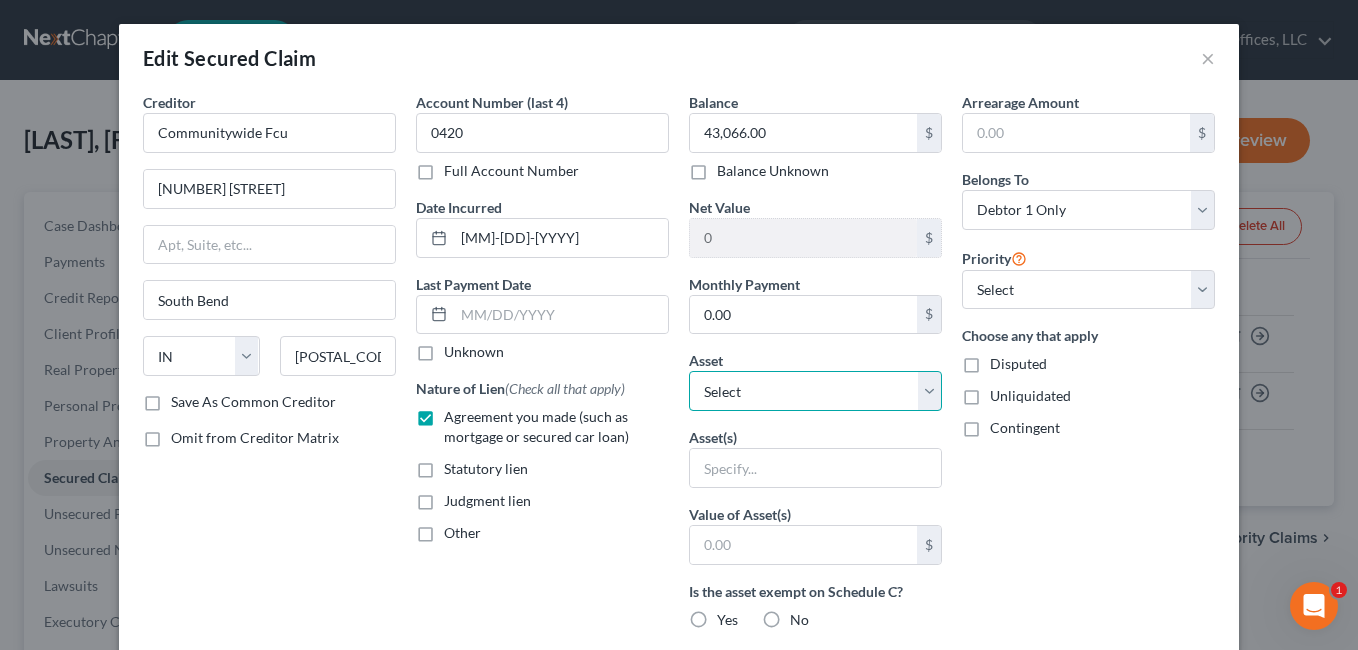 click on "Select Other Multiple Assets Term Life Insurance for Child 2 Through Mutual of Omaha - $0.0 Interest in Term Life Insurance Through Current Employer - $null Jewelry - Jewelry - $1500.0 Household Goods - Household Goods and Furnishings
Major appliances, furniture, towels, bedding, kitchenware
Location: Residence - $5000.0 Electronics - Electronics
Televisions and radios; audio, video, stereo, and digital equipment; computers, printers, scanners; music collections; electronic devices including cell phones, camera, media players, games - $2000.0 Clothing - Clothes
Clothes, shoes, accessories
Location: Residence - $500.0 Capital One Bank (Savings Account) - $0.0 Deposit with landlord (Security Deposits or Prepayments) - $1400.0 Anticipated tax refund (owed to debtor) - $0.0 2018 Jeep Grand Cherokee - $13875.0 Cash on hand (Cash on Hand) - $0.0 Term Life Insurance for Child 1 Through Mutual of Omaha - $0.0 Capital One Bank (Checking Account) - $0.0 Bank of America (Checking Account) - $0.0" at bounding box center (815, 391) 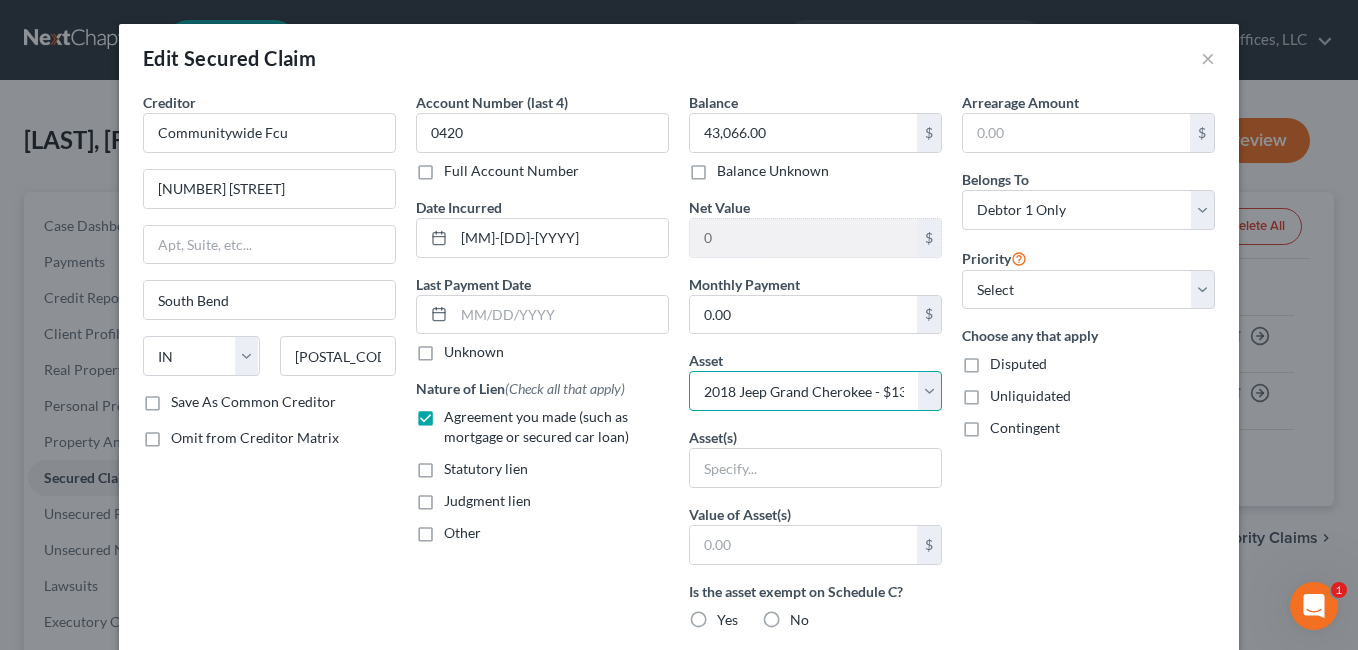 click on "Select Other Multiple Assets Term Life Insurance for Child 2 Through Mutual of Omaha - $0.0 Interest in Term Life Insurance Through Current Employer - $null Jewelry - Jewelry - $1500.0 Household Goods - Household Goods and Furnishings
Major appliances, furniture, towels, bedding, kitchenware
Location: Residence - $5000.0 Electronics - Electronics
Televisions and radios; audio, video, stereo, and digital equipment; computers, printers, scanners; music collections; electronic devices including cell phones, camera, media players, games - $2000.0 Clothing - Clothes
Clothes, shoes, accessories
Location: Residence - $500.0 Capital One Bank (Savings Account) - $0.0 Deposit with landlord (Security Deposits or Prepayments) - $1400.0 Anticipated tax refund (owed to debtor) - $0.0 2018 Jeep Grand Cherokee - $13875.0 Cash on hand (Cash on Hand) - $0.0 Term Life Insurance for Child 1 Through Mutual of Omaha - $0.0 Capital One Bank (Checking Account) - $0.0 Bank of America (Checking Account) - $0.0" at bounding box center (815, 391) 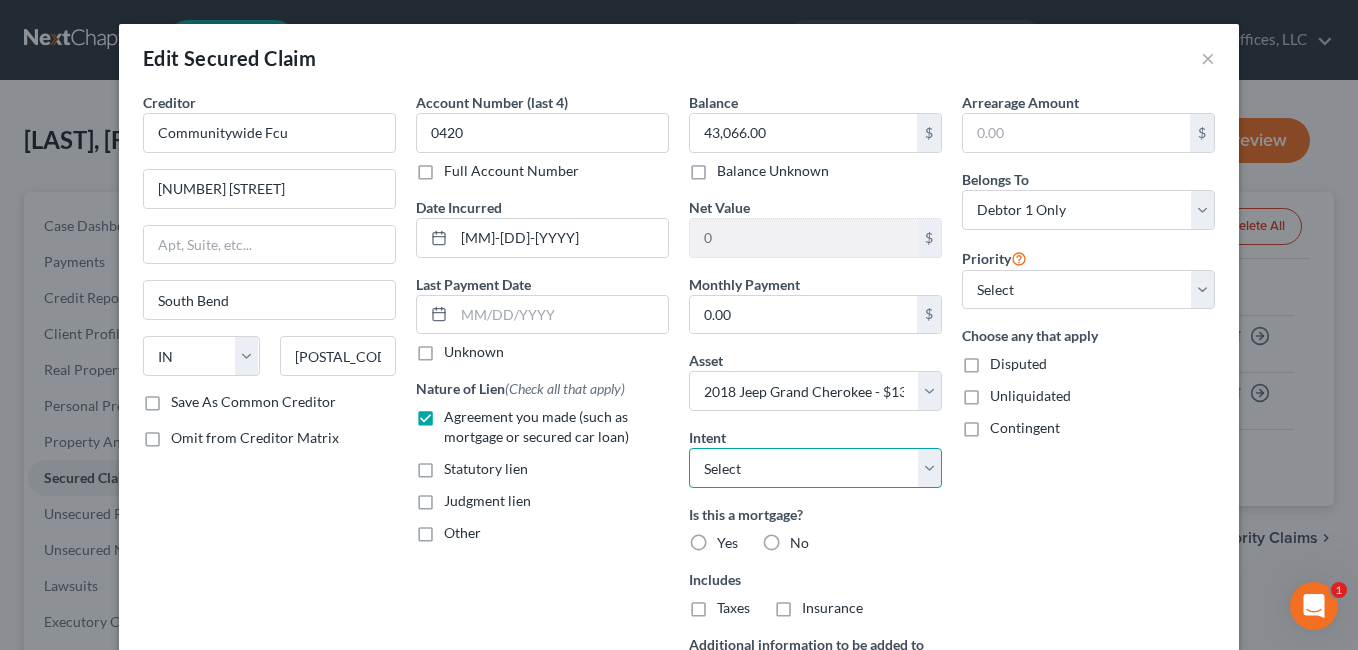 click on "Select Surrender Redeem Reaffirm Avoid Other" at bounding box center [815, 468] 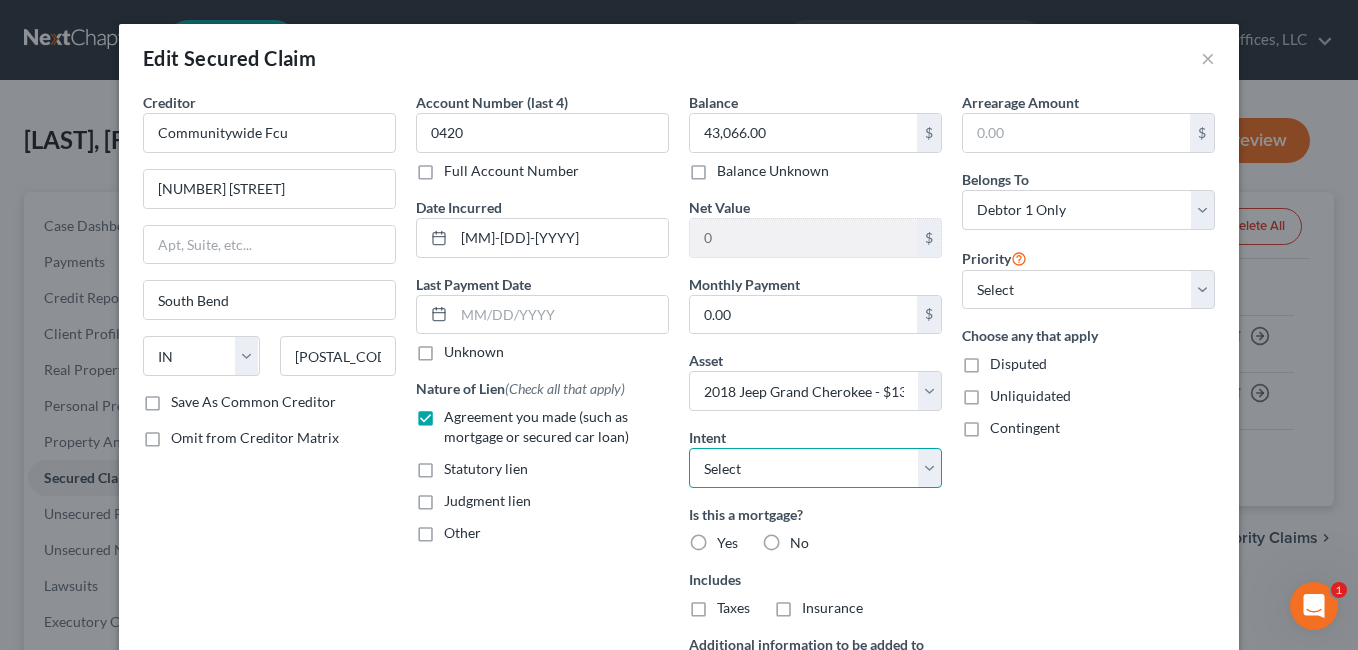 select on "0" 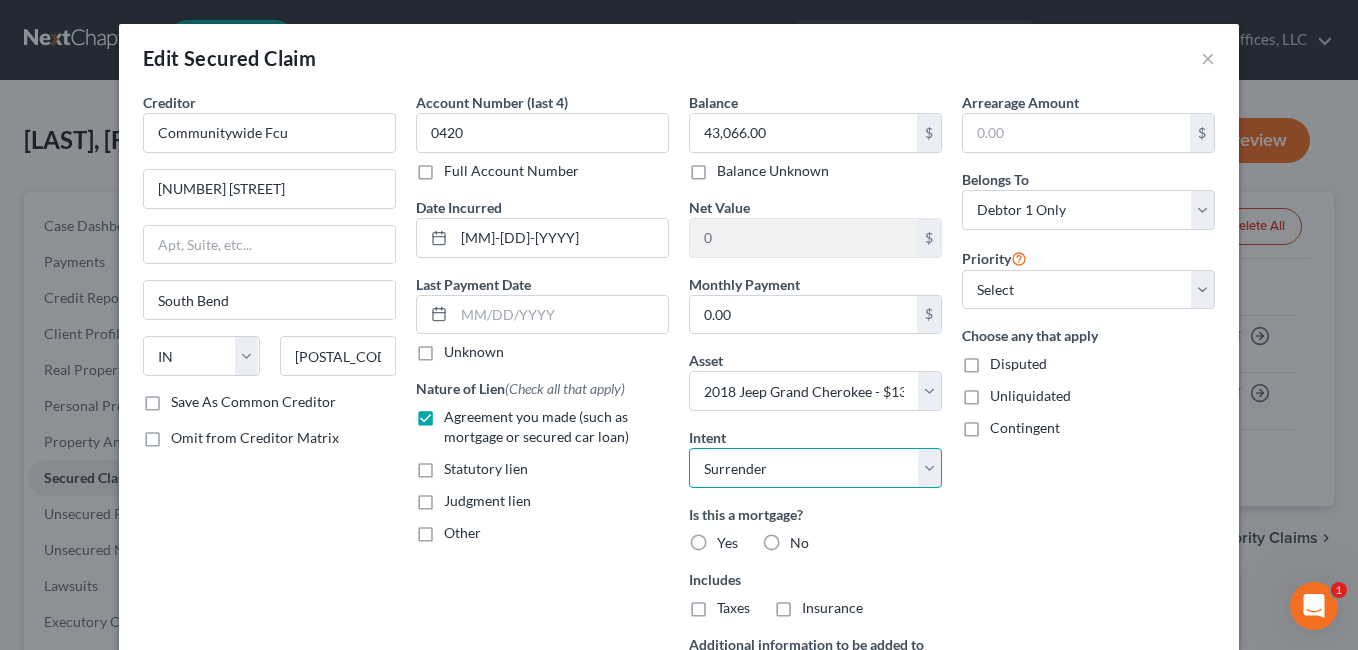click on "Select Surrender Redeem Reaffirm Avoid Other" at bounding box center (815, 468) 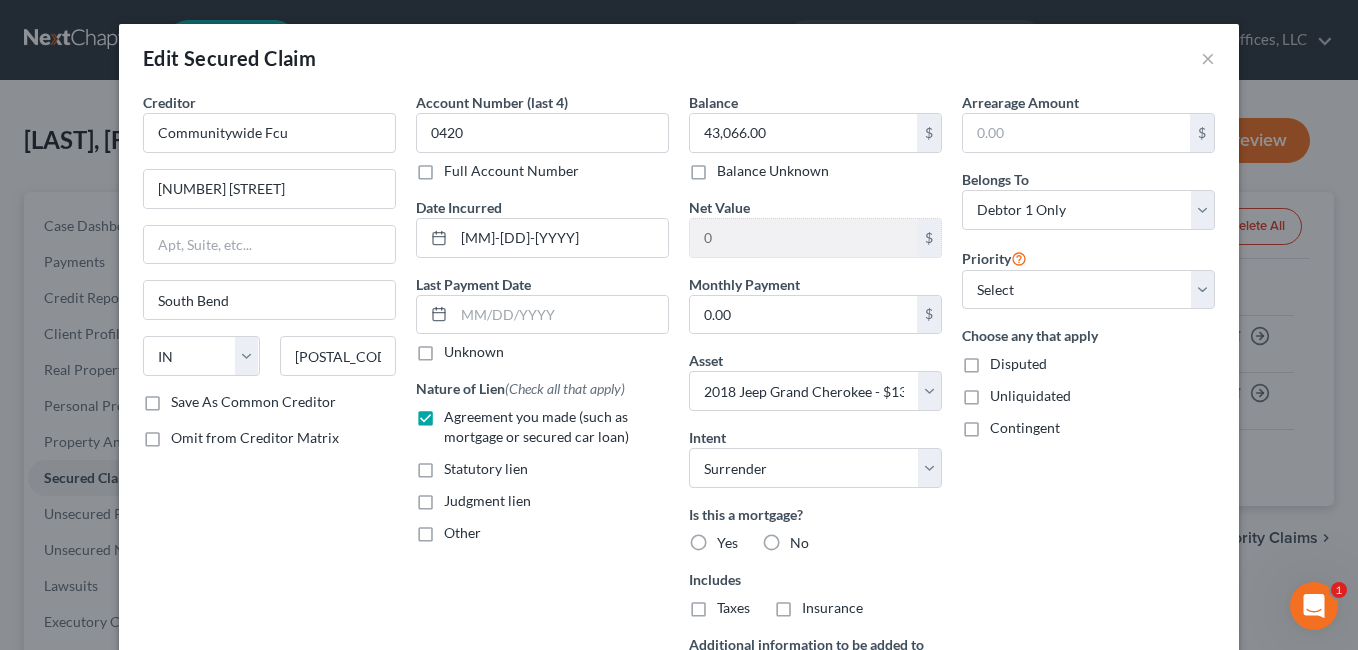 click on "No" at bounding box center [799, 543] 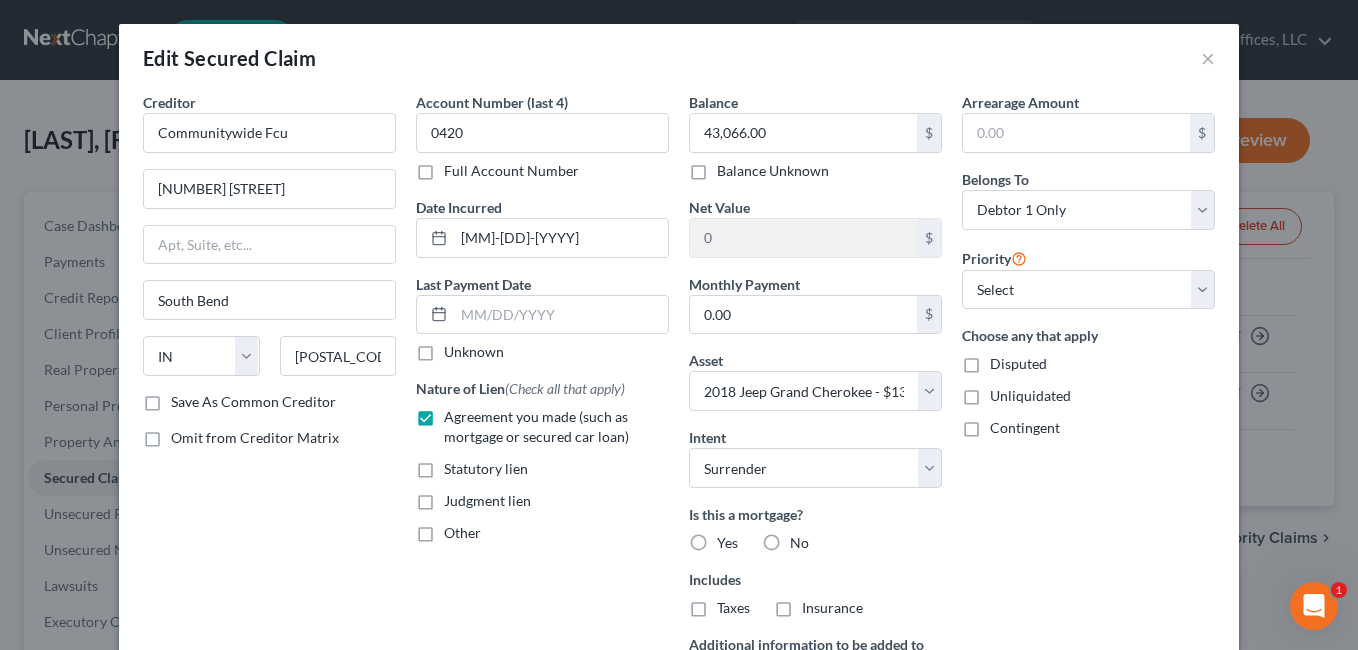 click on "No" at bounding box center (804, 539) 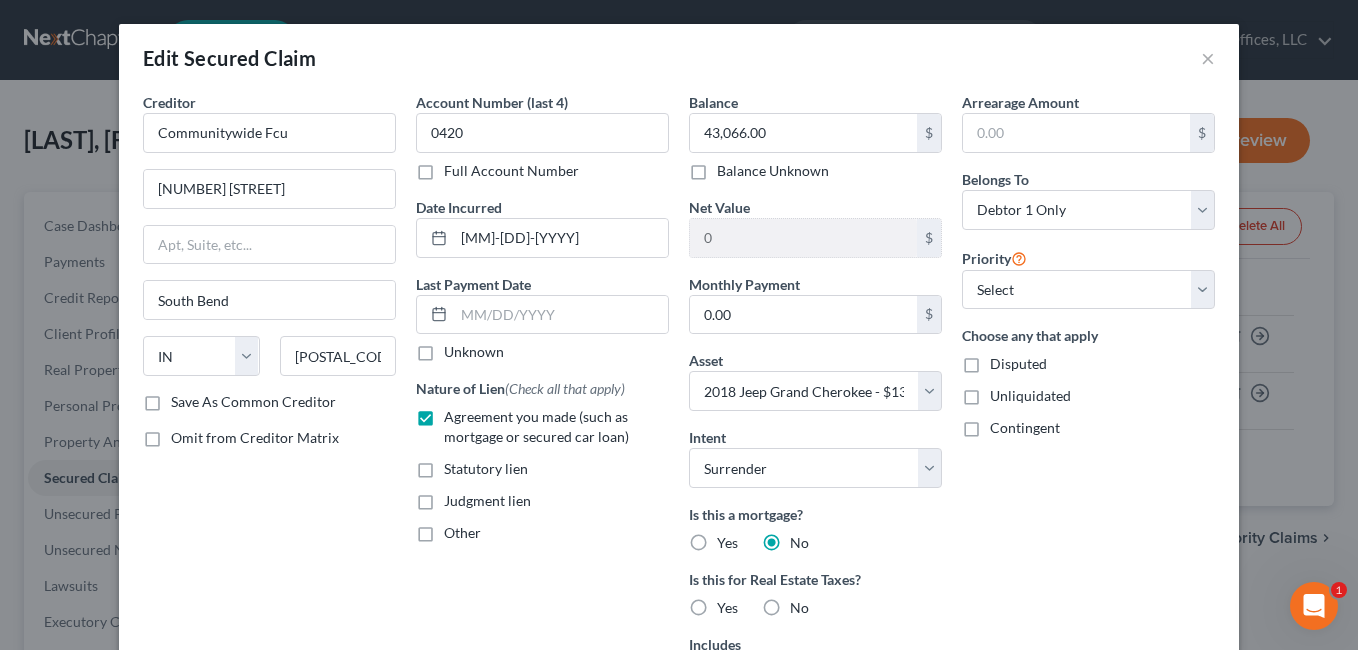 click on "No" at bounding box center (799, 608) 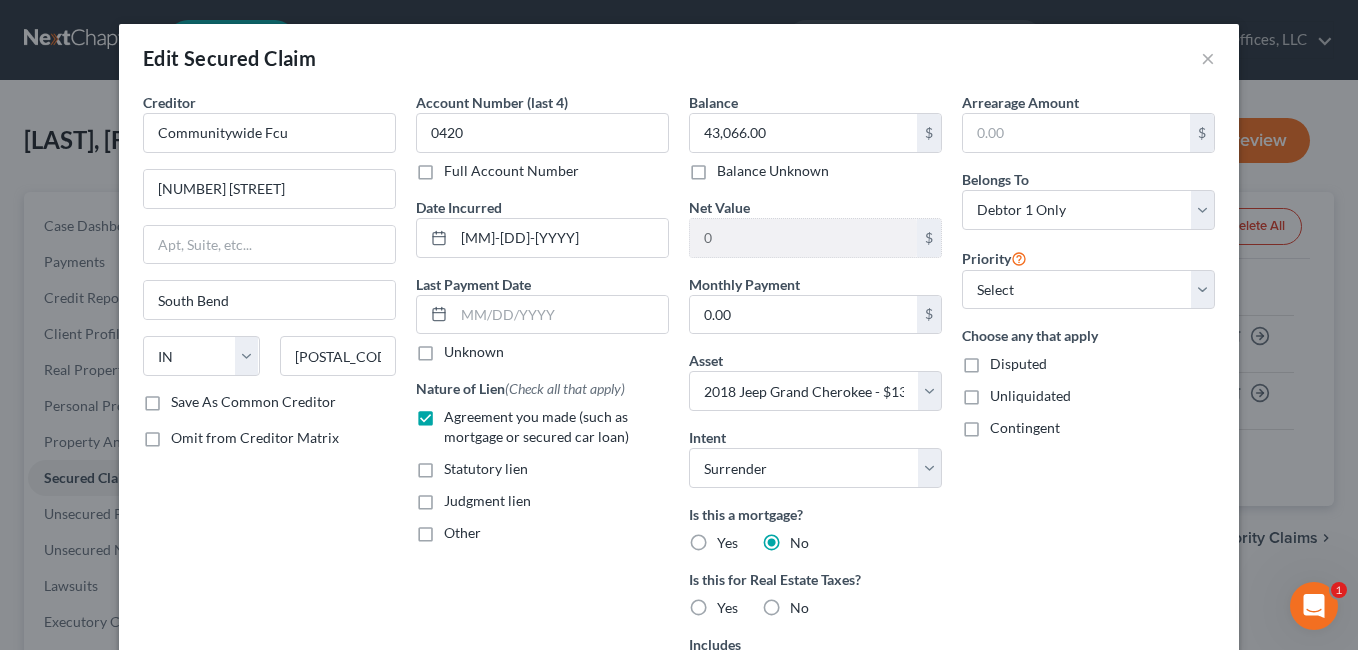 click on "No" at bounding box center (804, 604) 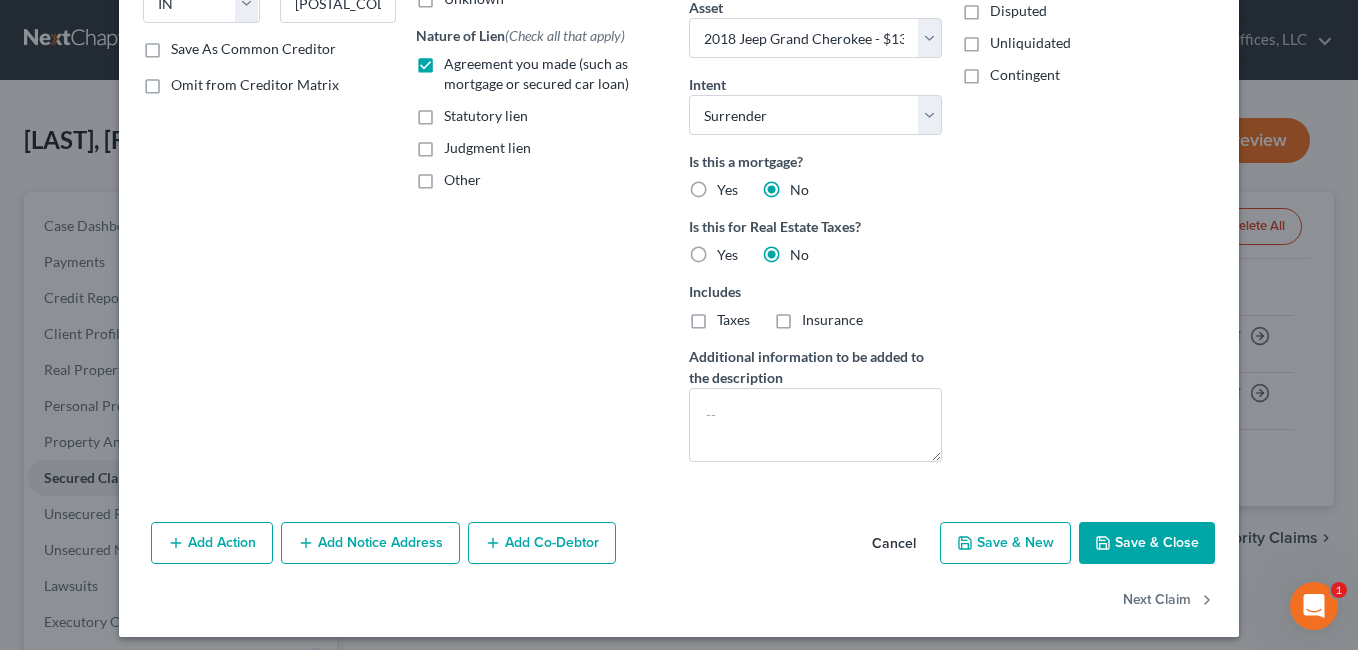 scroll, scrollTop: 364, scrollLeft: 0, axis: vertical 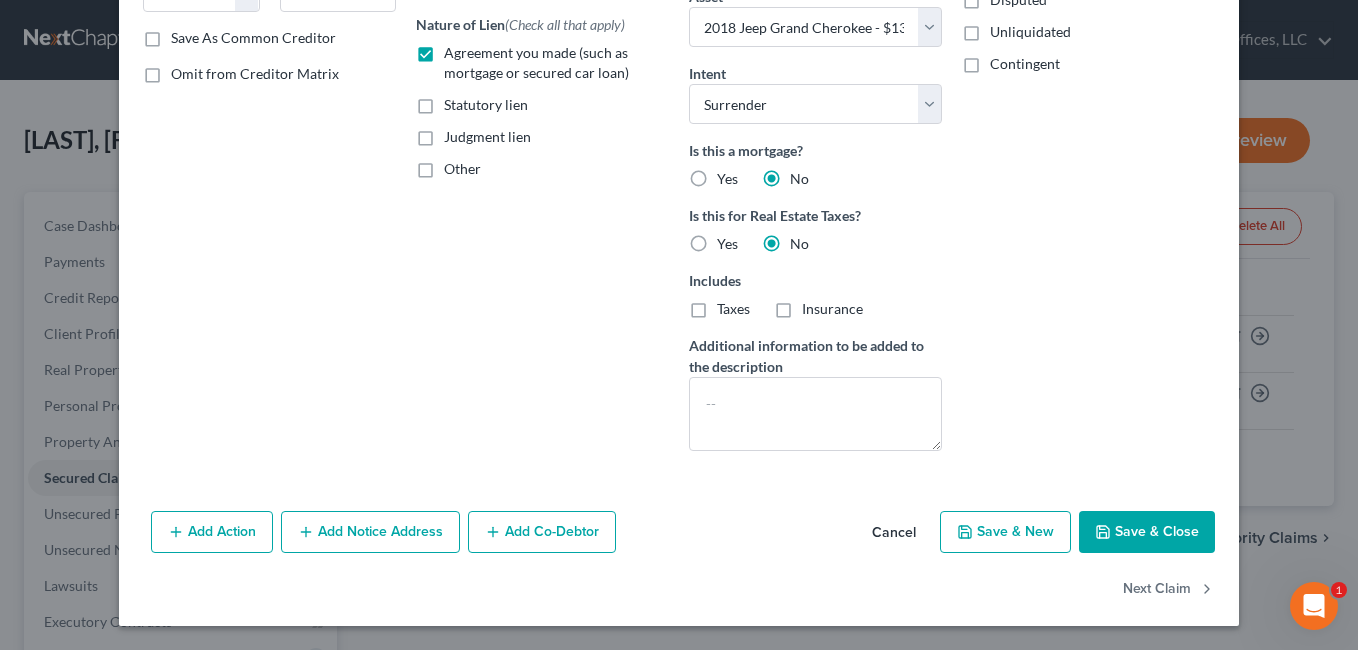 click 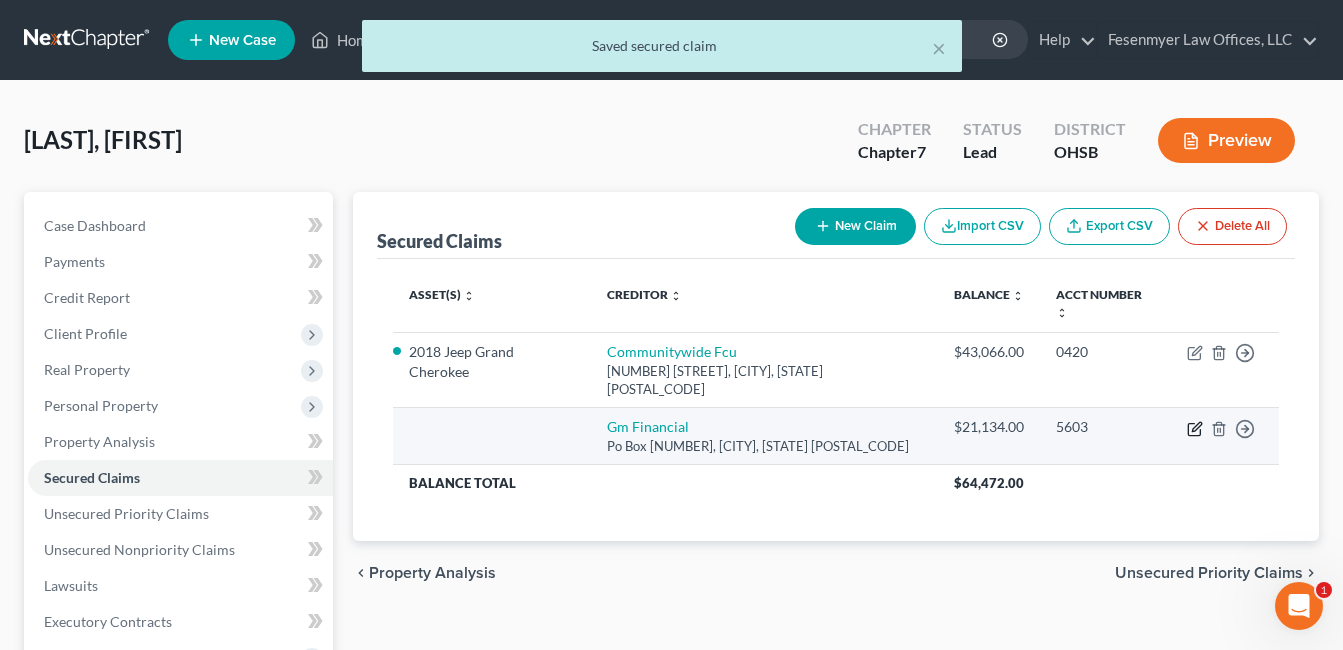 click 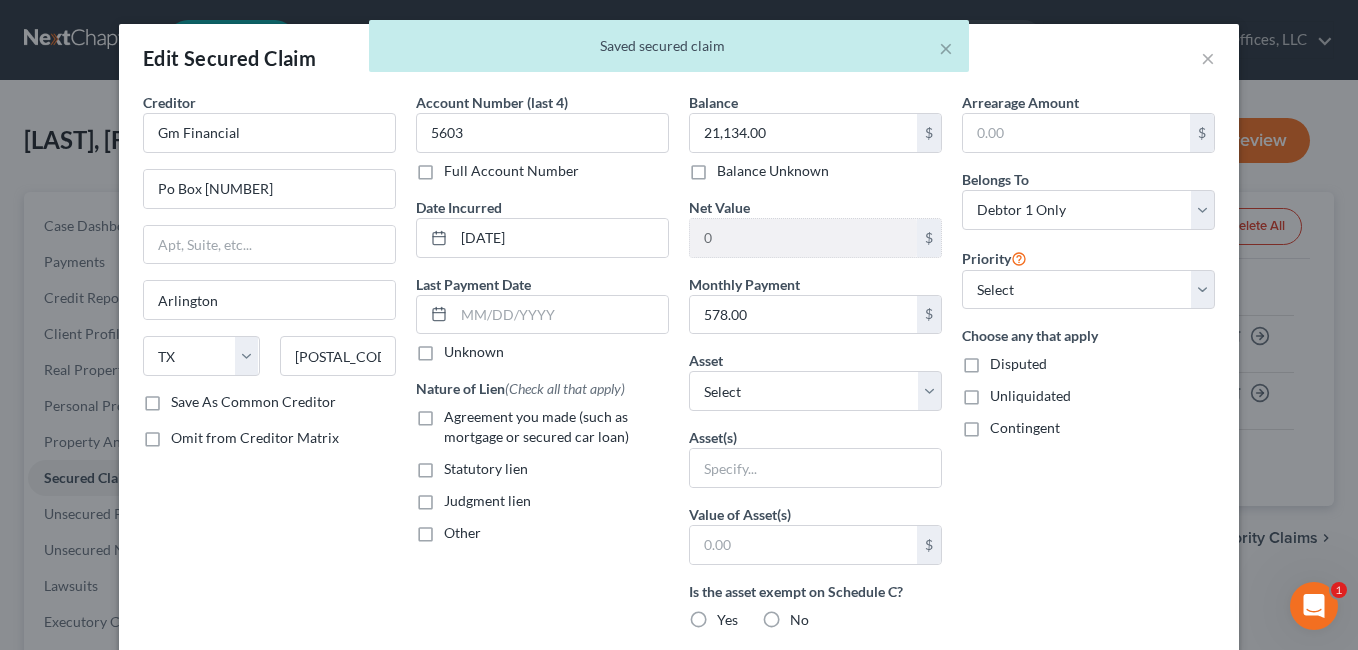 click on "Agreement you made (such as mortgage or secured car loan)" at bounding box center (556, 427) 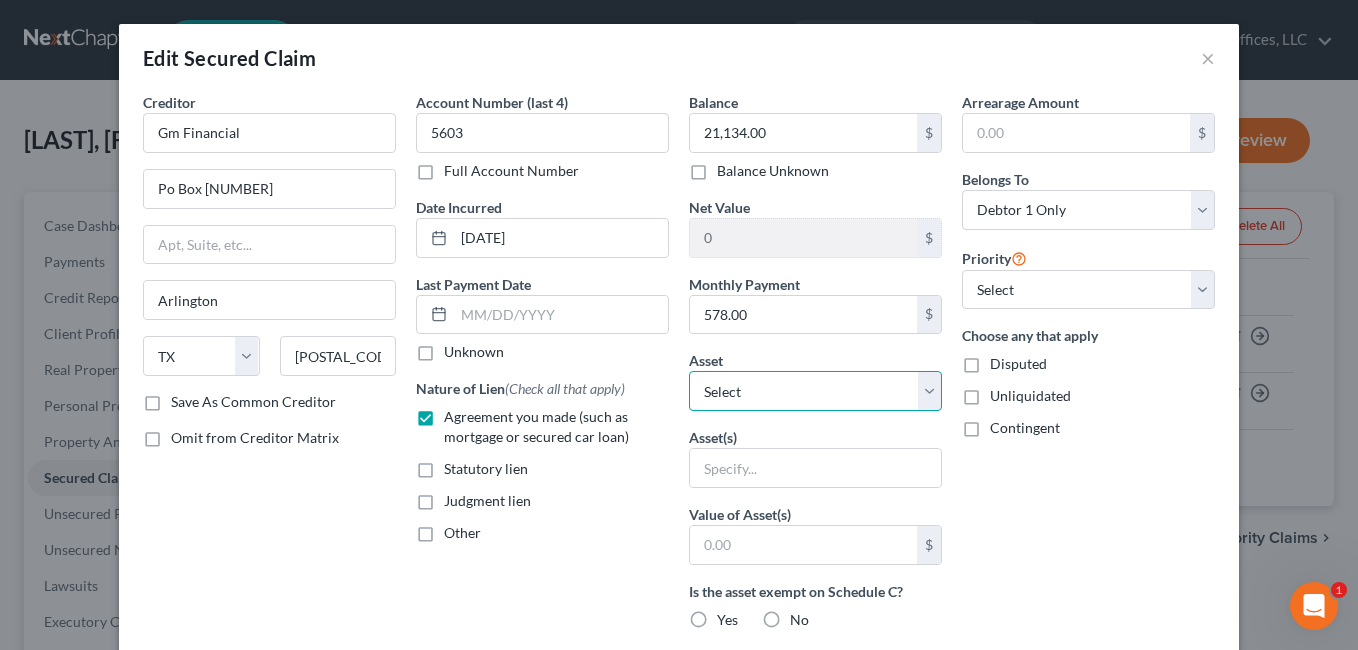 click on "Select Other Multiple Assets Term Life Insurance for Child 2 Through Mutual of Omaha - $0.0 Interest in Term Life Insurance Through Current Employer - $null Jewelry - Jewelry - $1500.0 Household Goods - Household Goods and Furnishings
Major appliances, furniture, towels, bedding, kitchenware
Location: Residence - $5000.0 Electronics - Electronics
Televisions and radios; audio, video, stereo, and digital equipment; computers, printers, scanners; music collections; electronic devices including cell phones, camera, media players, games - $2000.0 Clothing - Clothes
Clothes, shoes, accessories
Location: Residence - $500.0 Capital One Bank (Savings Account) - $0.0 Deposit with landlord (Security Deposits or Prepayments) - $1400.0 Anticipated tax refund (owed to debtor) - $0.0 2018 Jeep Grand Cherokee - $13875.0 Cash on hand (Cash on Hand) - $0.0 Term Life Insurance for Child 1 Through Mutual of Omaha - $0.0 Capital One Bank (Checking Account) - $0.0 Bank of America (Checking Account) - $0.0" at bounding box center (815, 391) 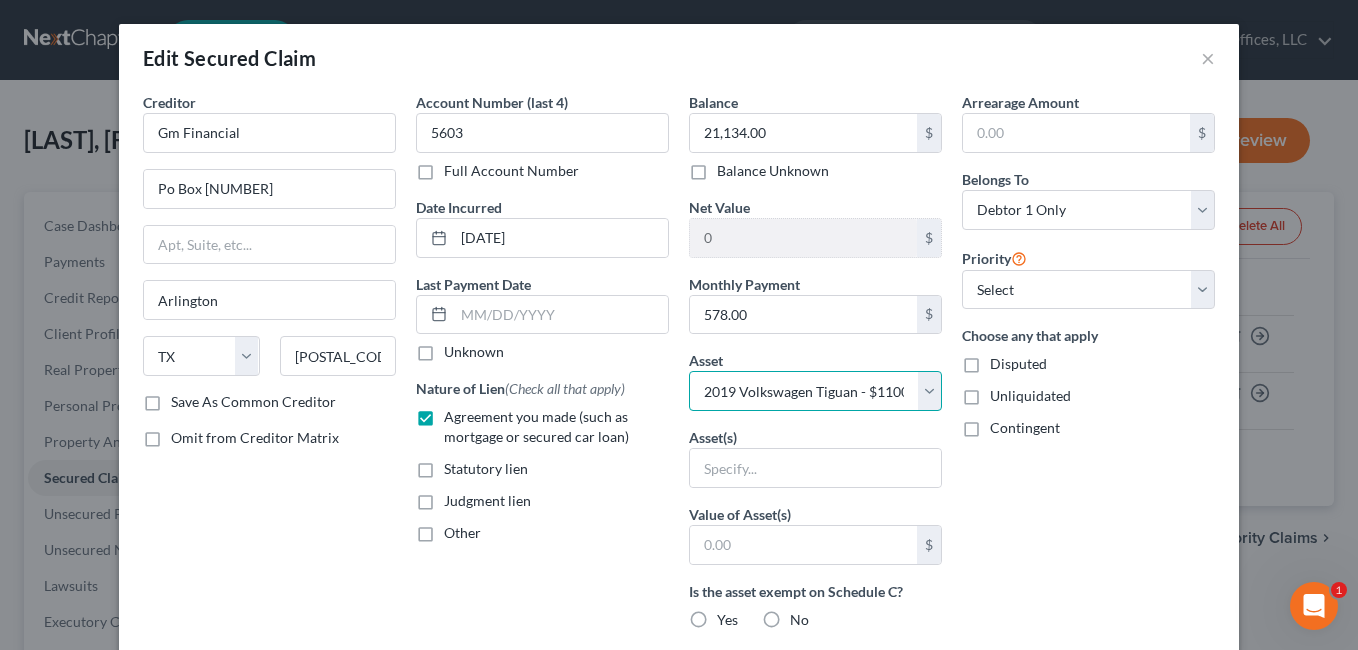 click on "Select Other Multiple Assets Term Life Insurance for Child 2 Through Mutual of Omaha - $0.0 Interest in Term Life Insurance Through Current Employer - $null Jewelry - Jewelry - $1500.0 Household Goods - Household Goods and Furnishings
Major appliances, furniture, towels, bedding, kitchenware
Location: Residence - $5000.0 Electronics - Electronics
Televisions and radios; audio, video, stereo, and digital equipment; computers, printers, scanners; music collections; electronic devices including cell phones, camera, media players, games - $2000.0 Clothing - Clothes
Clothes, shoes, accessories
Location: Residence - $500.0 Capital One Bank (Savings Account) - $0.0 Deposit with landlord (Security Deposits or Prepayments) - $1400.0 Anticipated tax refund (owed to debtor) - $0.0 2018 Jeep Grand Cherokee - $13875.0 Cash on hand (Cash on Hand) - $0.0 Term Life Insurance for Child 1 Through Mutual of Omaha - $0.0 Capital One Bank (Checking Account) - $0.0 Bank of America (Checking Account) - $0.0" at bounding box center (815, 391) 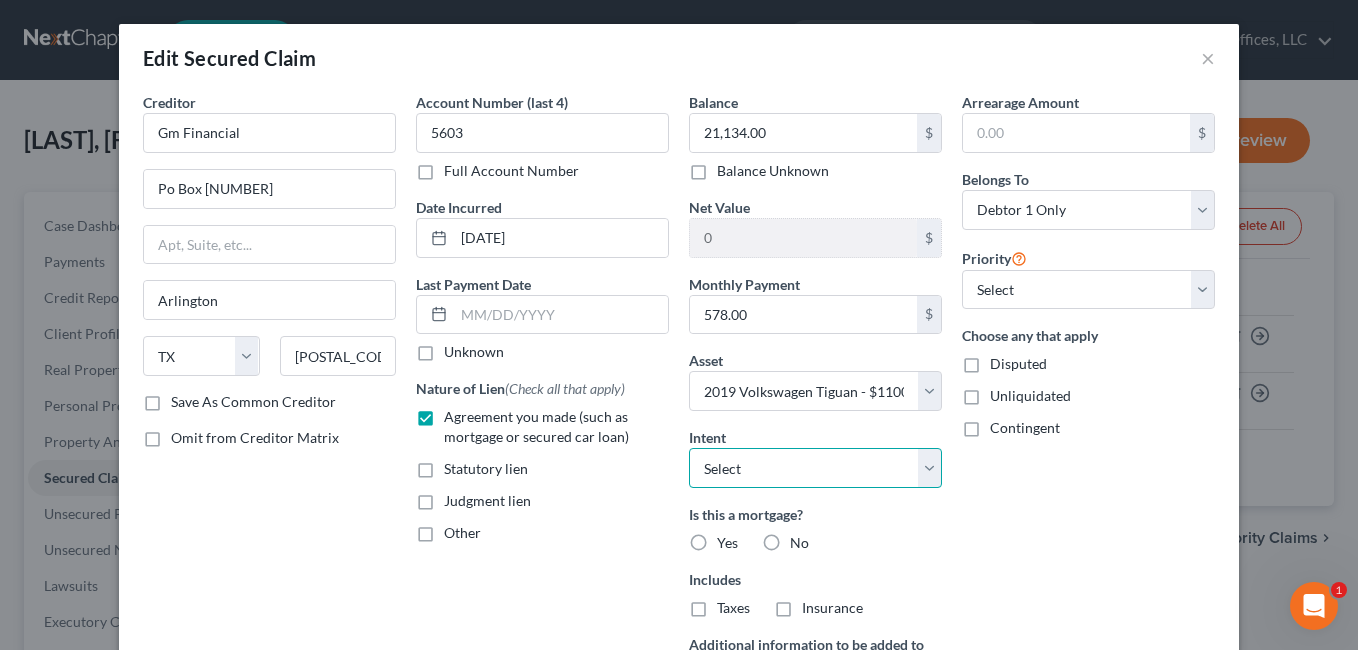 click on "Select Surrender Redeem Reaffirm Avoid Other" at bounding box center (815, 468) 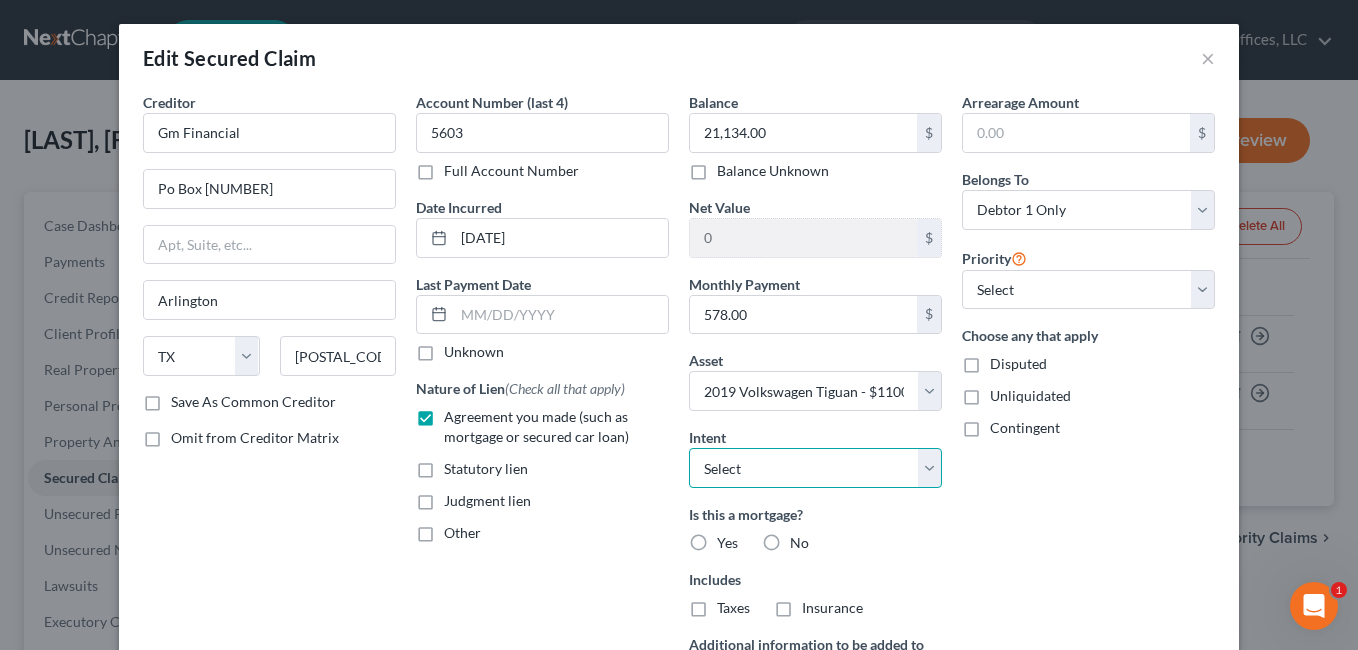 select on "2" 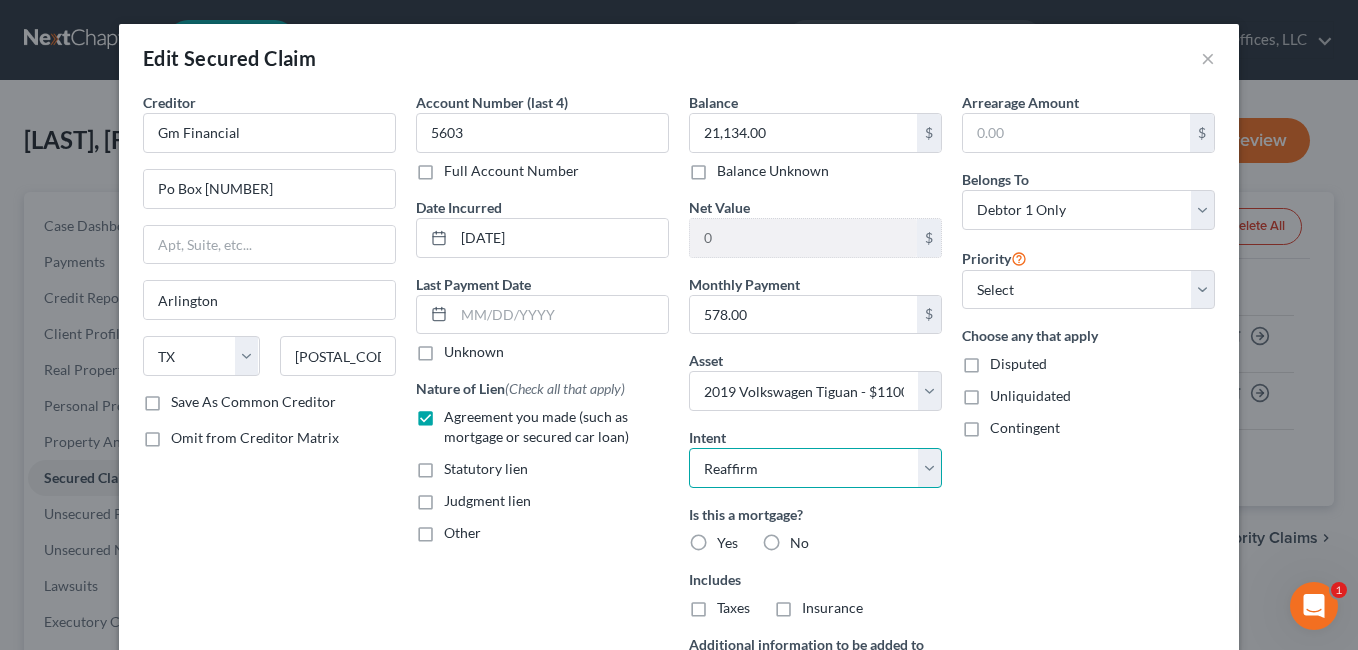 click on "Select Surrender Redeem Reaffirm Avoid Other" at bounding box center (815, 468) 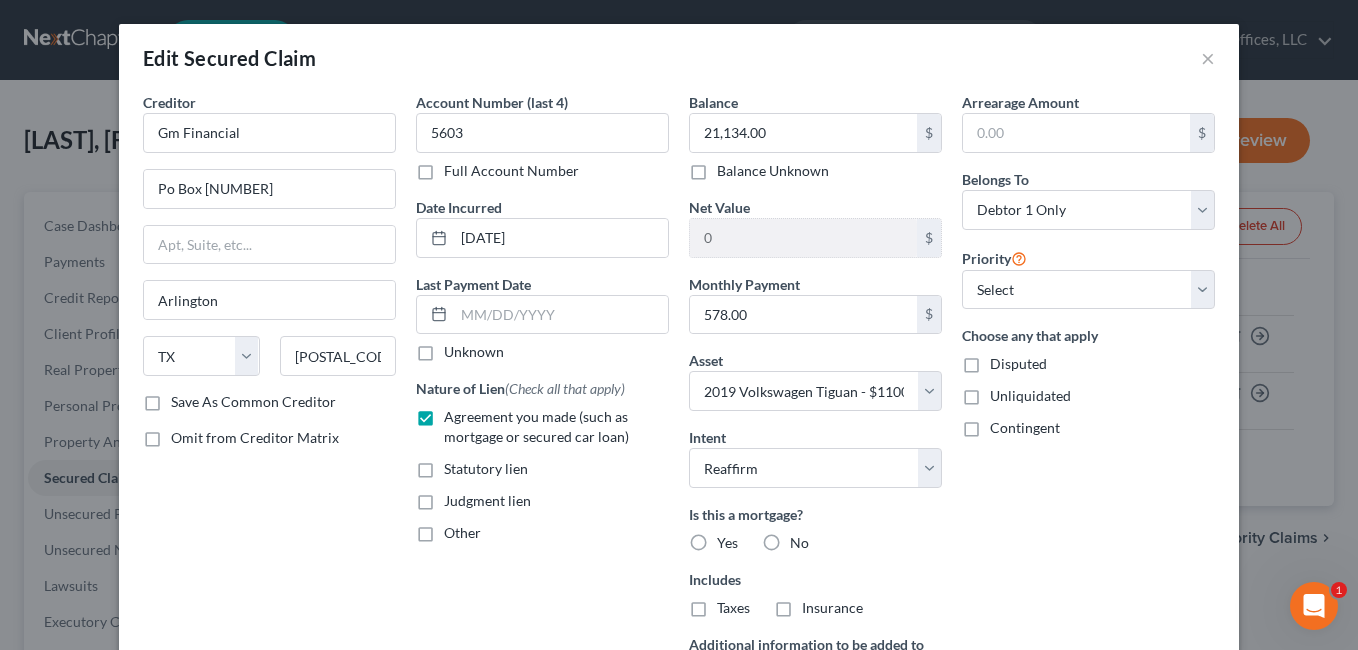 drag, startPoint x: 765, startPoint y: 537, endPoint x: 842, endPoint y: 531, distance: 77.23341 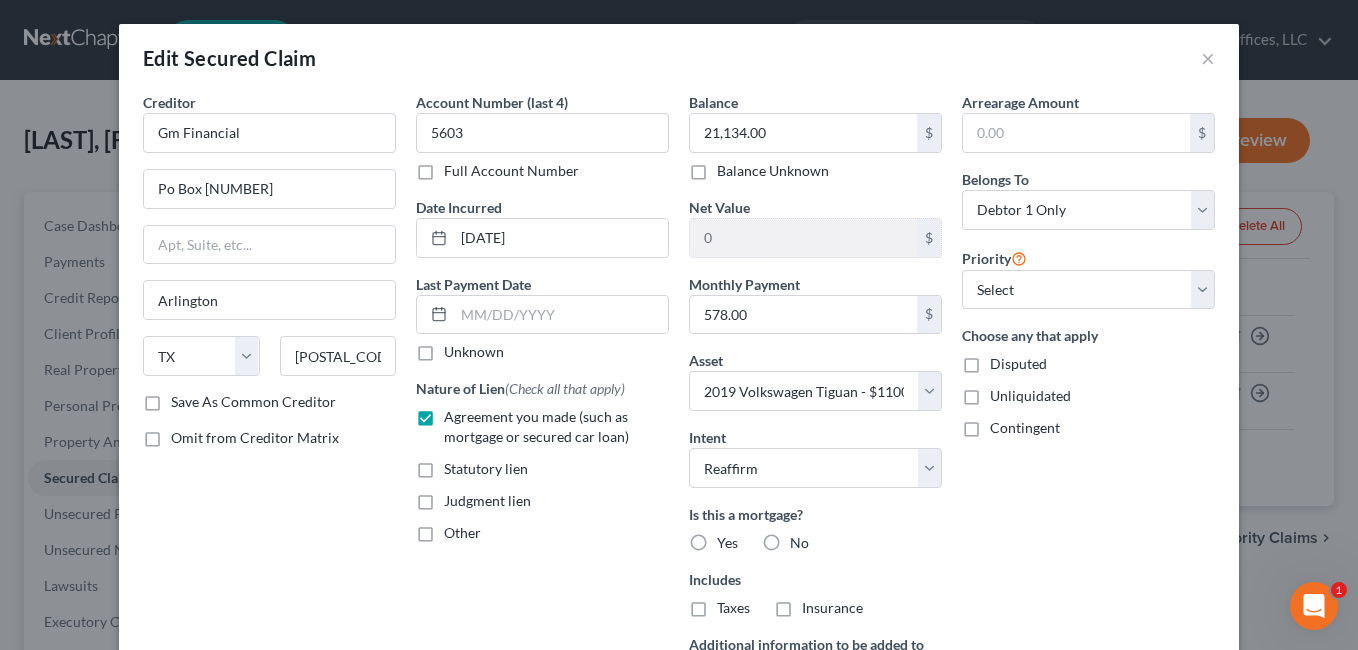 click on "No" at bounding box center [804, 539] 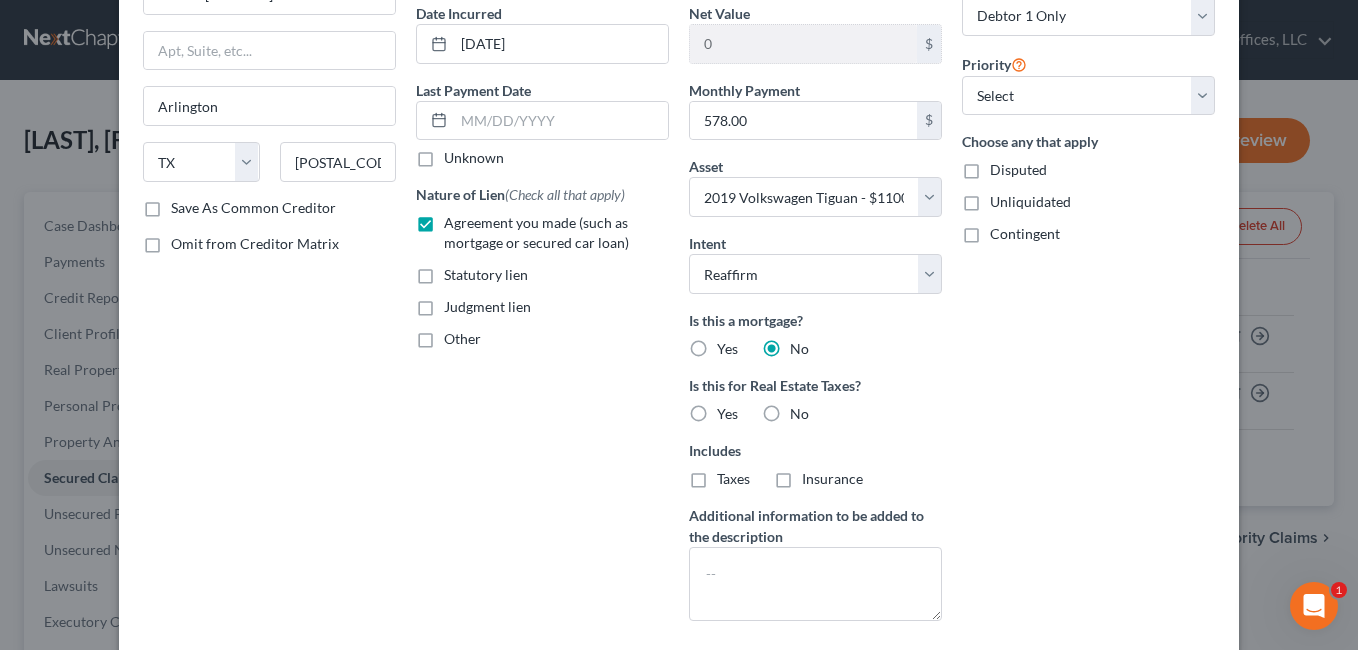 scroll, scrollTop: 200, scrollLeft: 0, axis: vertical 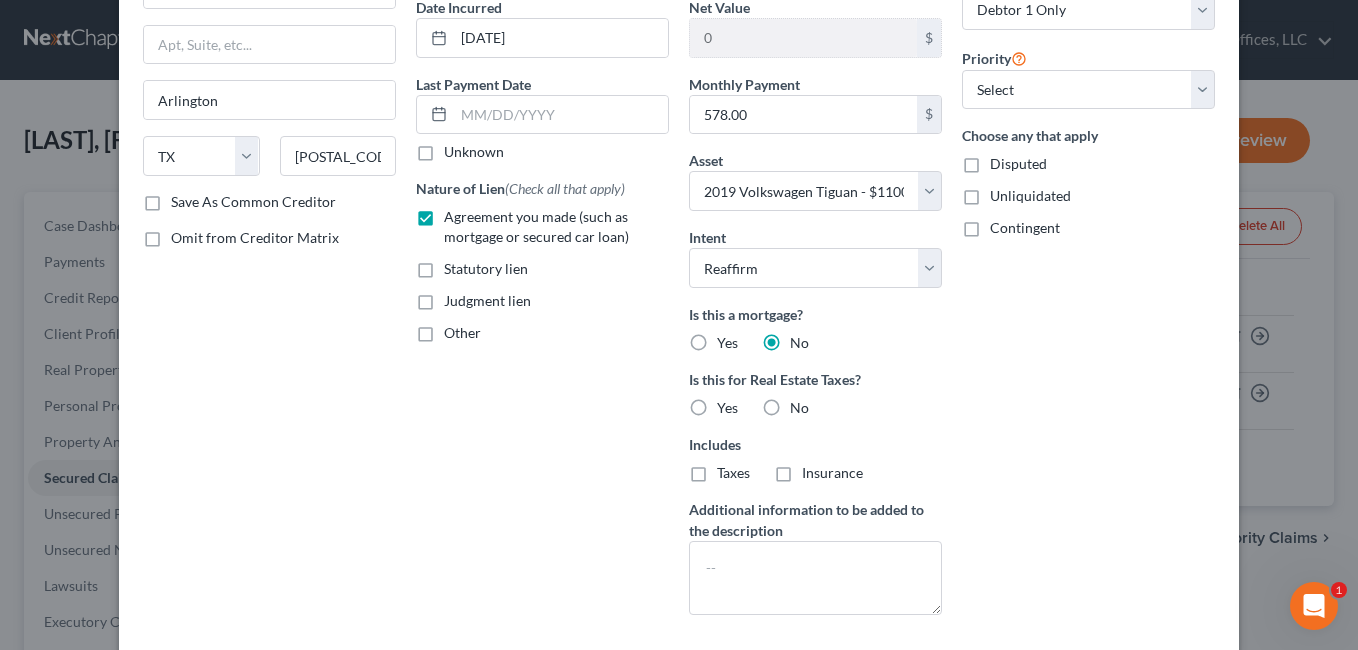 click on "No" at bounding box center (799, 408) 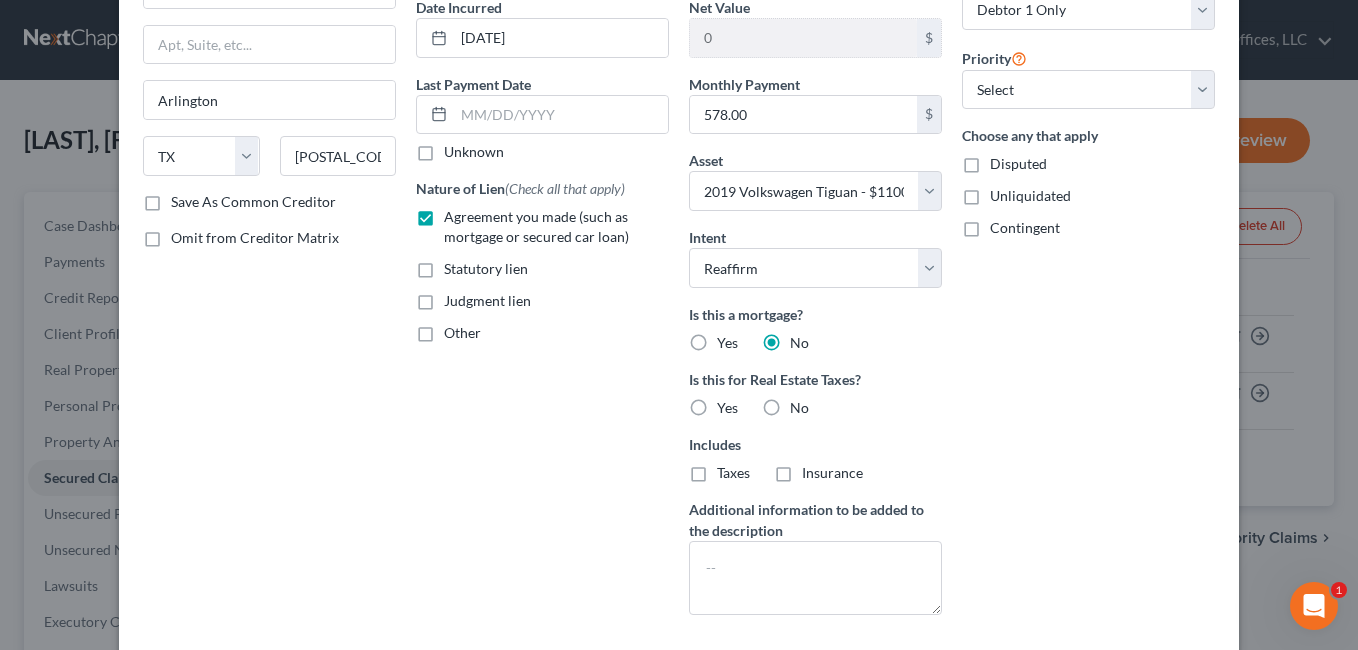 click on "No" at bounding box center (804, 404) 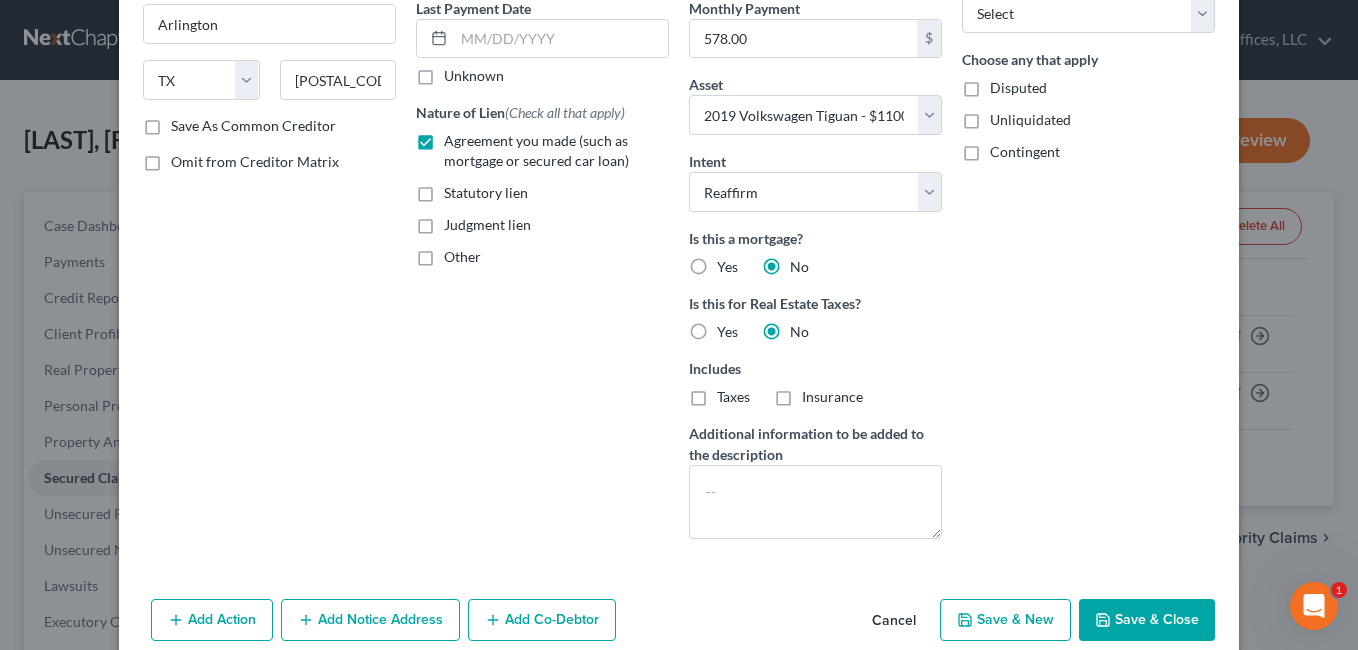 scroll, scrollTop: 364, scrollLeft: 0, axis: vertical 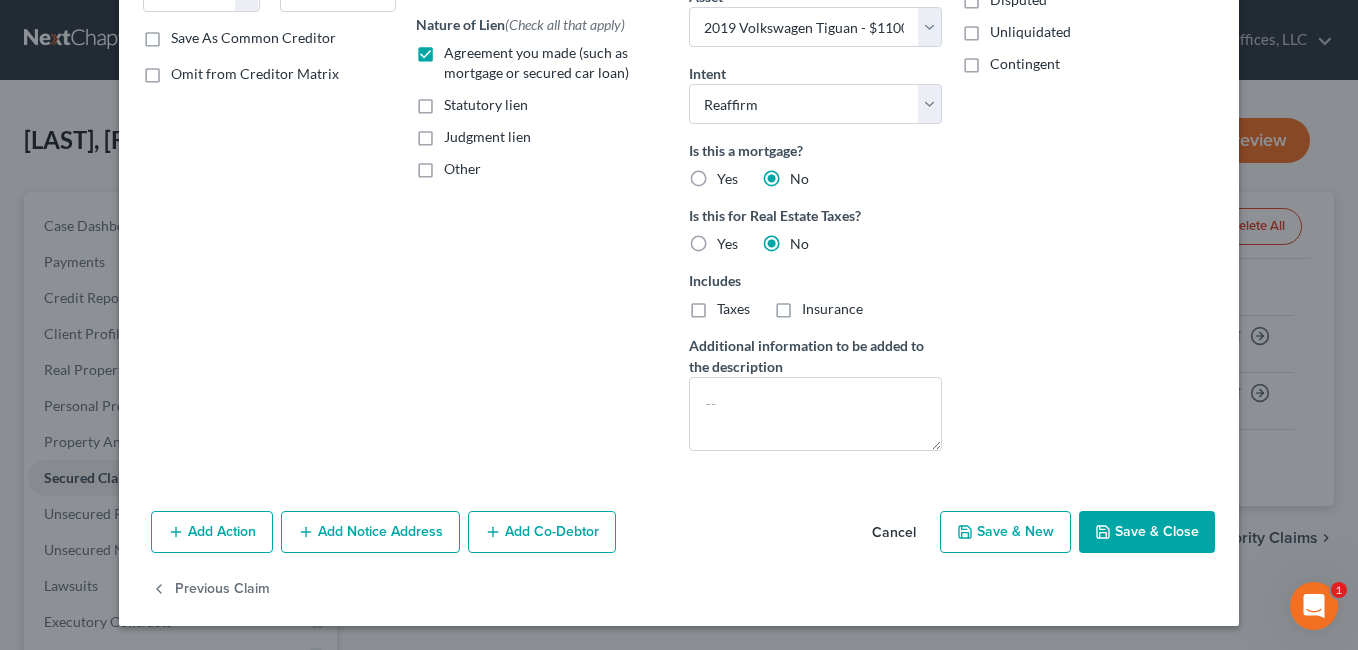 click on "Save & Close" at bounding box center [1147, 532] 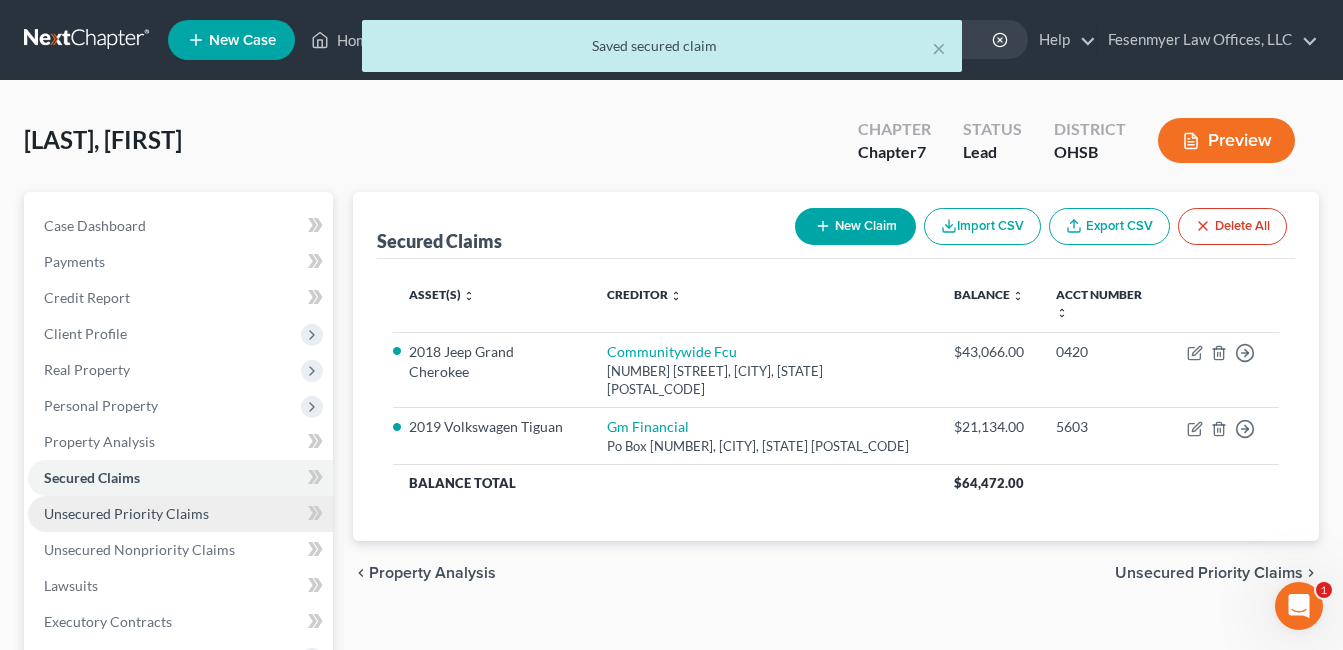 click on "Unsecured Priority Claims" at bounding box center [126, 513] 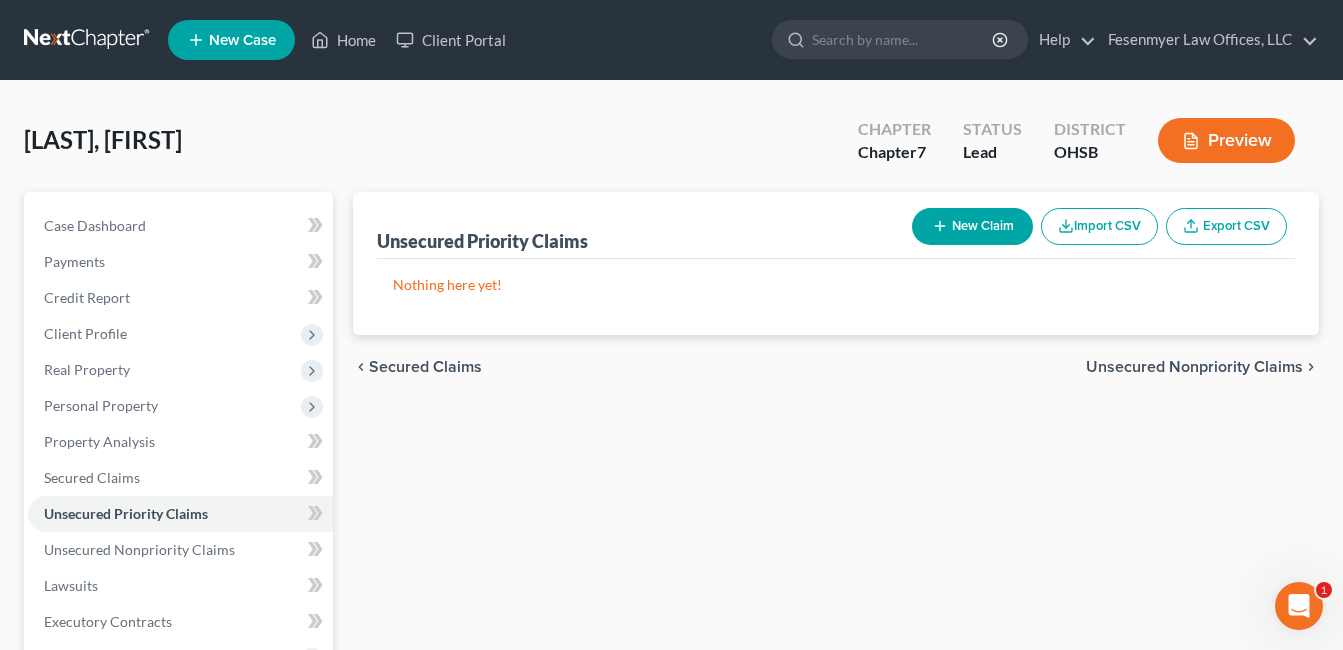 click on "New Claim" at bounding box center [972, 226] 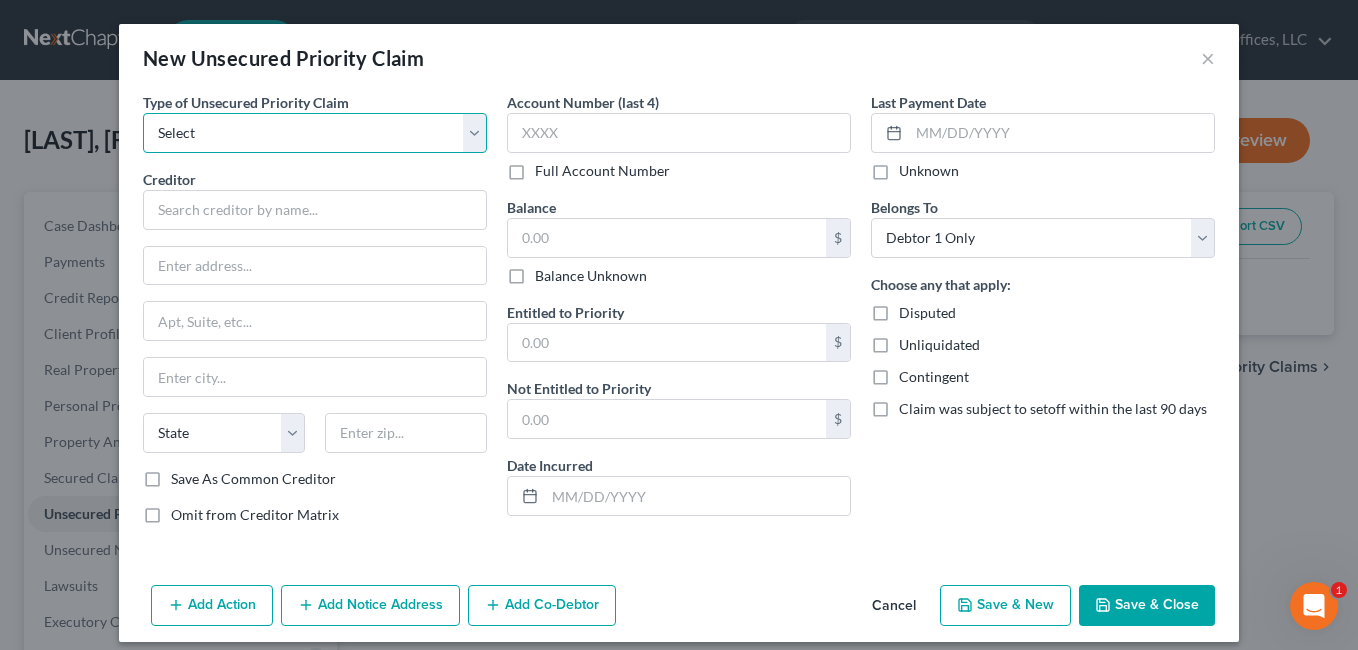 click on "Select Taxes & Other Government Units Domestic Support Obligations Extensions of credit in an involuntary case Wages, Salaries, Commissions Contributions to employee benefits Certain farmers and fisherman Deposits by individuals Commitments to maintain capitals Claims for death or injury while intoxicated Other" at bounding box center [315, 133] 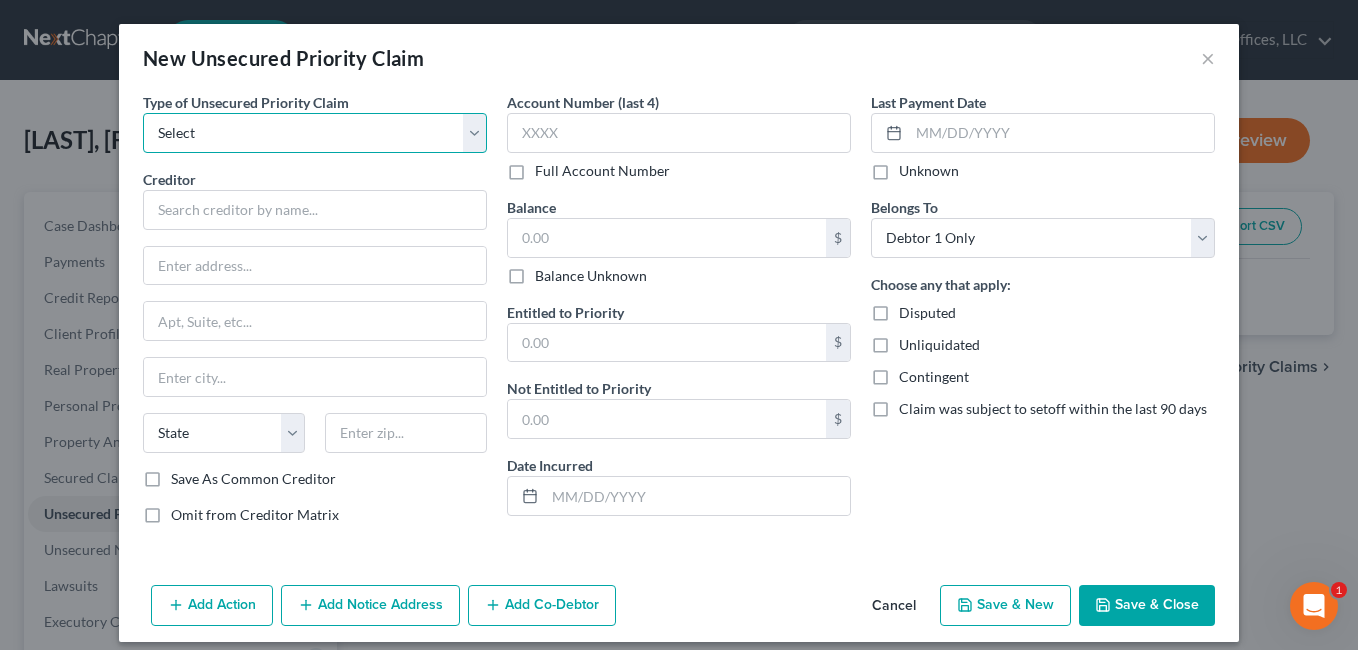select on "0" 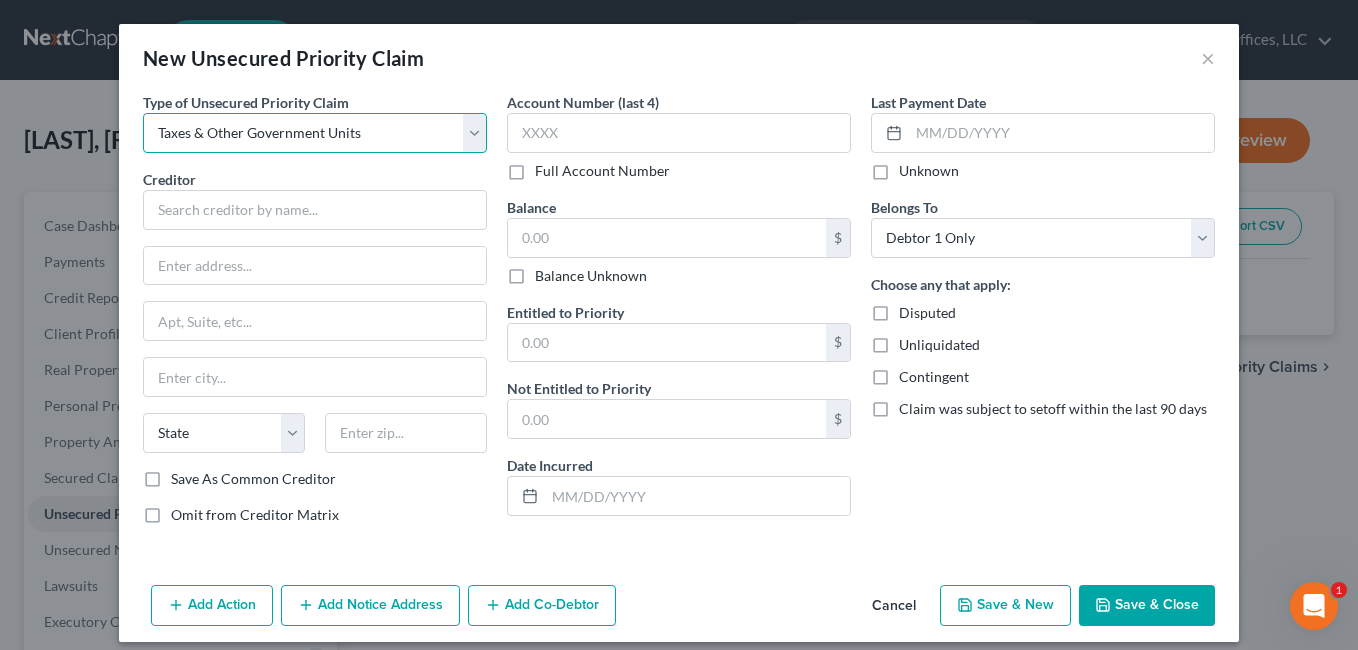 click on "Select Taxes & Other Government Units Domestic Support Obligations Extensions of credit in an involuntary case Wages, Salaries, Commissions Contributions to employee benefits Certain farmers and fisherman Deposits by individuals Commitments to maintain capitals Claims for death or injury while intoxicated Other" at bounding box center [315, 133] 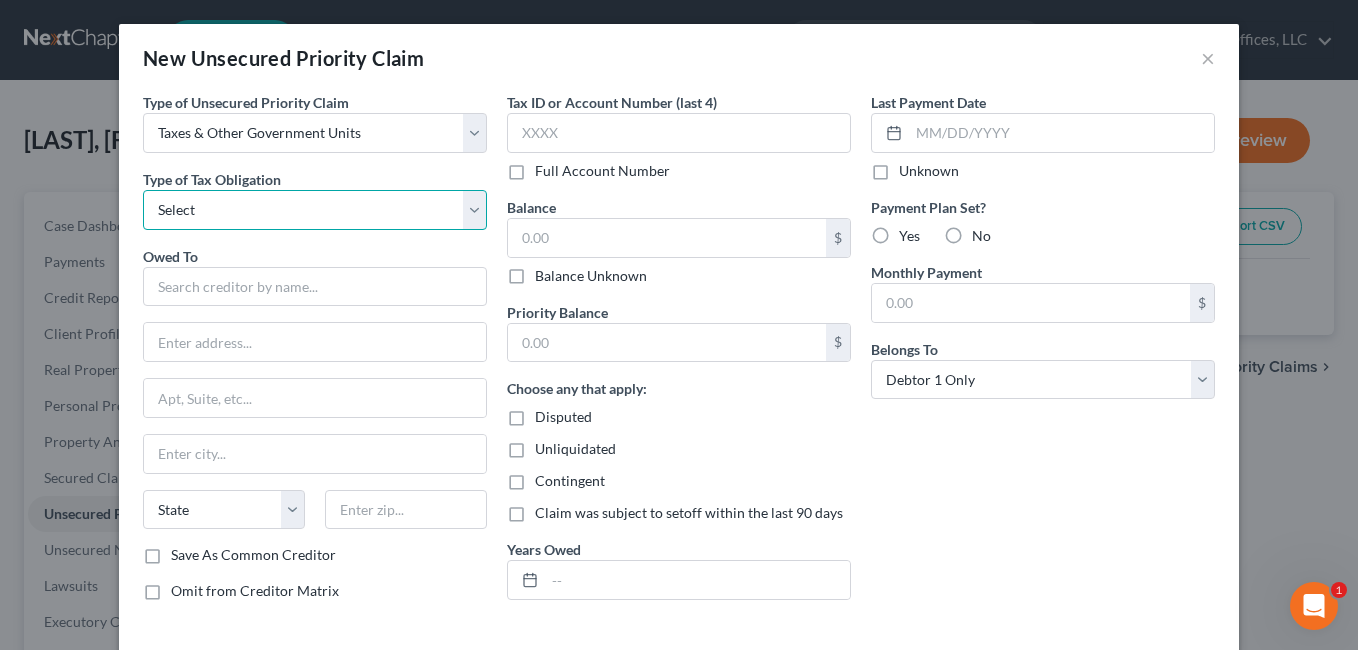 click on "Select Federal City State Franchise Tax Board Other" at bounding box center (315, 210) 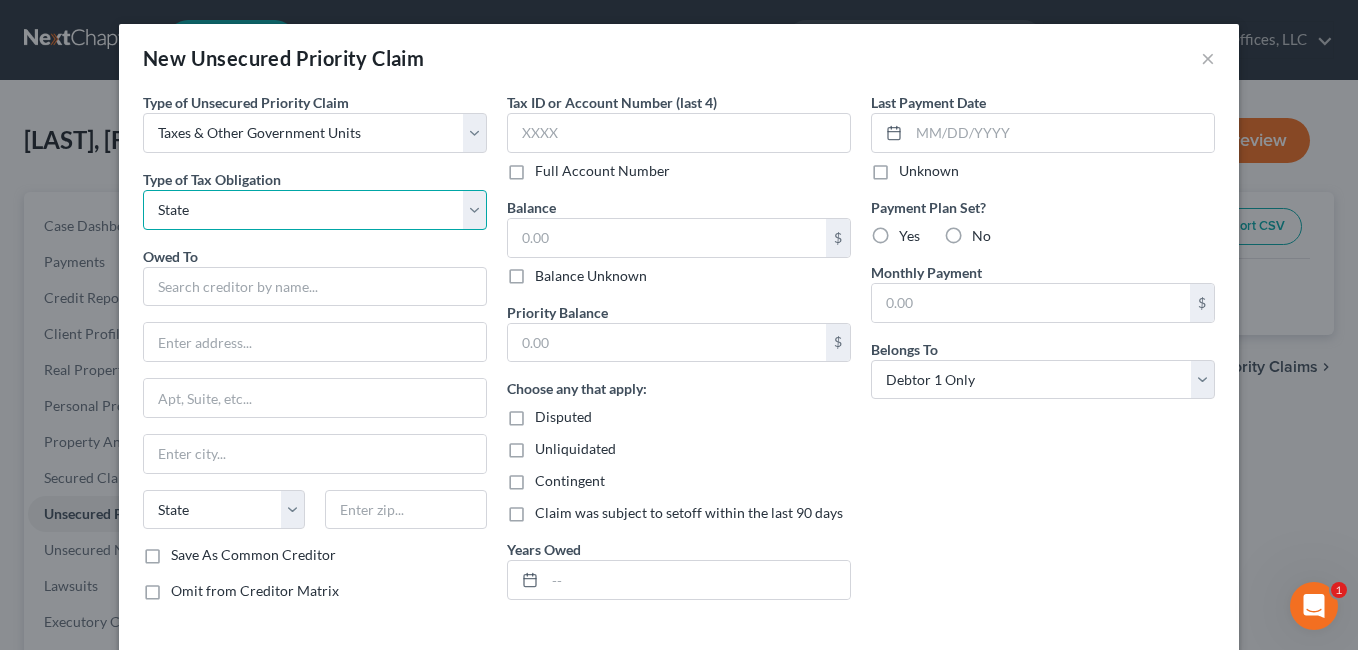 click on "Select Federal City State Franchise Tax Board Other" at bounding box center (315, 210) 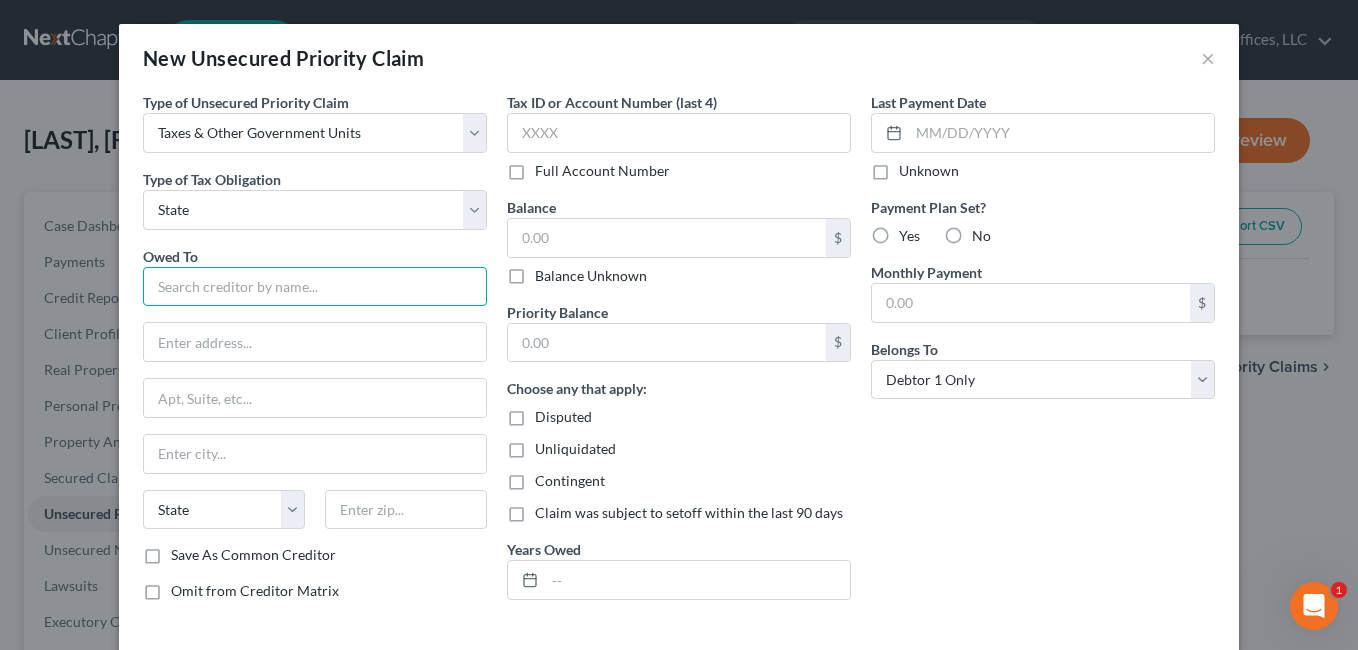 click at bounding box center (315, 287) 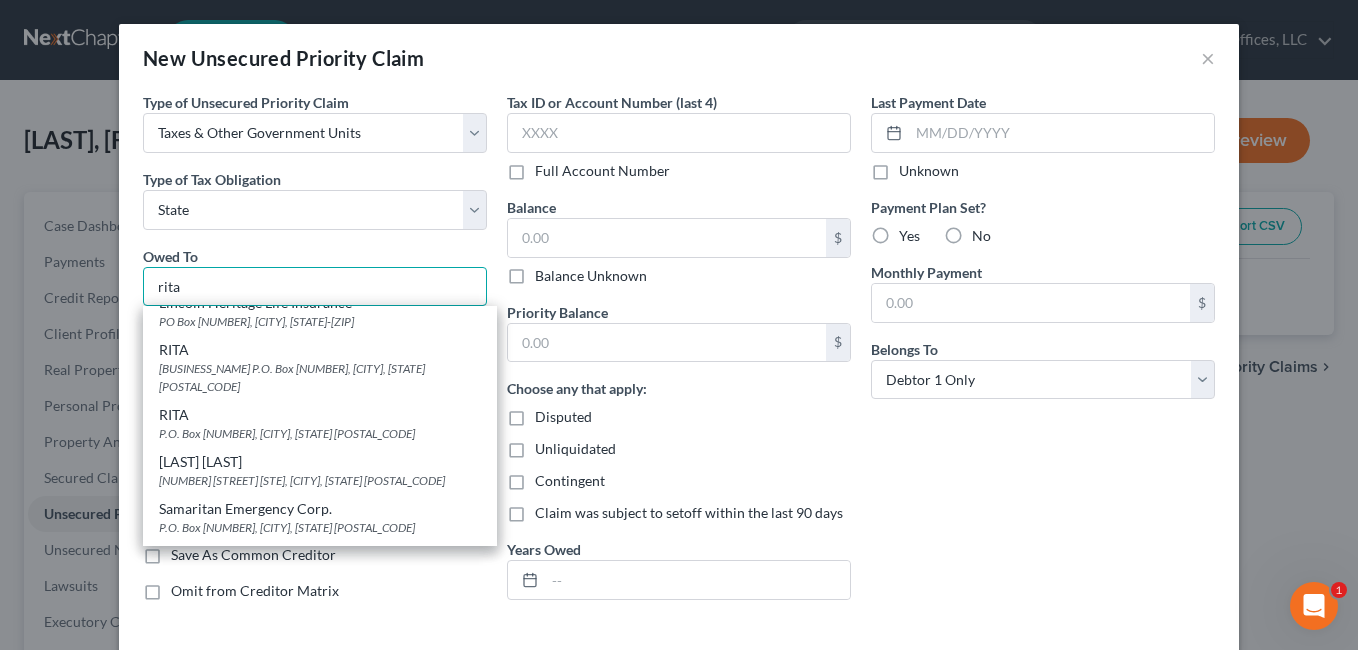 scroll, scrollTop: 600, scrollLeft: 0, axis: vertical 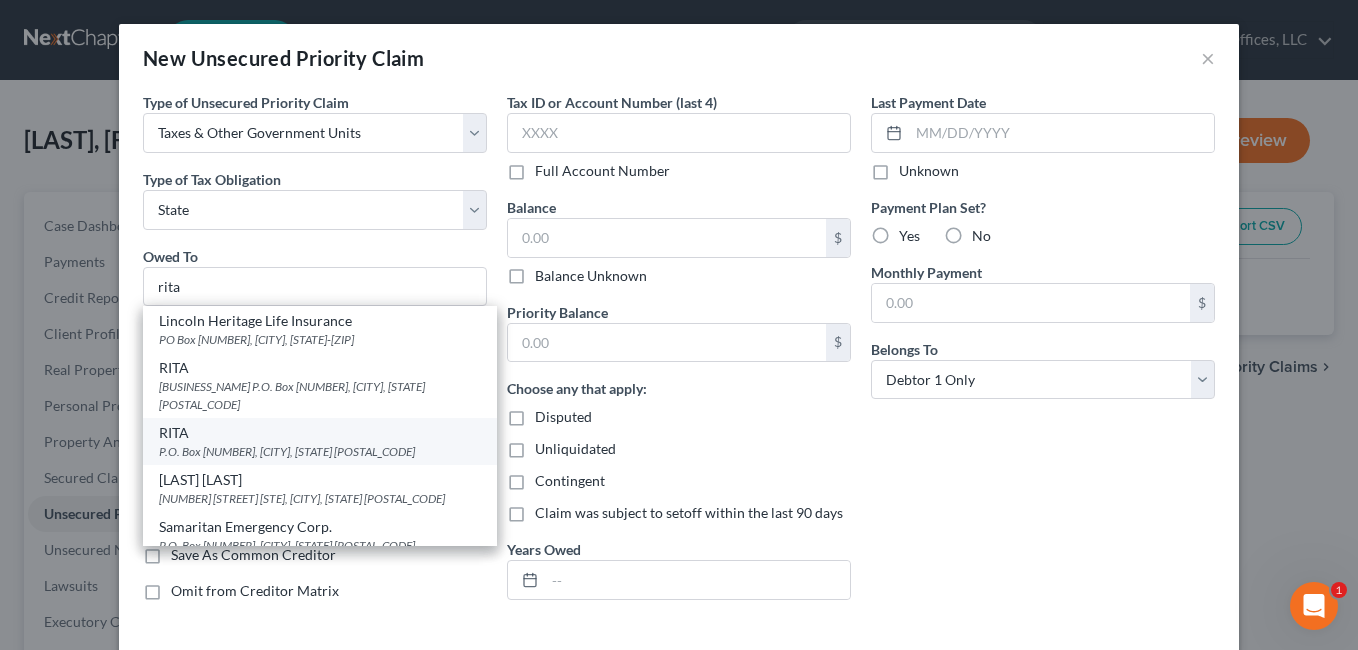 click on "P.O. Box [NUMBER], [CITY], [STATE] [POSTAL_CODE]" at bounding box center [320, 451] 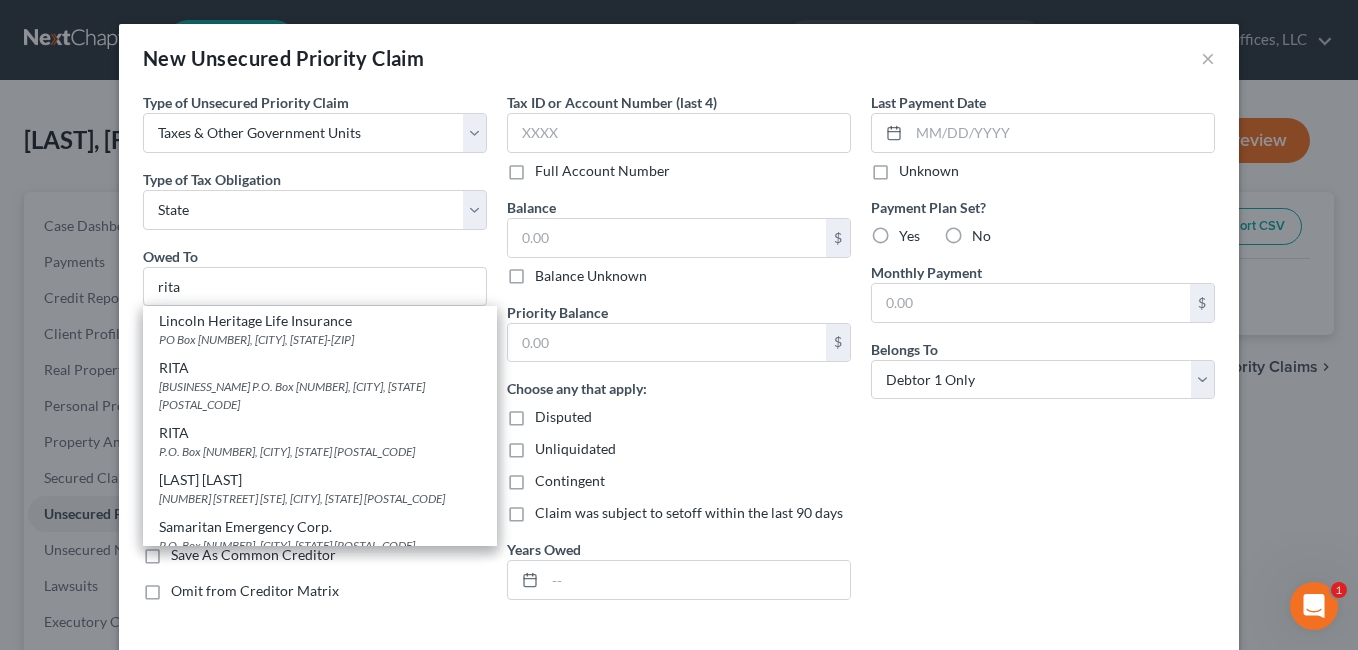 type on "RITA" 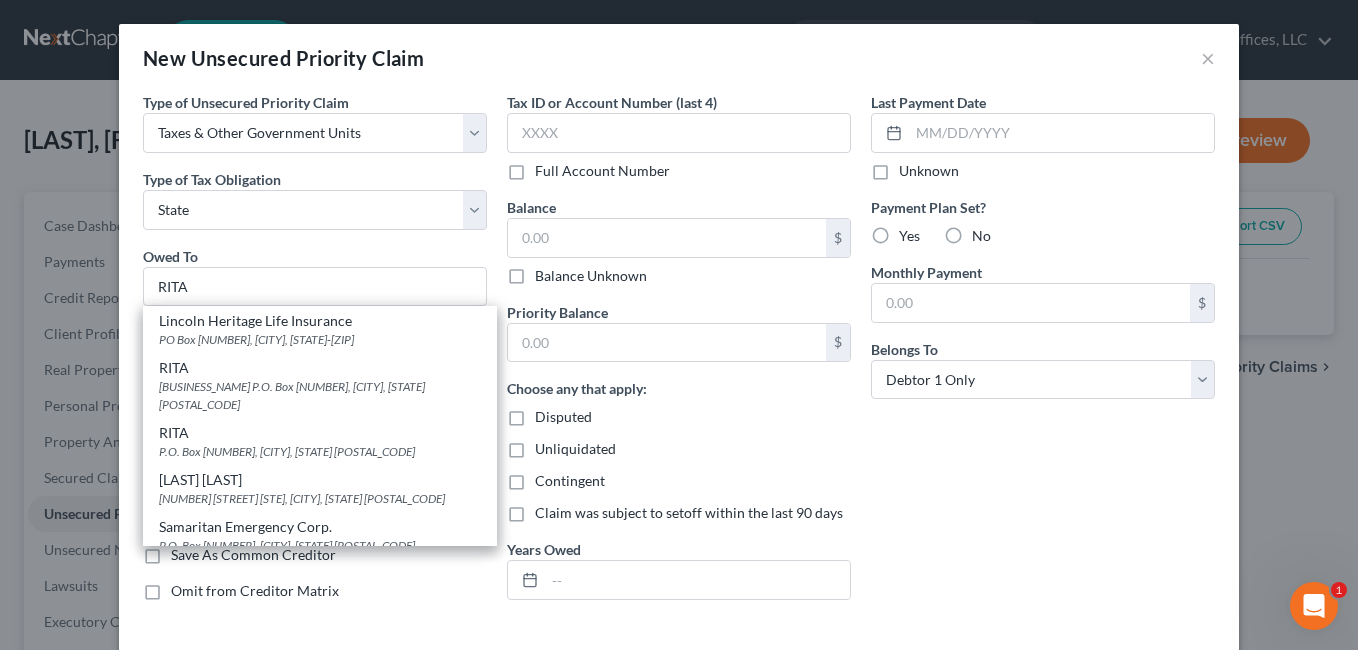scroll, scrollTop: 0, scrollLeft: 0, axis: both 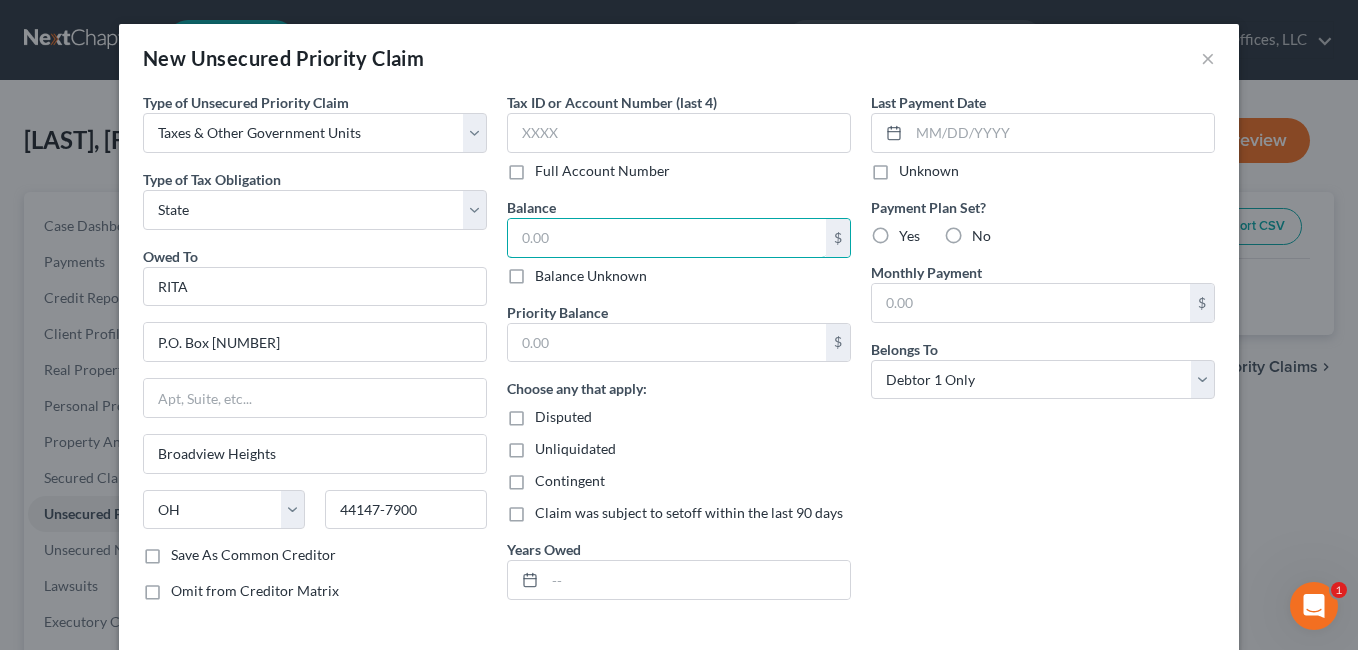 drag, startPoint x: 577, startPoint y: 241, endPoint x: 476, endPoint y: 264, distance: 103.58572 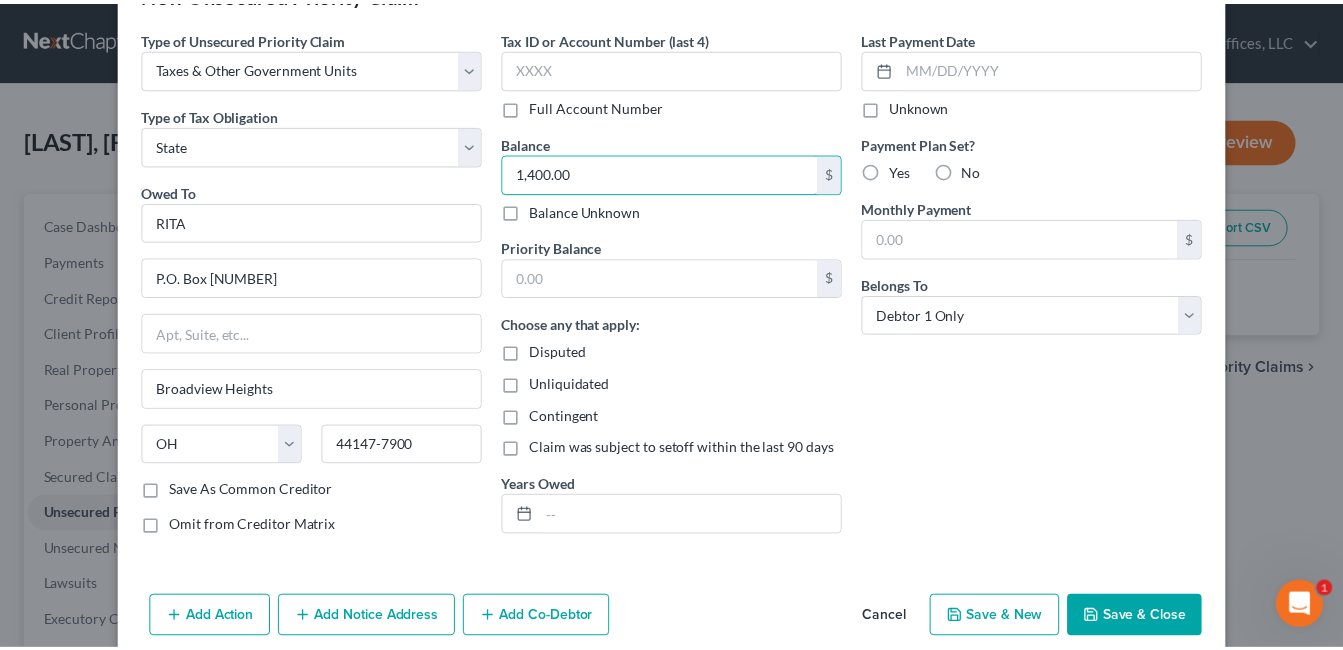scroll, scrollTop: 93, scrollLeft: 0, axis: vertical 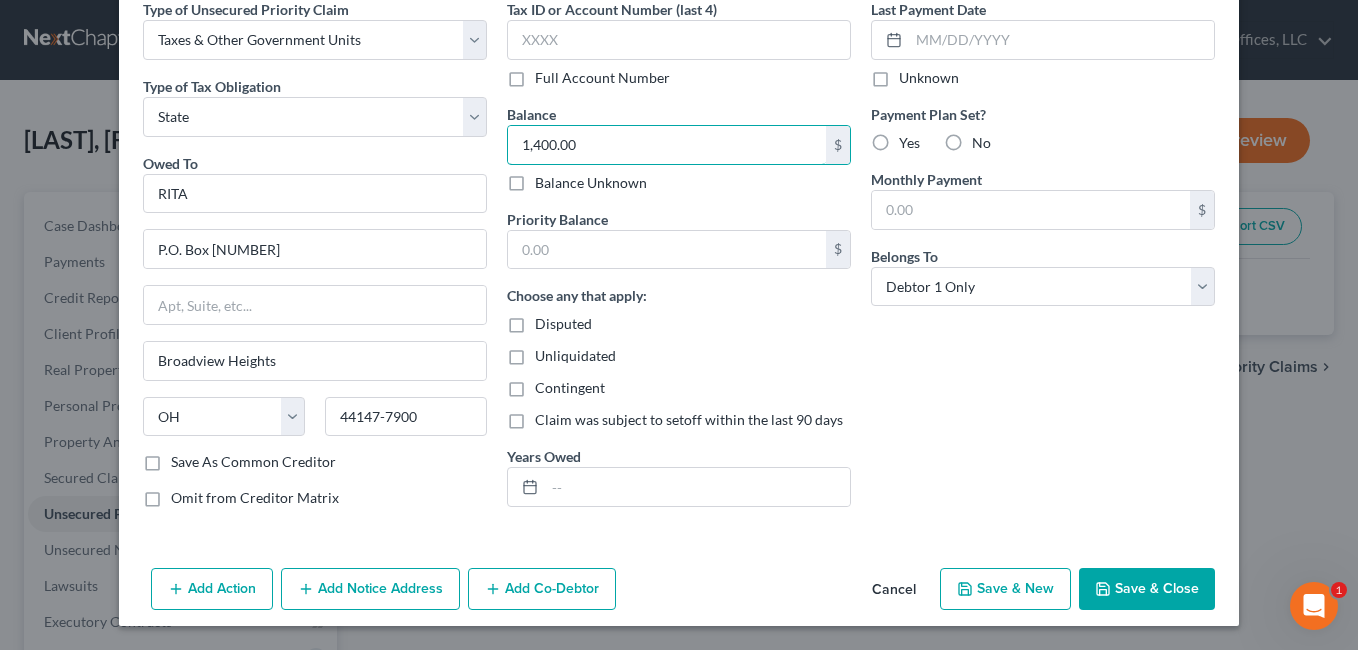 type on "1,400.00" 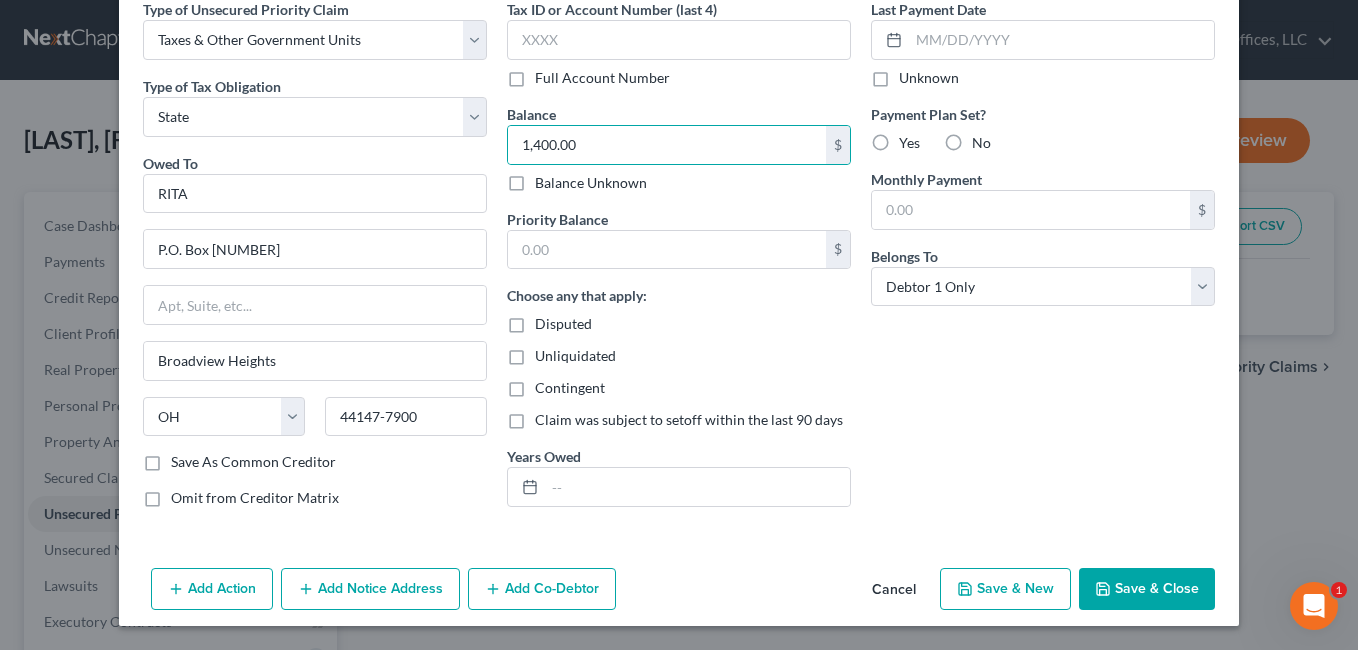 click 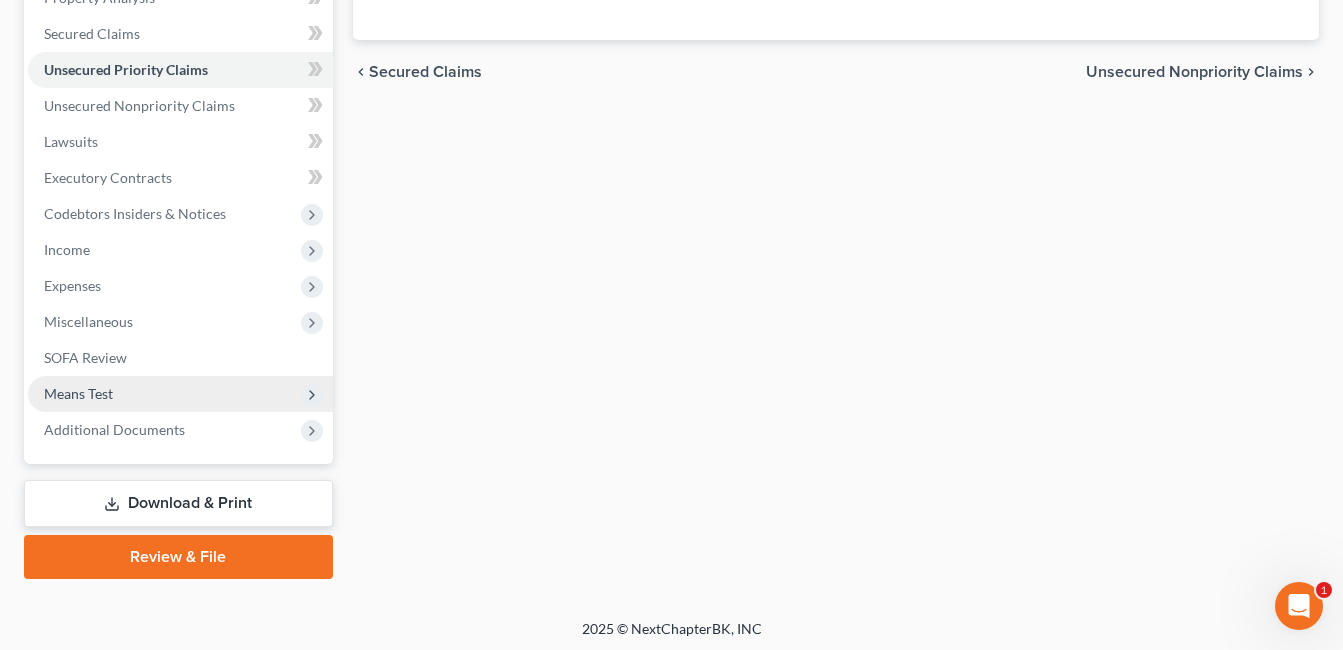 scroll, scrollTop: 449, scrollLeft: 0, axis: vertical 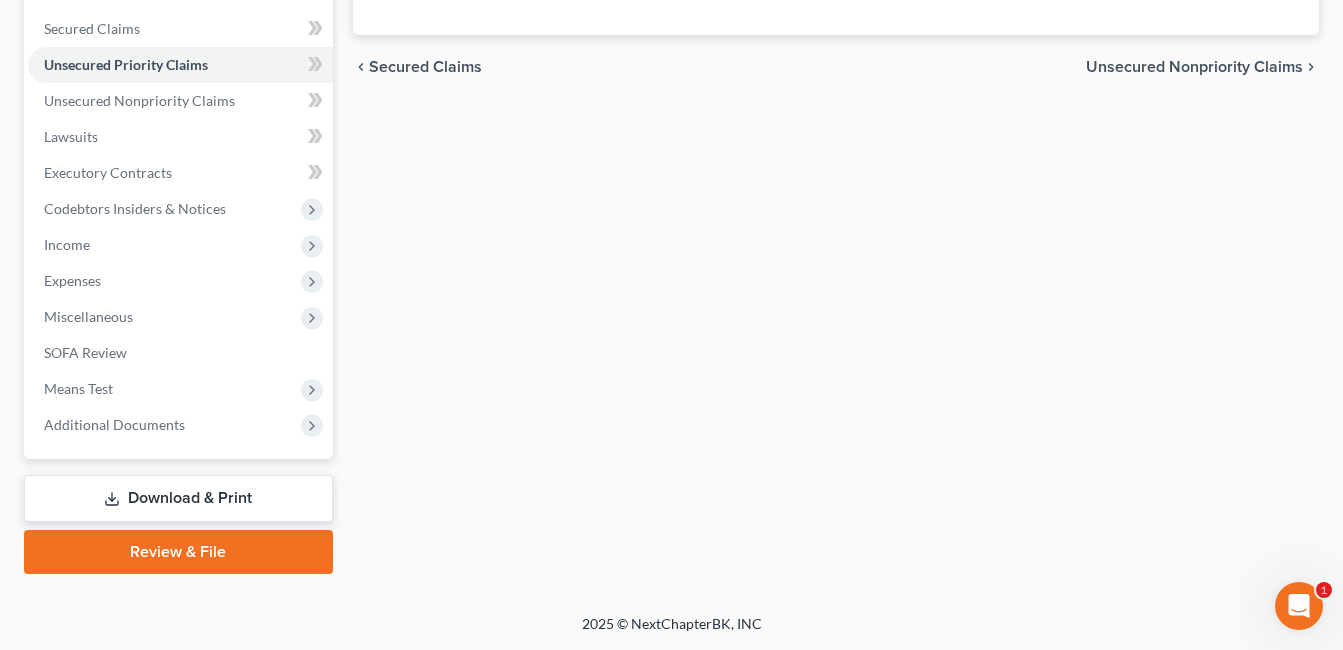 click on "Download & Print" at bounding box center (178, 498) 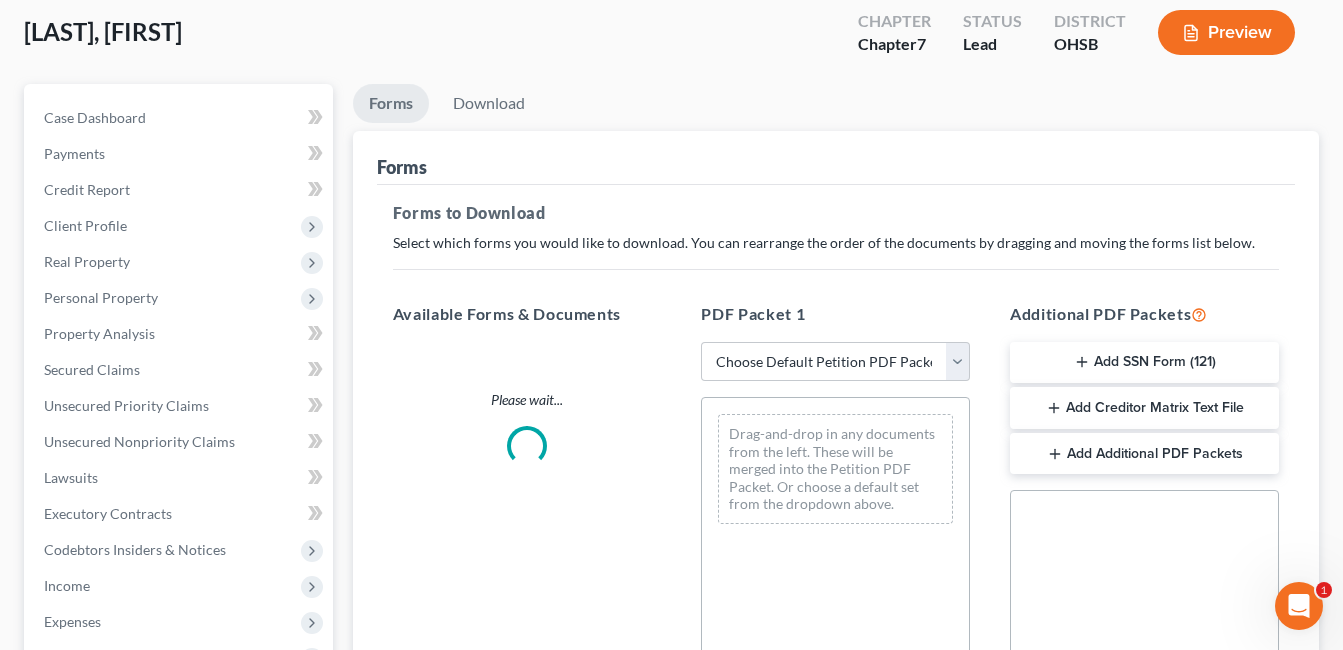 scroll, scrollTop: 0, scrollLeft: 0, axis: both 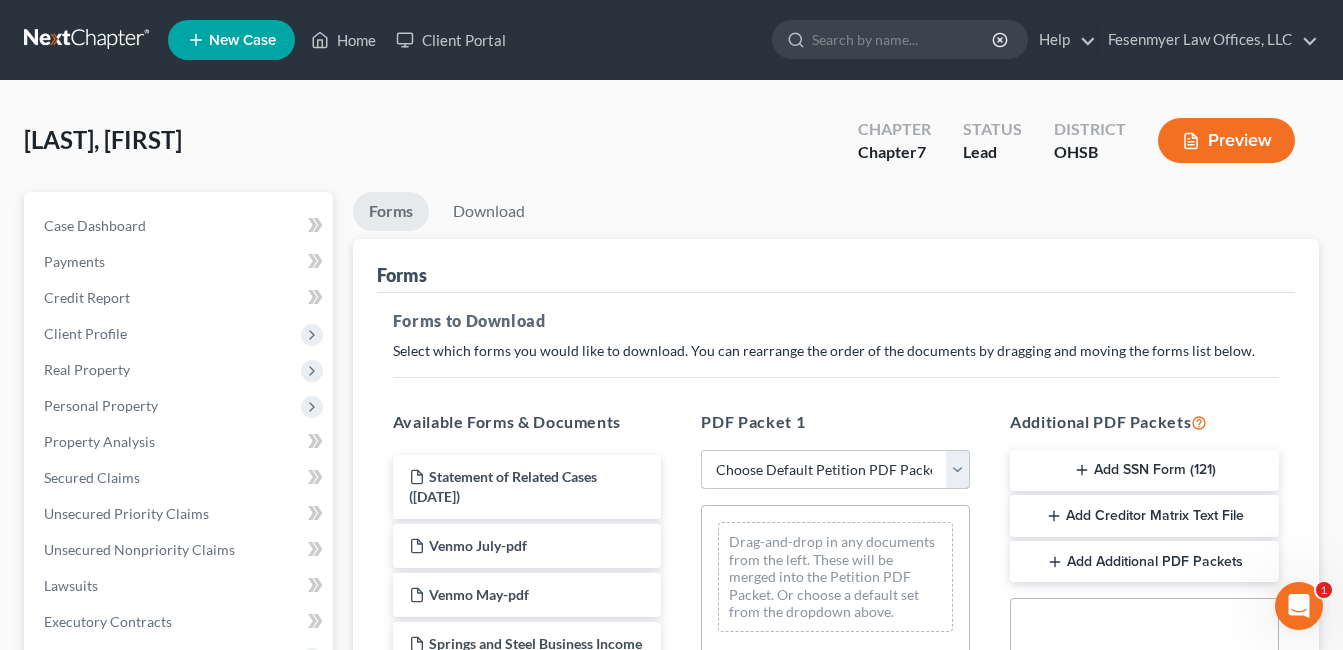 click on "Choose Default Petition PDF Packet Complete Bankruptcy Petition (all forms and schedules) Emergency Filing Forms (Petition and Creditor List Only) Amended Forms Signature Pages Only" at bounding box center [835, 470] 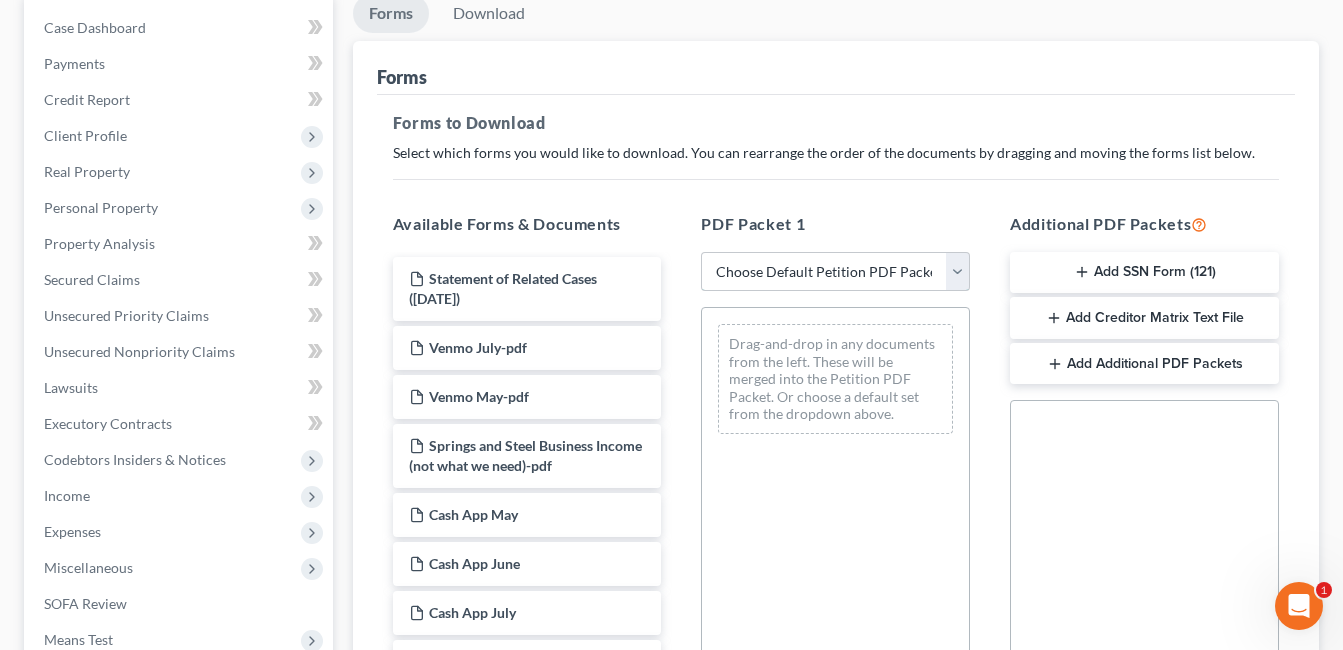 scroll, scrollTop: 200, scrollLeft: 0, axis: vertical 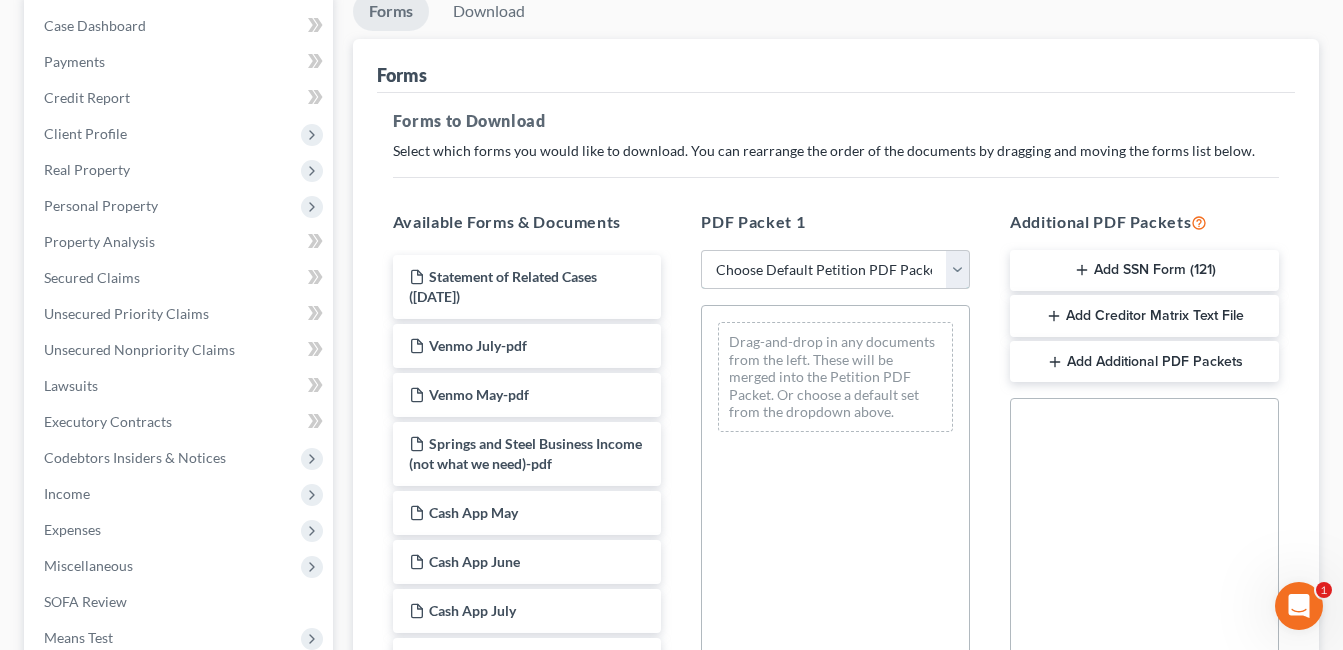 drag, startPoint x: 961, startPoint y: 272, endPoint x: 948, endPoint y: 280, distance: 15.264338 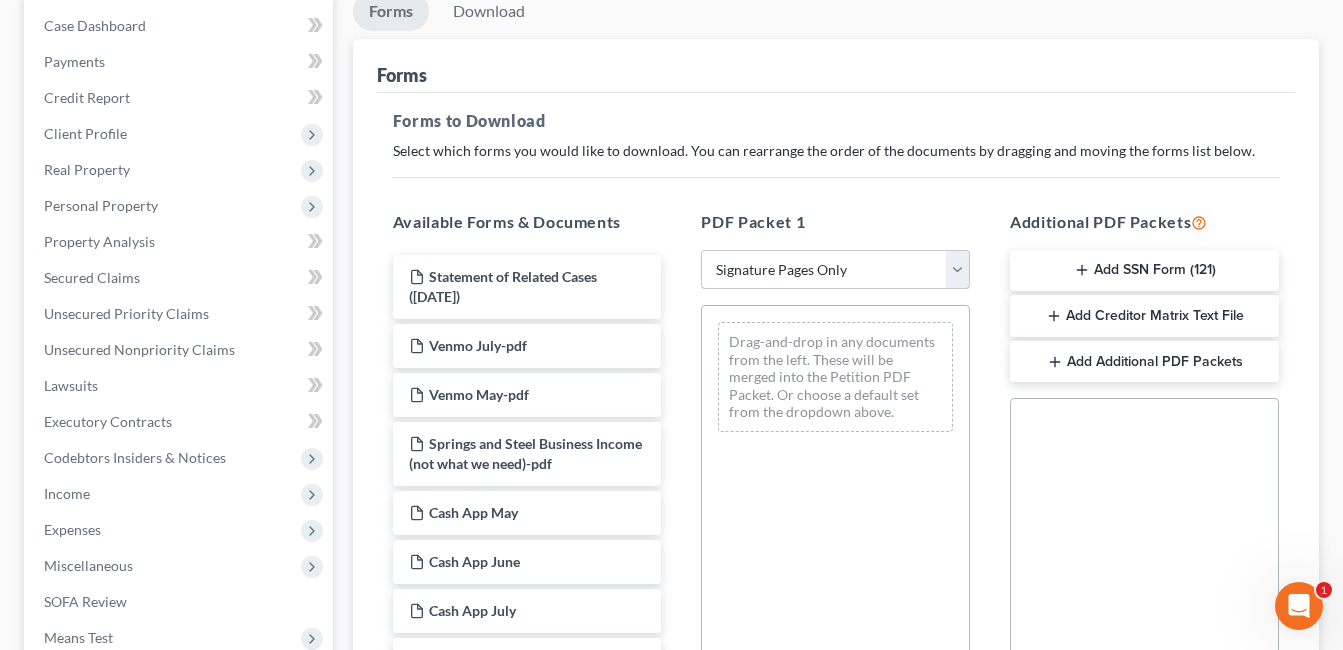 click on "Choose Default Petition PDF Packet Complete Bankruptcy Petition (all forms and schedules) Emergency Filing Forms (Petition and Creditor List Only) Amended Forms Signature Pages Only" at bounding box center (835, 270) 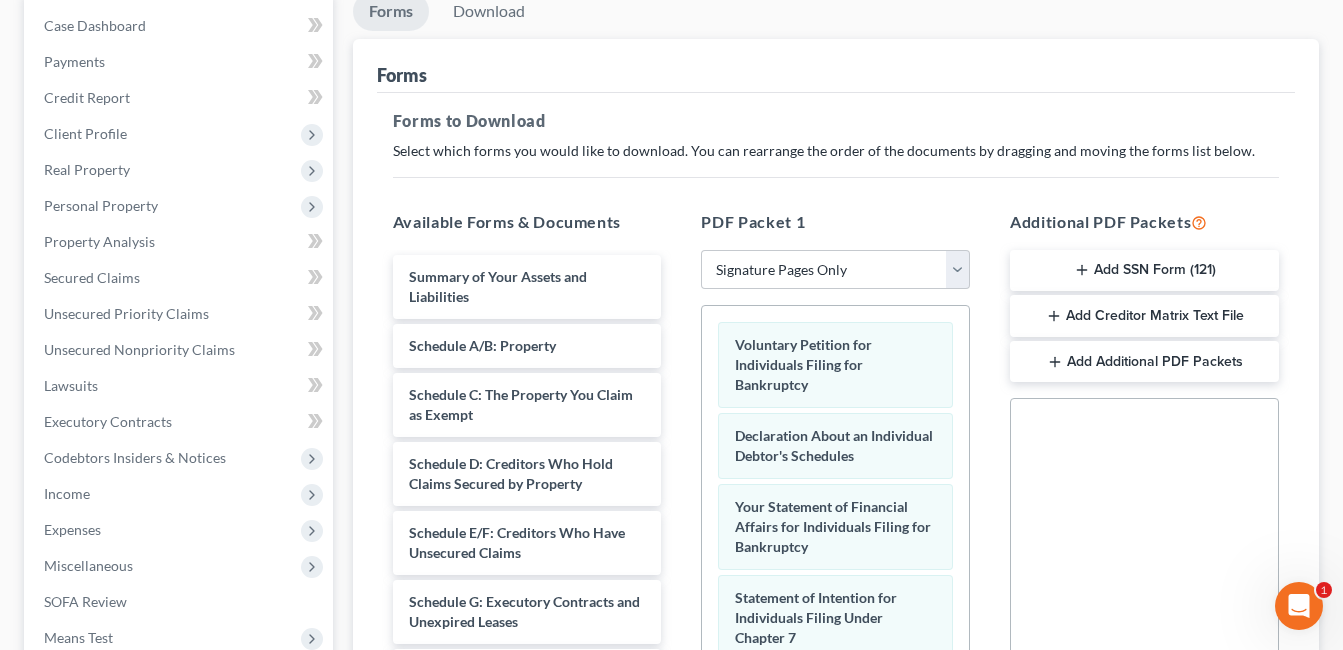 click on "Add SSN Form (121)" at bounding box center (1144, 271) 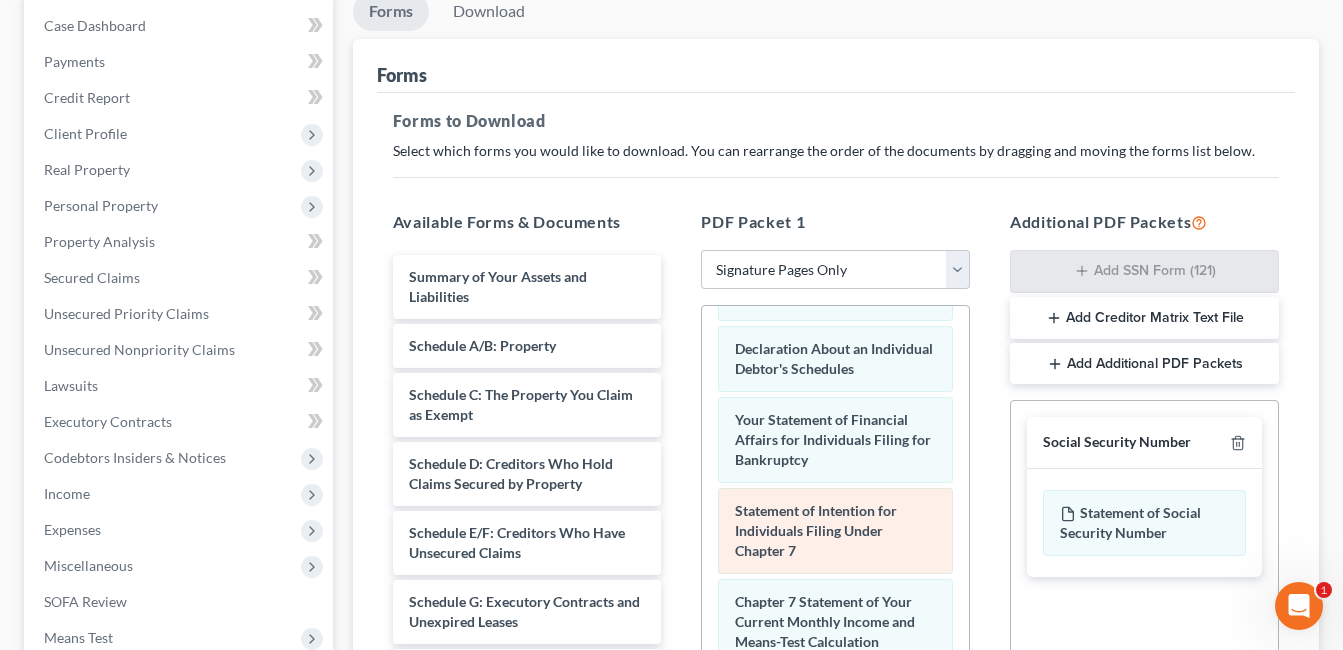 scroll, scrollTop: 171, scrollLeft: 0, axis: vertical 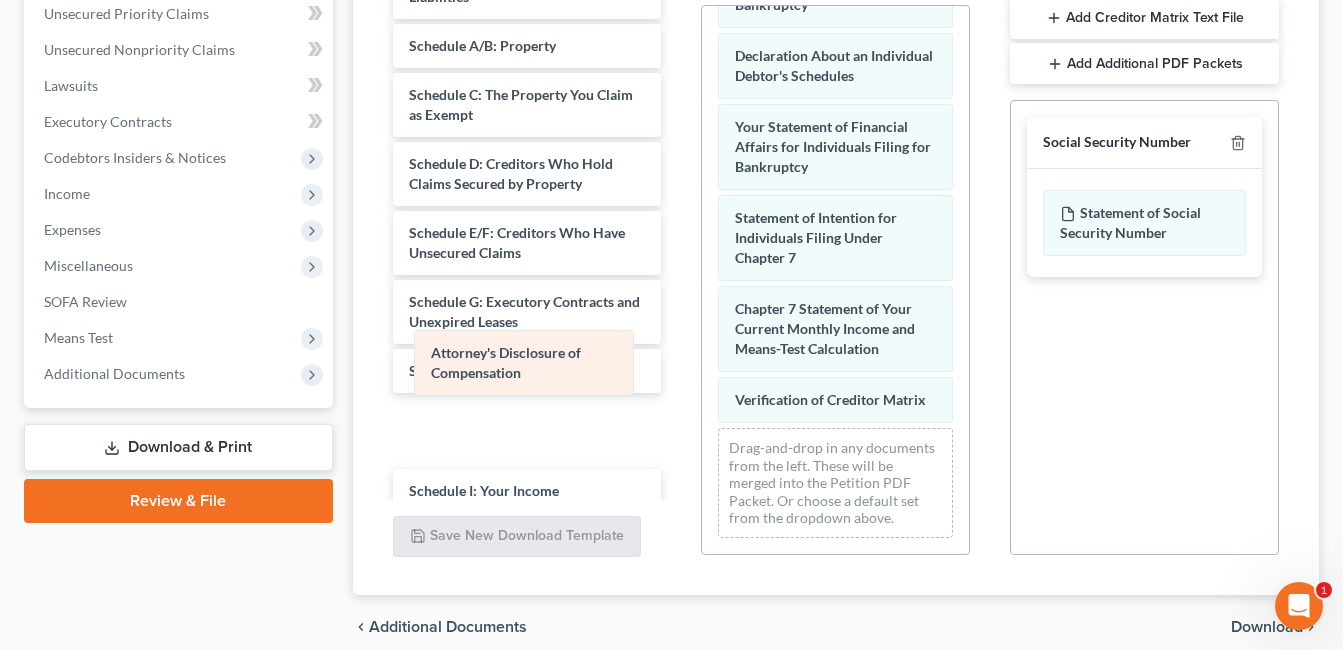 drag, startPoint x: 834, startPoint y: 410, endPoint x: 531, endPoint y: 384, distance: 304.11346 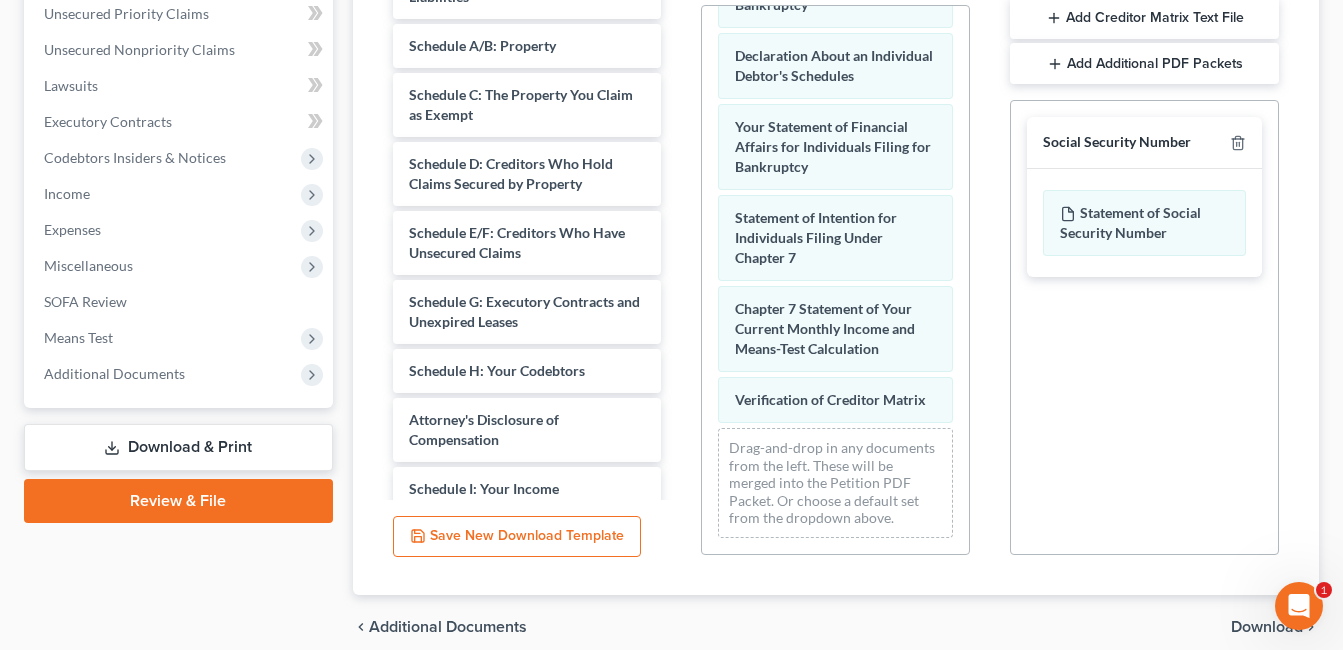 click on "Download" at bounding box center [1267, 627] 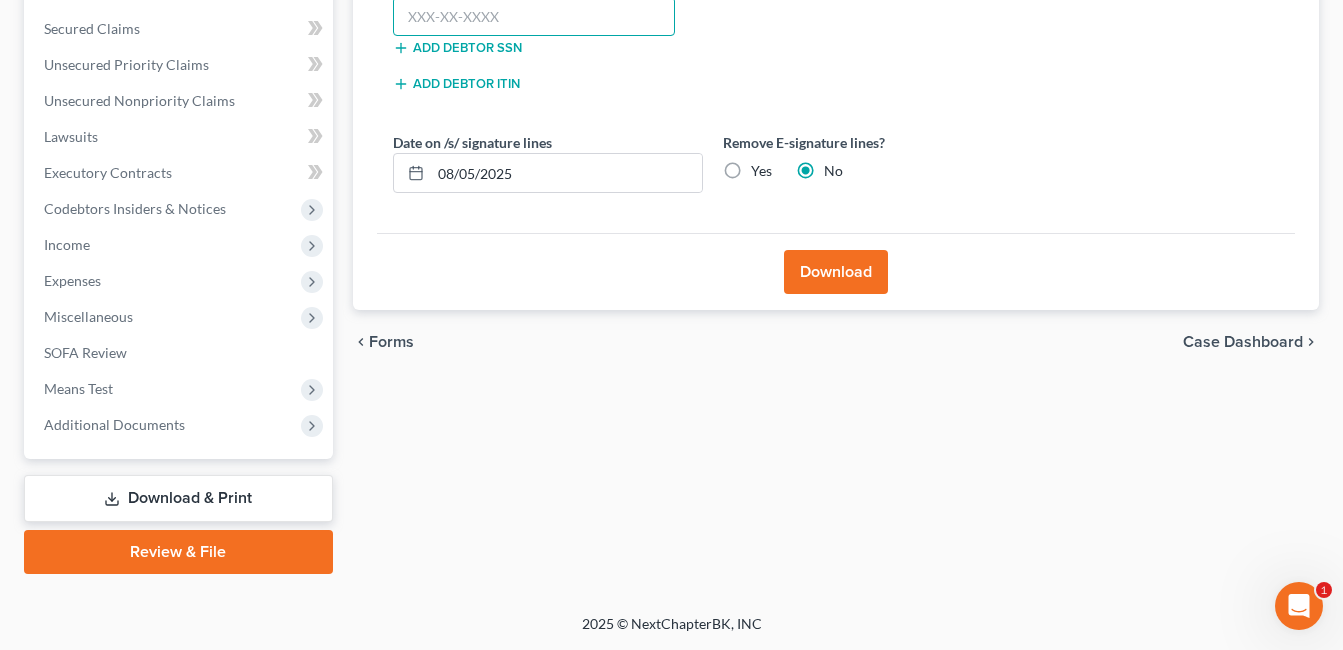 click at bounding box center [534, 17] 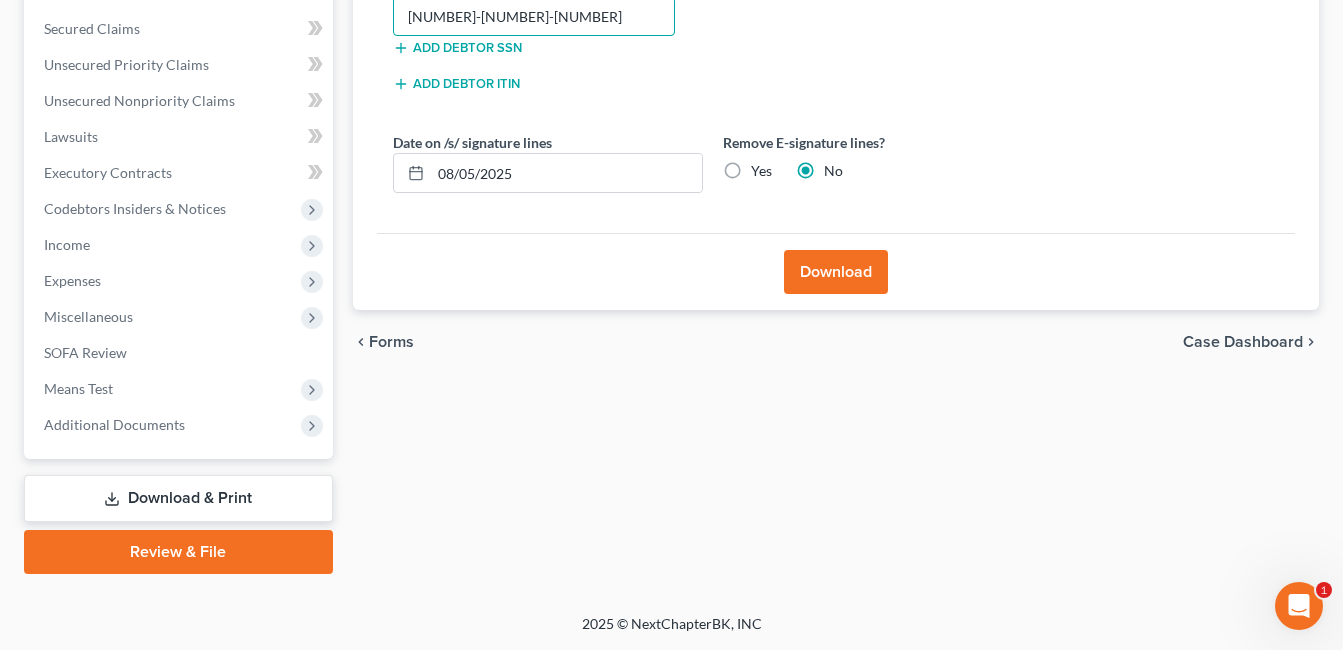 type on "[NUMBER]-[NUMBER]-[NUMBER]" 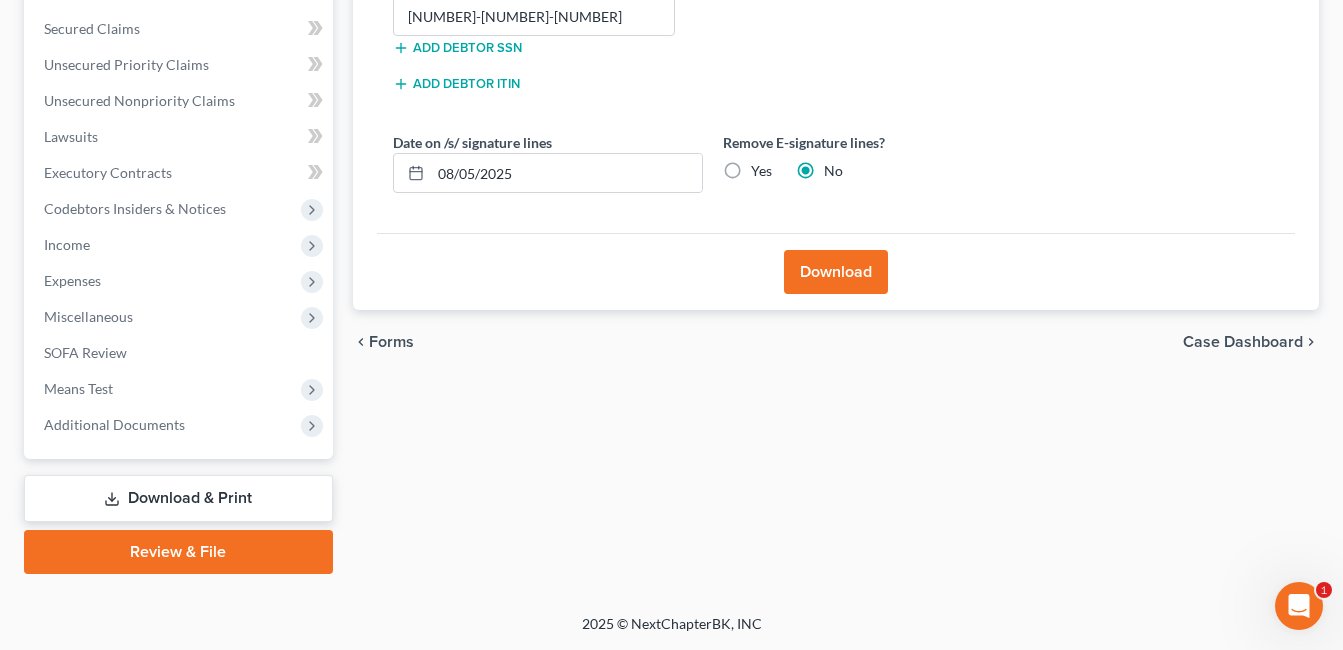 click on "Download" at bounding box center [836, 272] 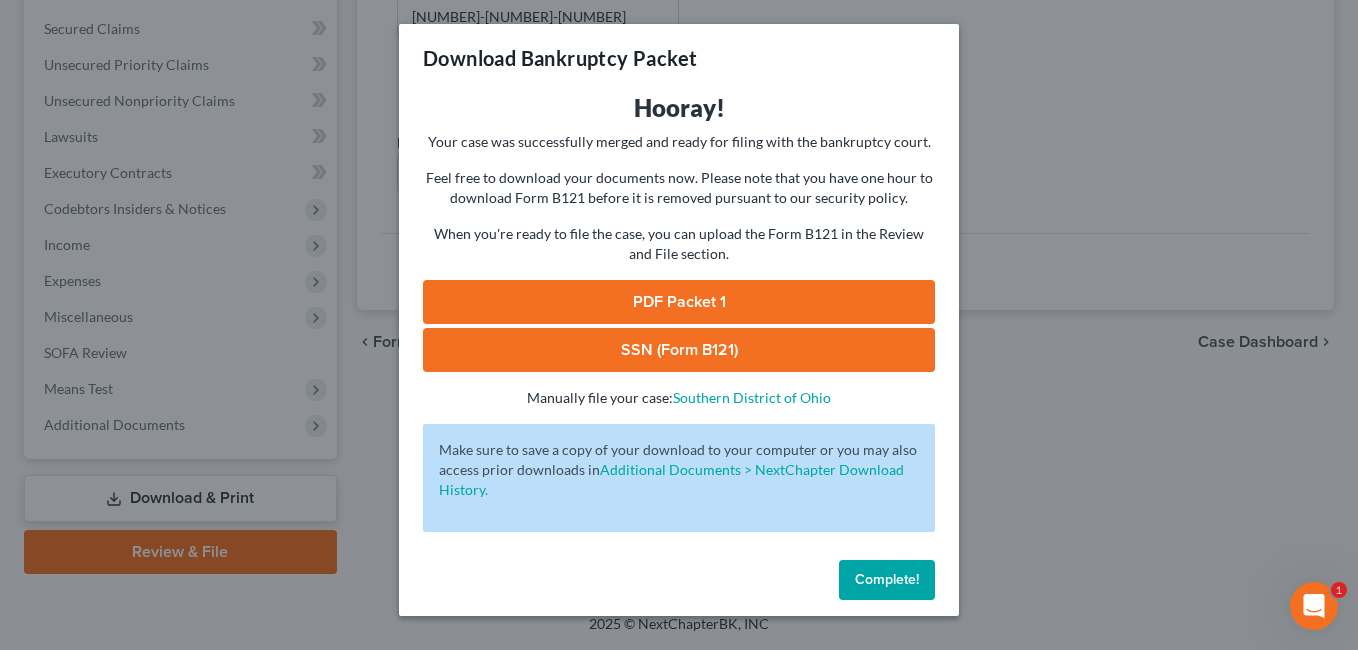 click on "SSN (Form B121)" at bounding box center (679, 350) 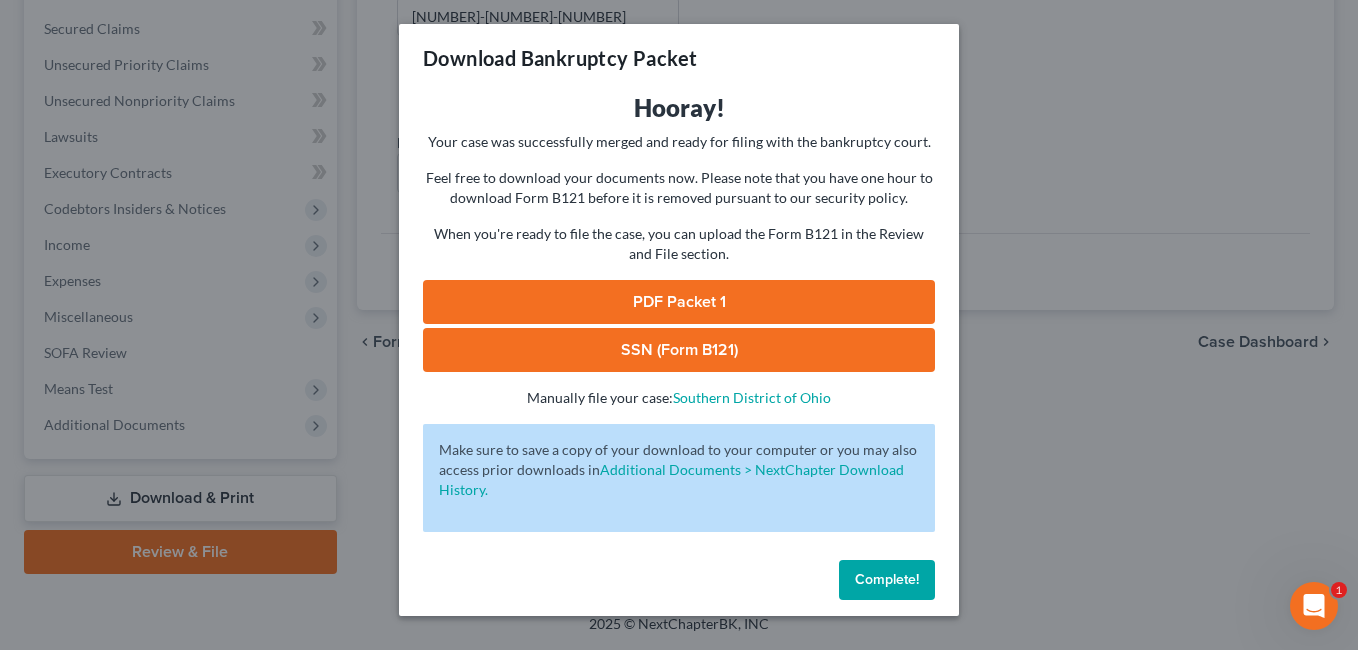 click on "PDF Packet 1" at bounding box center (679, 302) 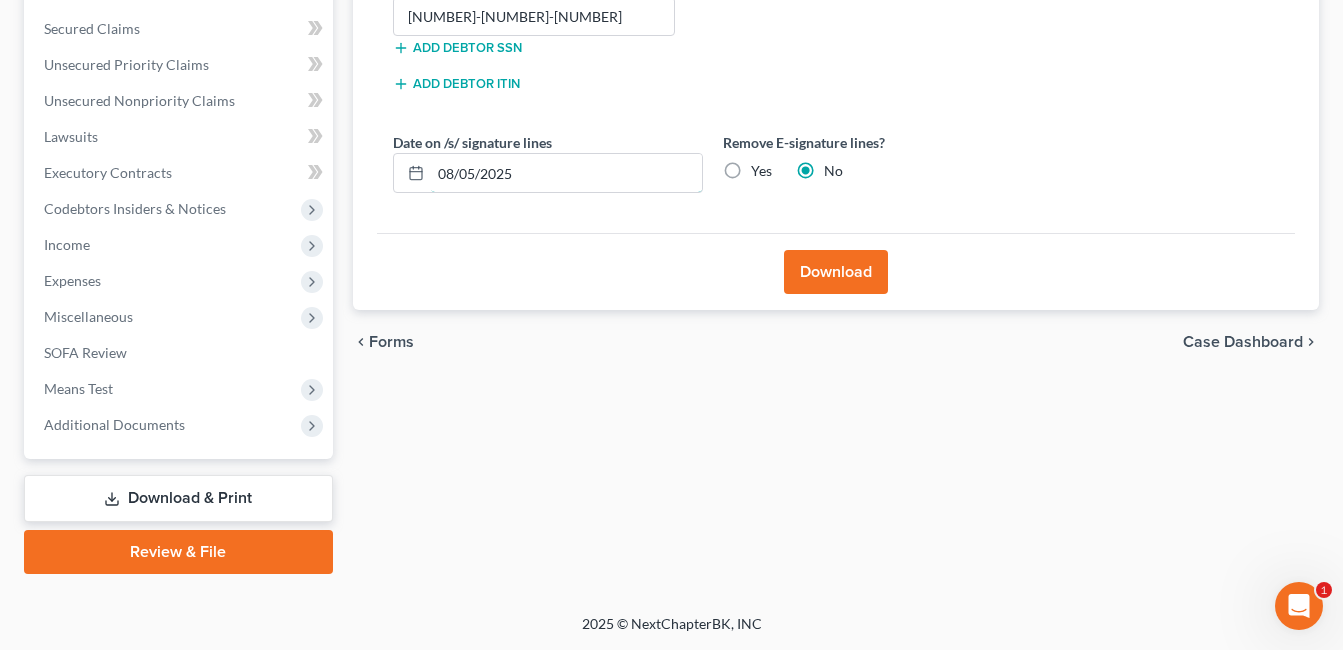 drag, startPoint x: 476, startPoint y: 171, endPoint x: 473, endPoint y: 151, distance: 20.22375 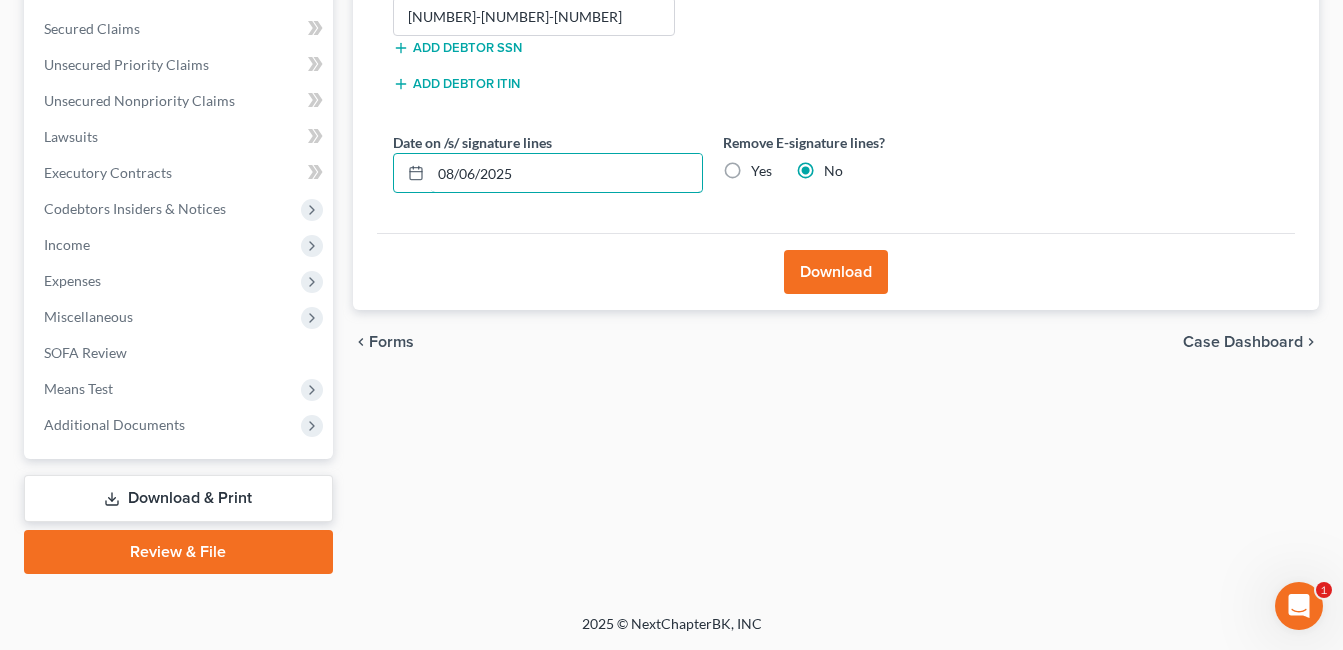type on "08/06/2025" 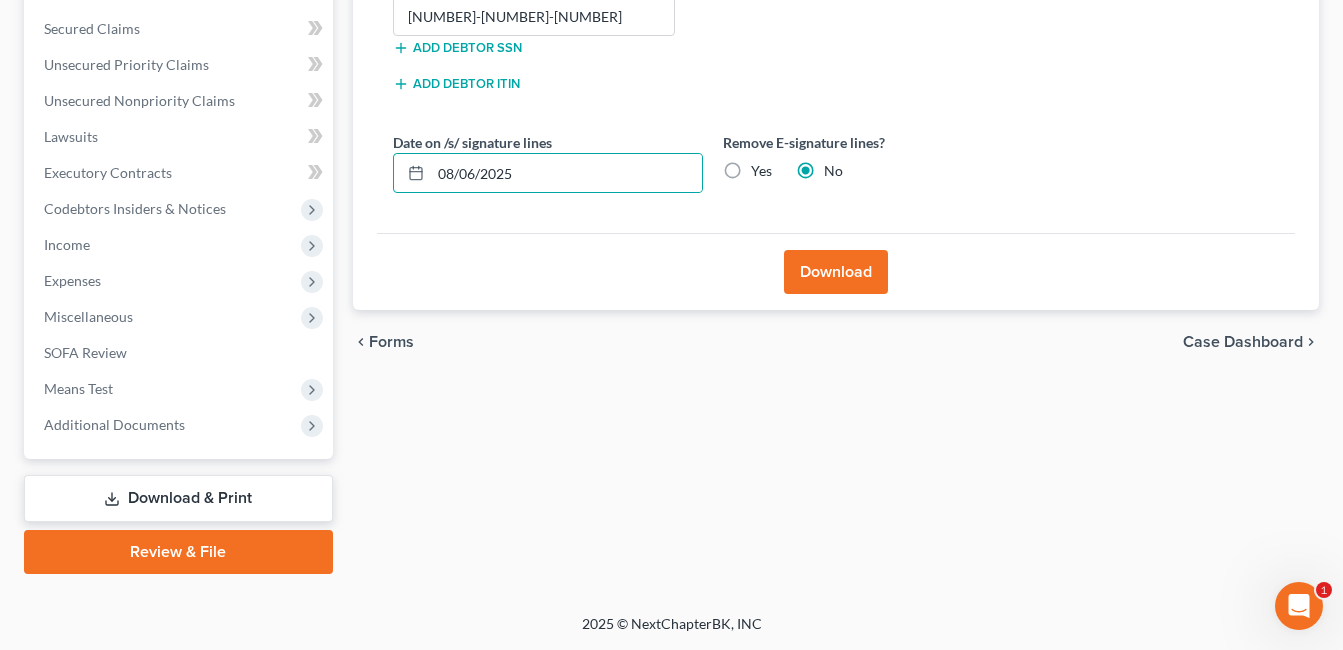 click on "Download" at bounding box center [836, 272] 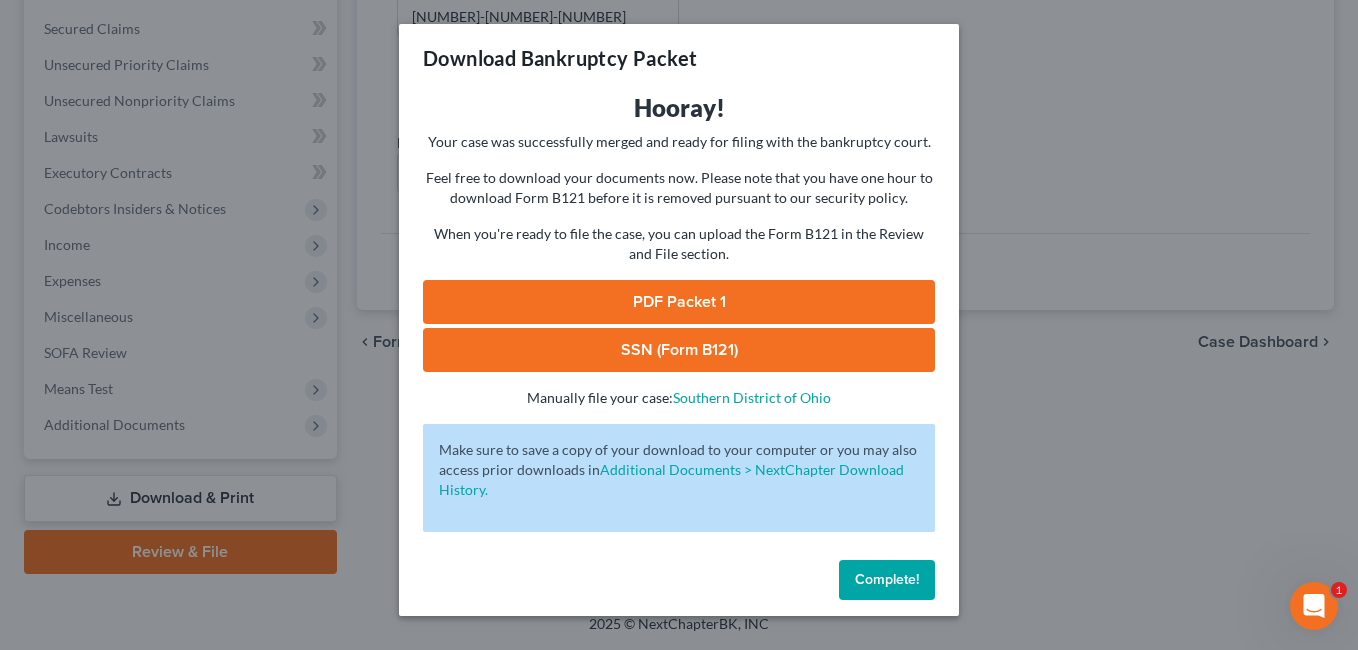 click on "SSN (Form B121)" at bounding box center (679, 350) 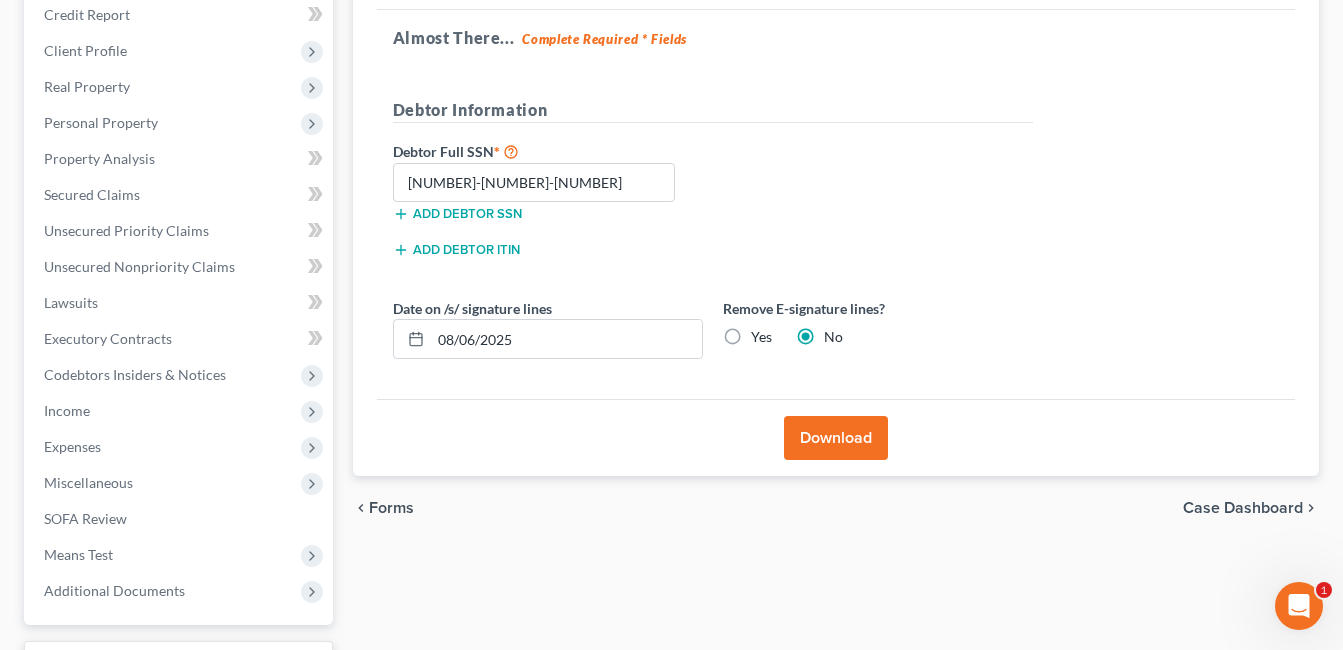 scroll, scrollTop: 0, scrollLeft: 0, axis: both 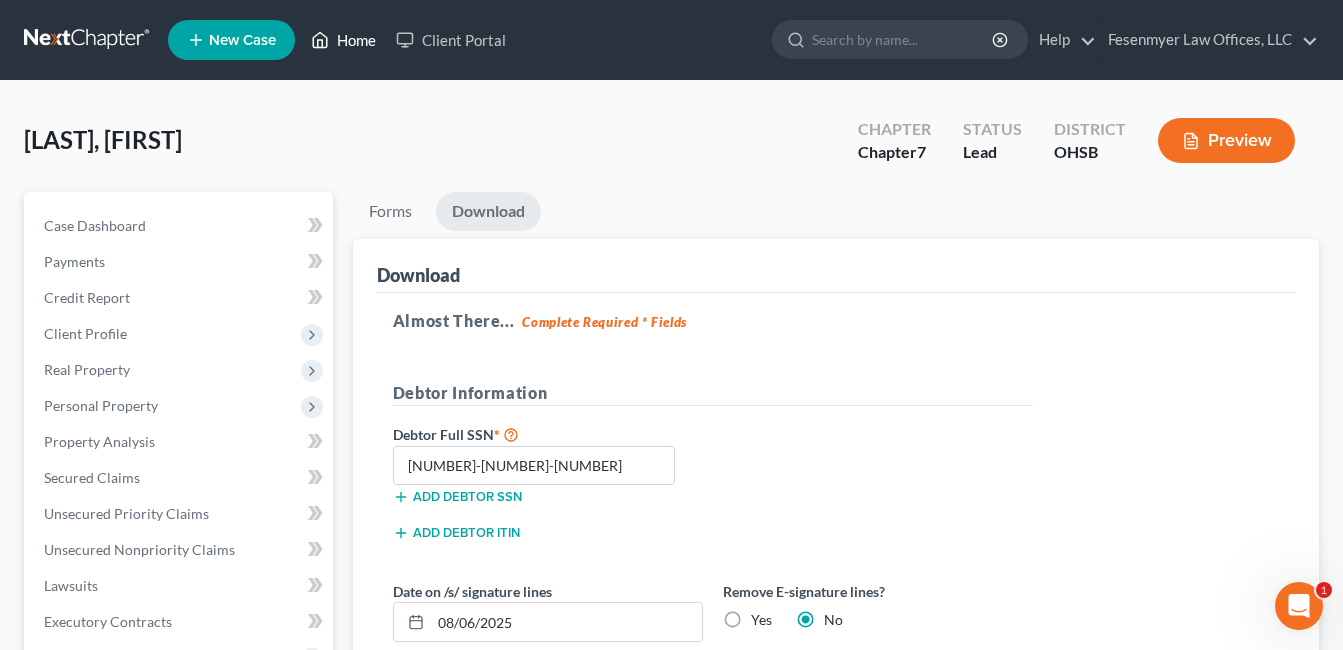 click on "Home" at bounding box center (343, 40) 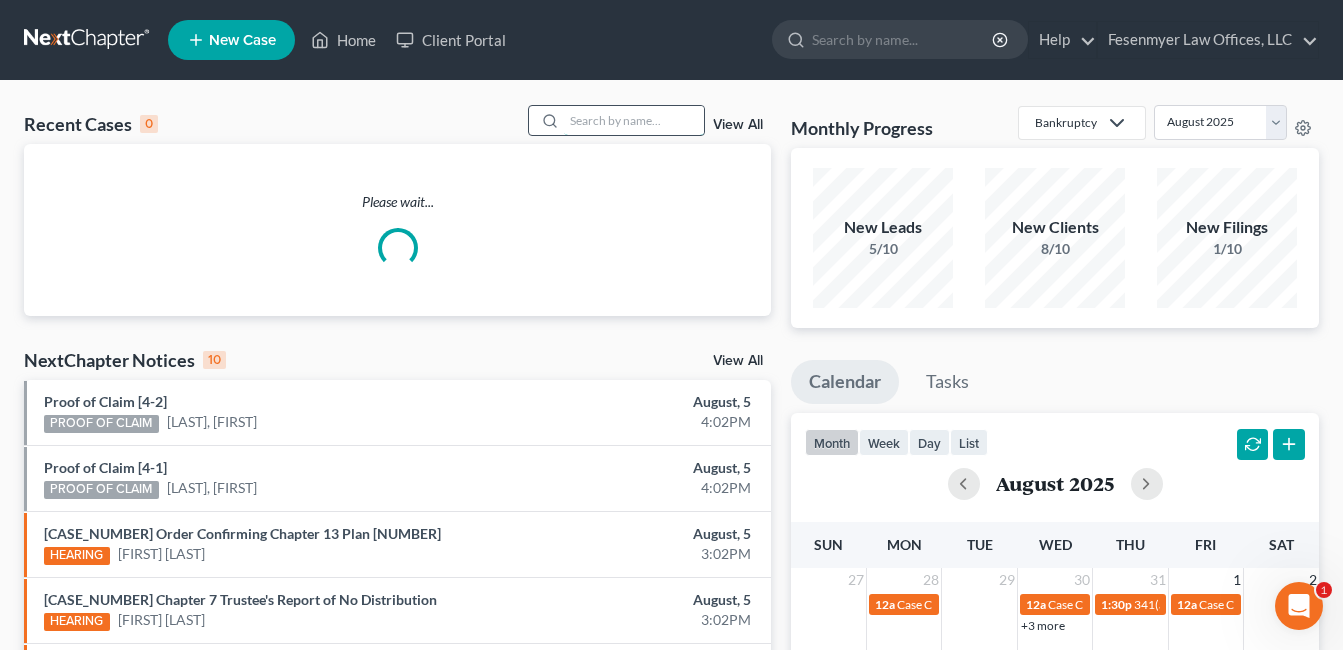 click at bounding box center [634, 120] 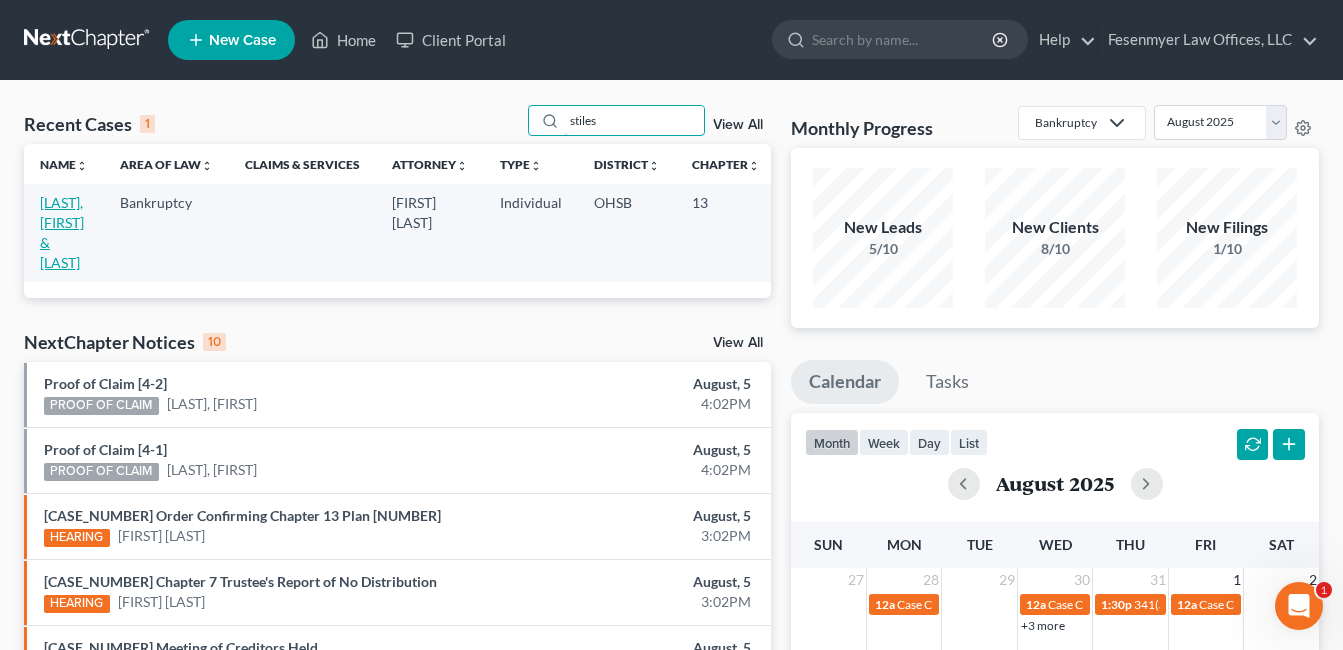 type on "stiles" 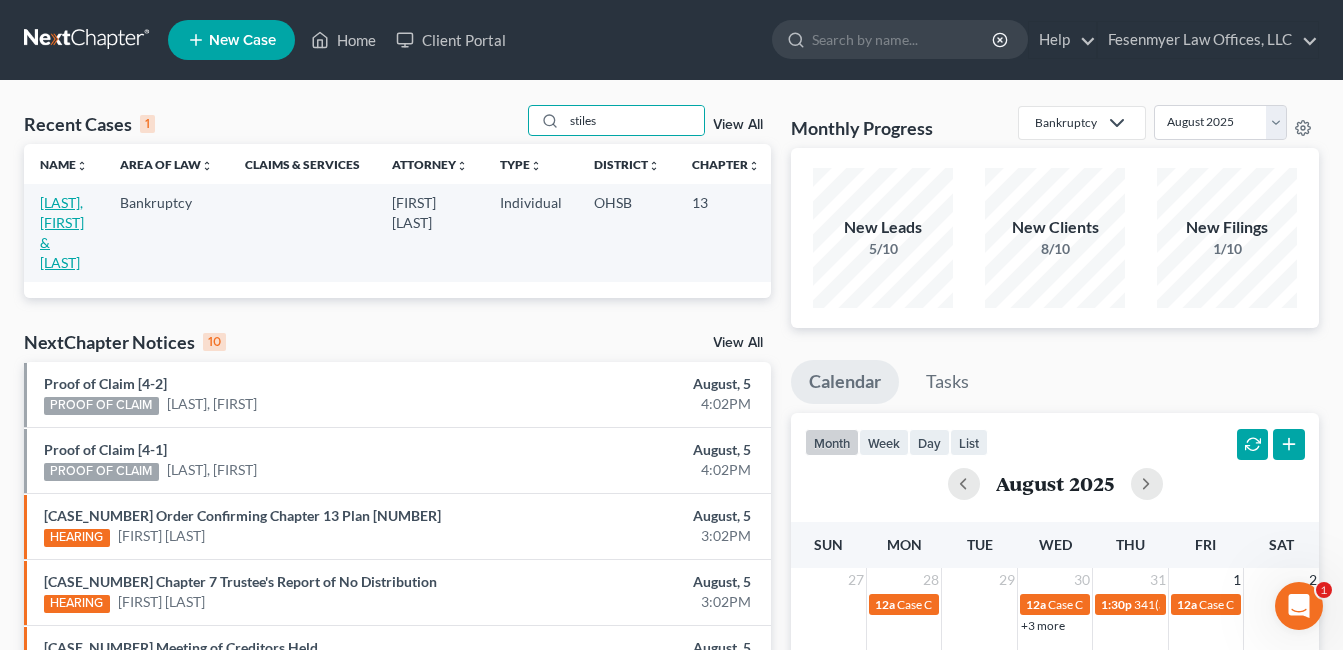 click on "[LAST], [FIRST] & [LAST]" at bounding box center (62, 232) 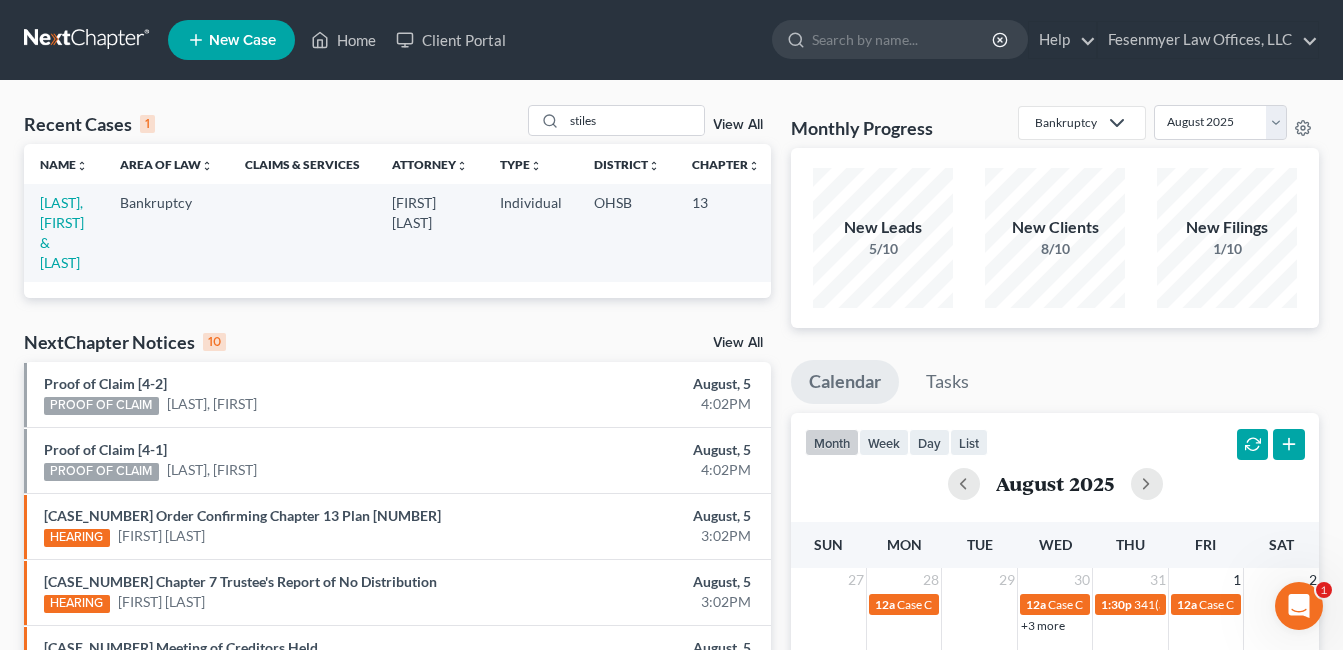 select on "3" 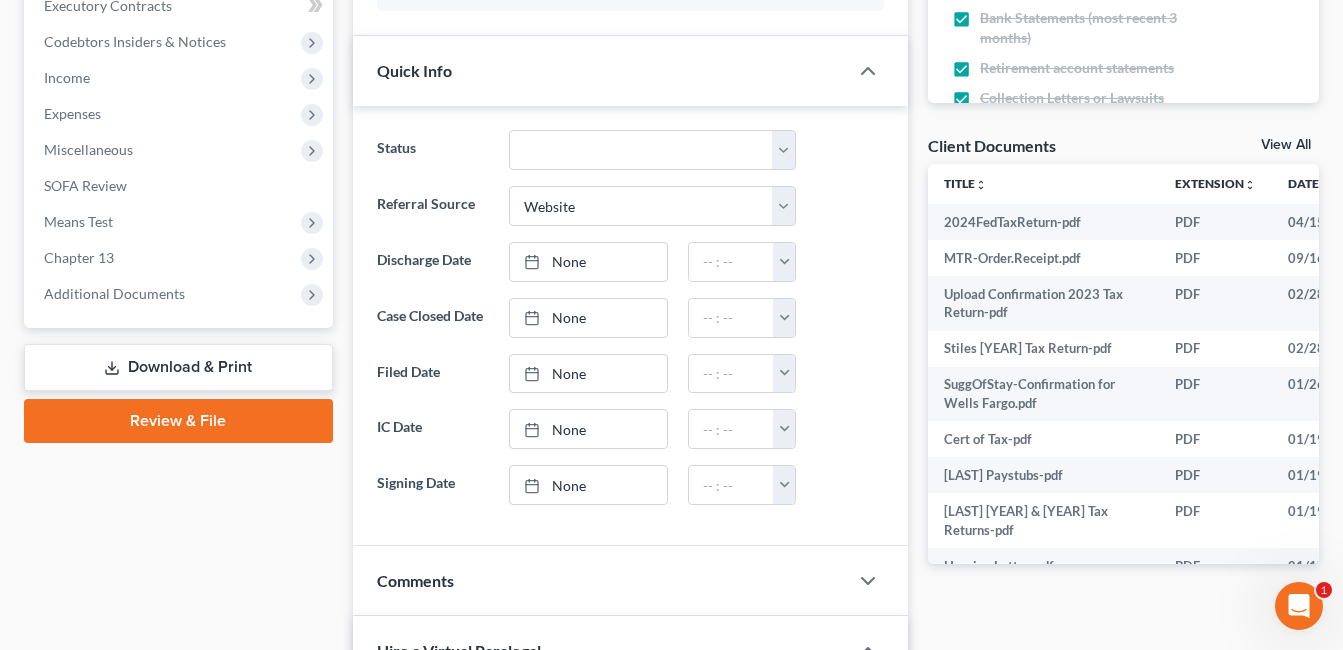 scroll, scrollTop: 500, scrollLeft: 0, axis: vertical 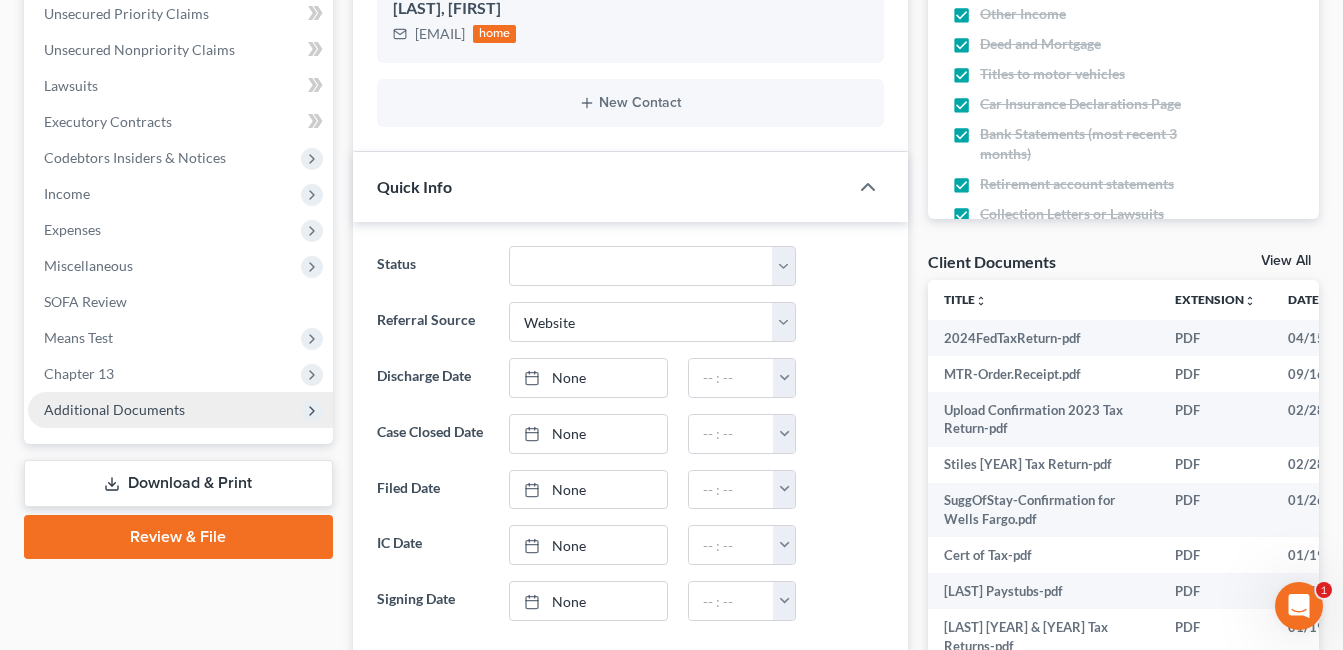 click on "Additional Documents" at bounding box center (114, 409) 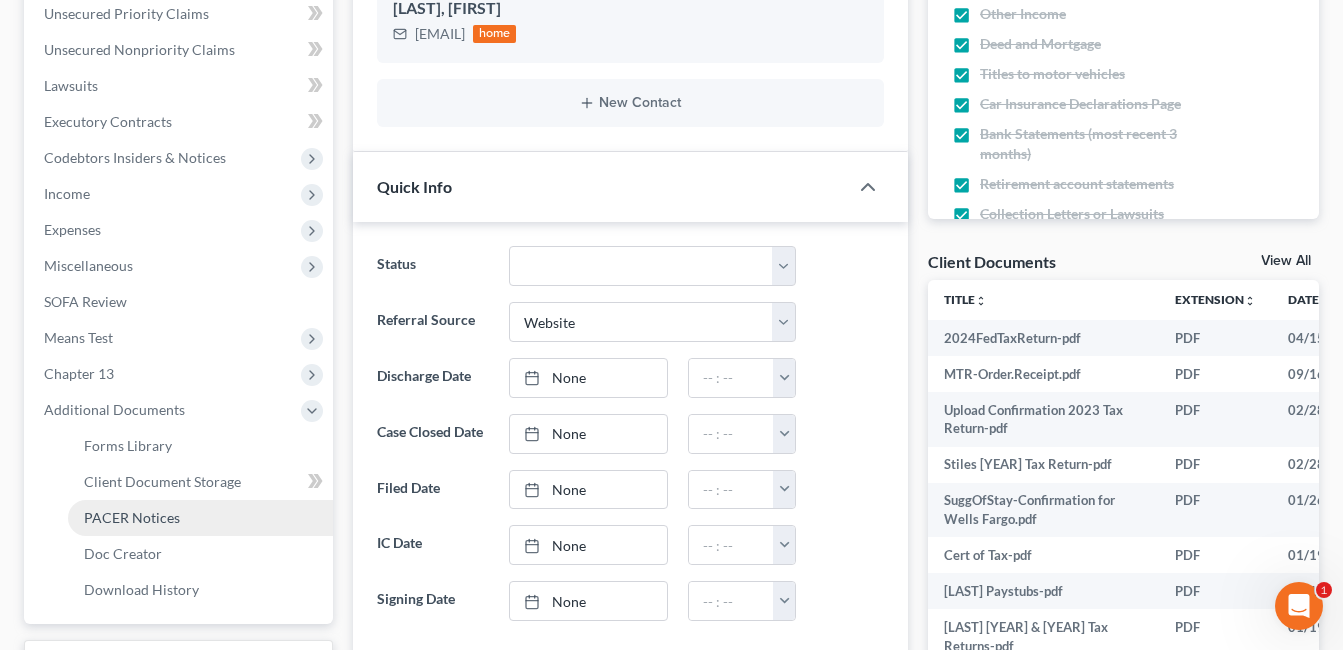 click on "PACER Notices" at bounding box center [200, 518] 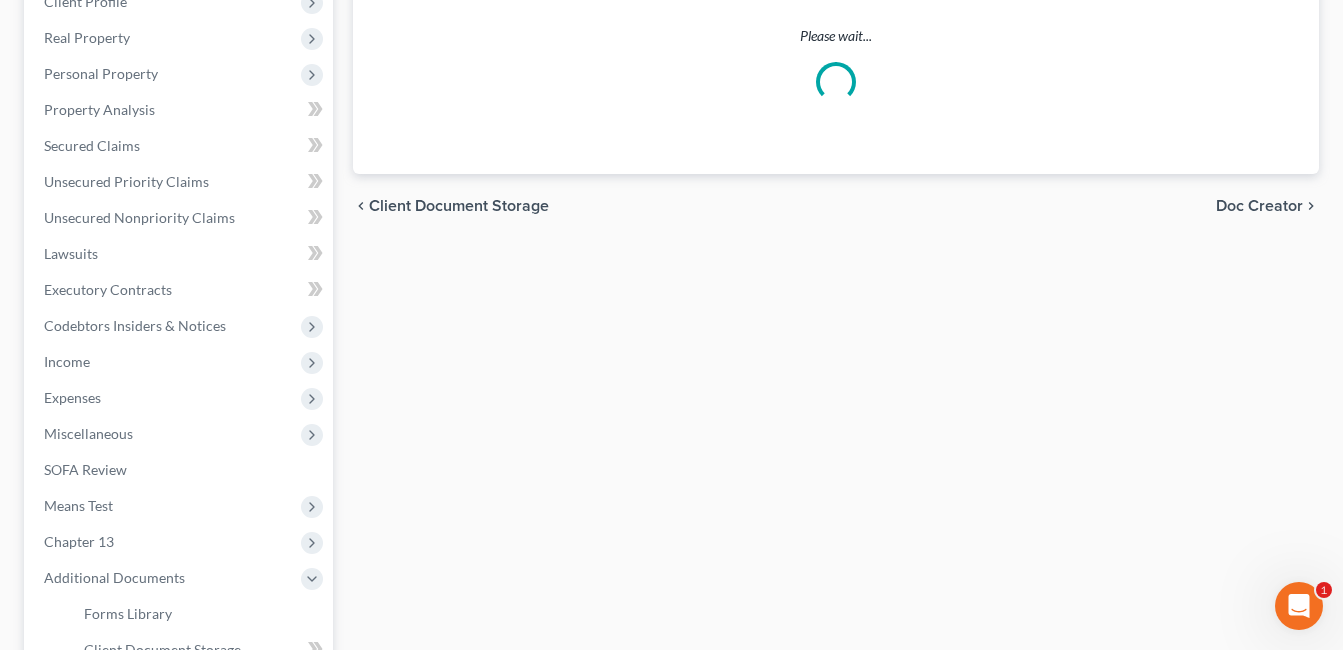 scroll, scrollTop: 0, scrollLeft: 0, axis: both 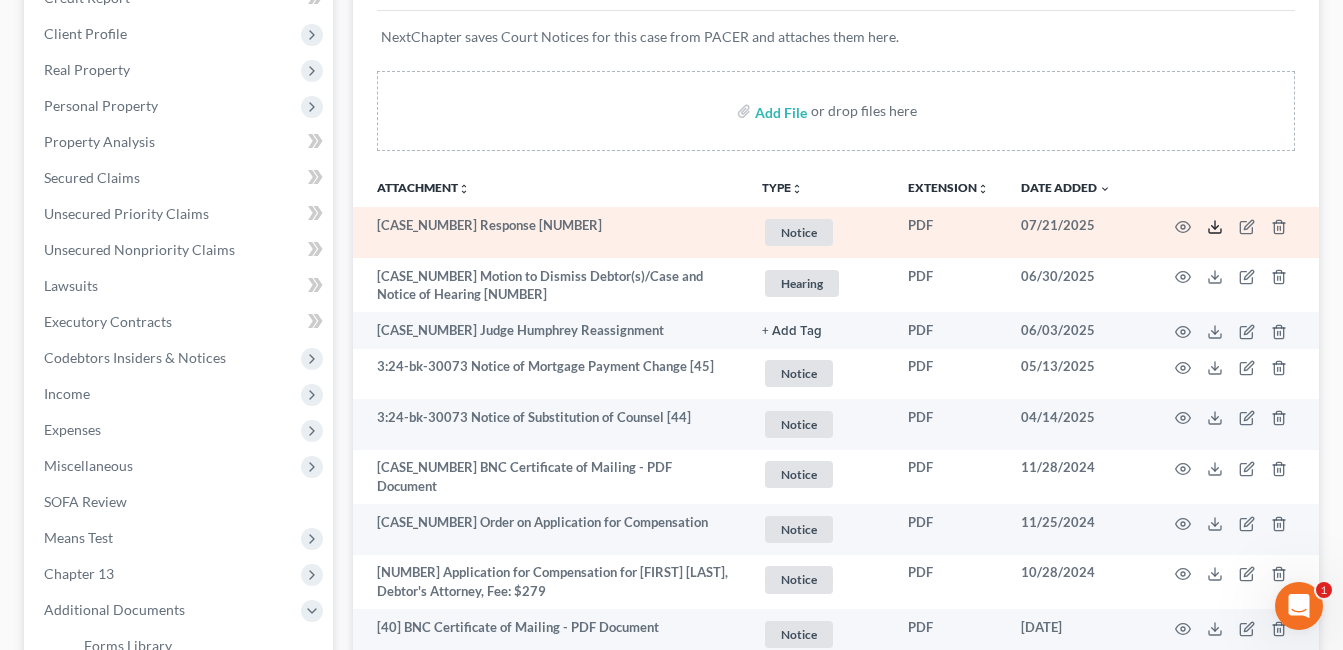 click 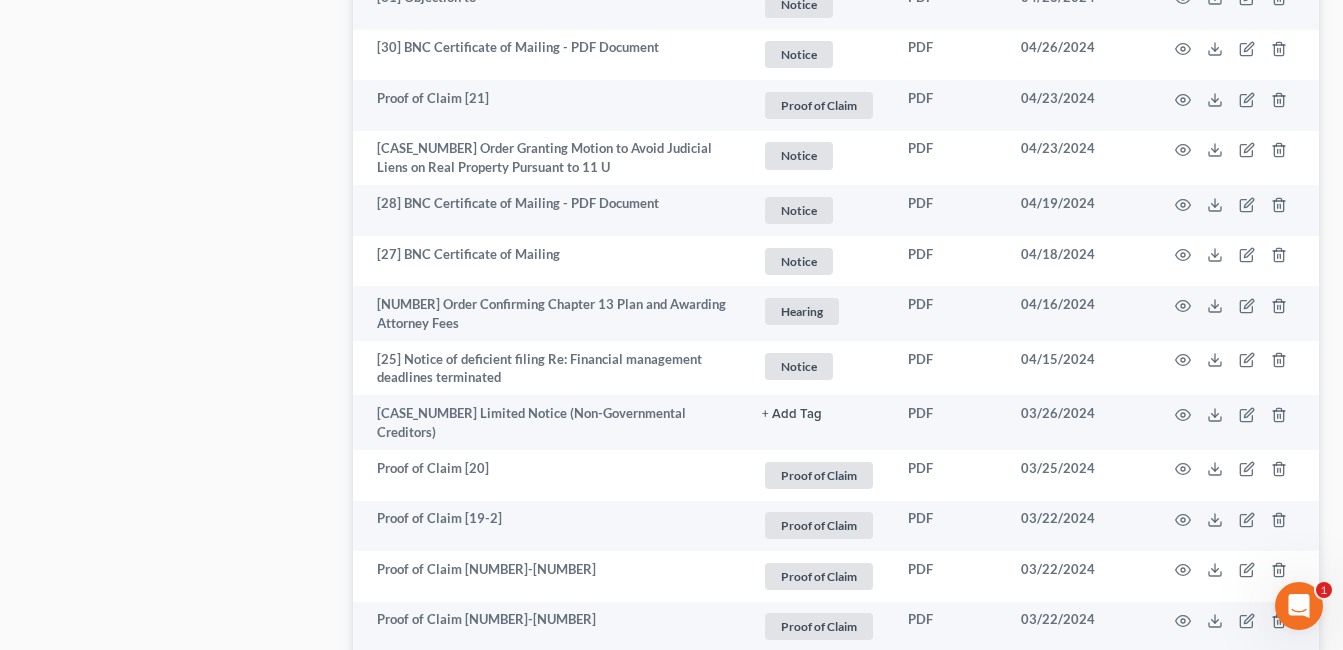 scroll, scrollTop: 1300, scrollLeft: 0, axis: vertical 